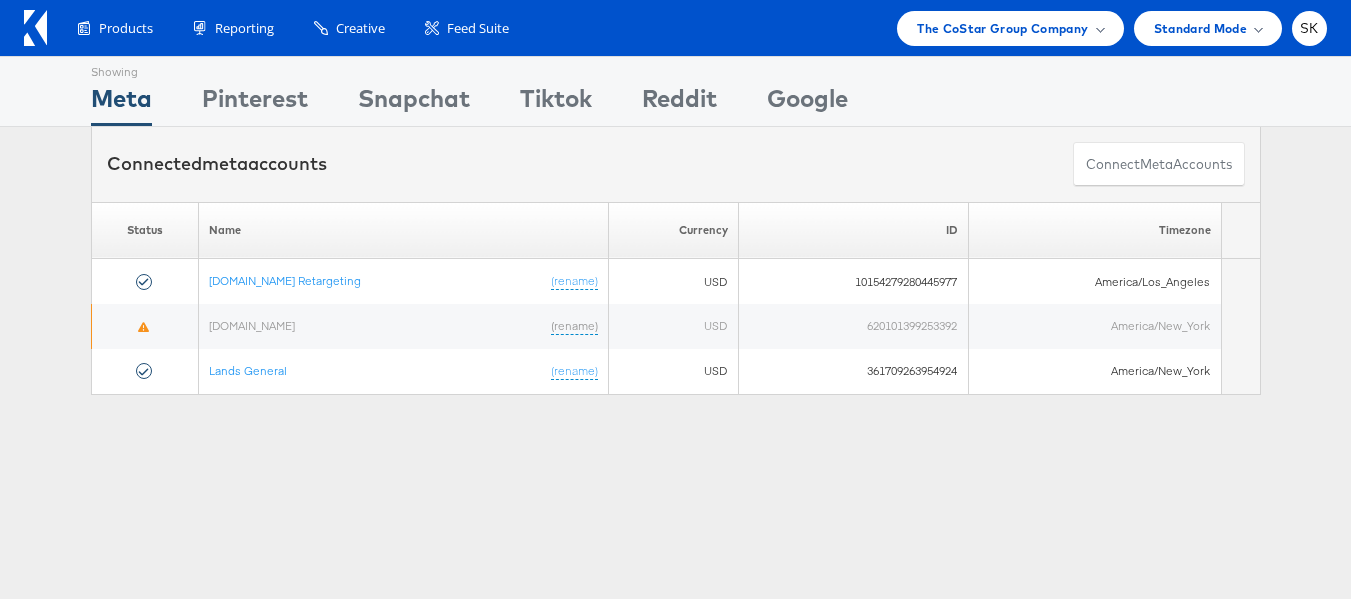 scroll, scrollTop: 0, scrollLeft: 0, axis: both 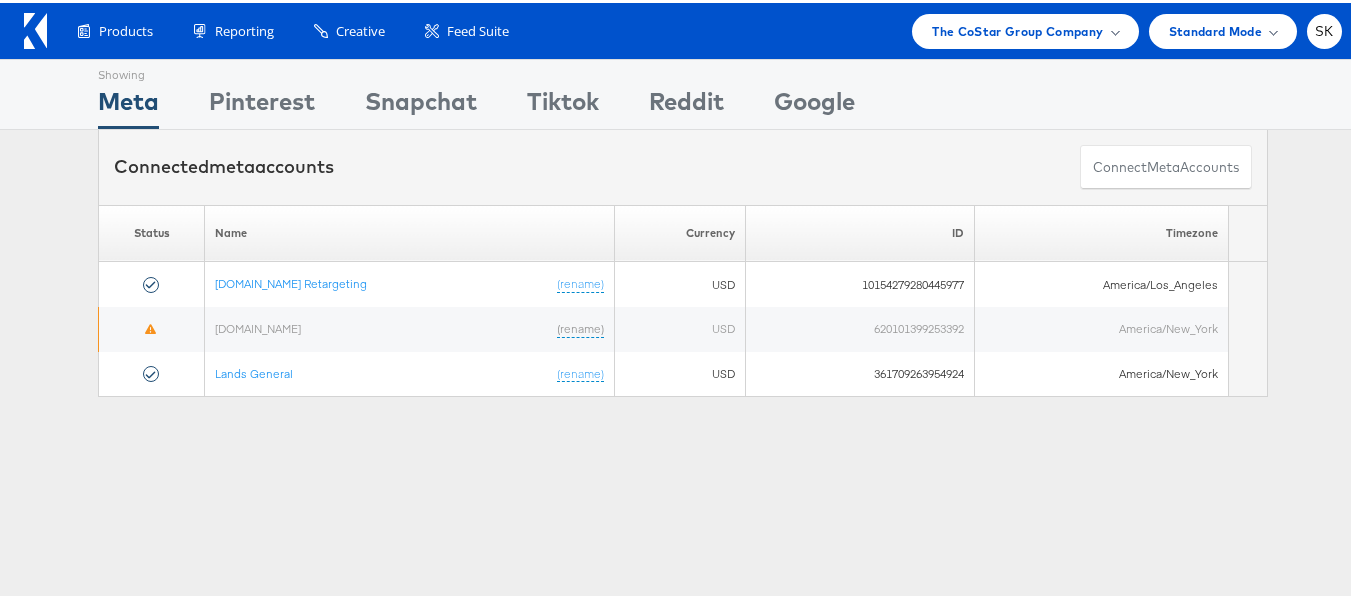 drag, startPoint x: 959, startPoint y: 37, endPoint x: 943, endPoint y: 68, distance: 34.88553 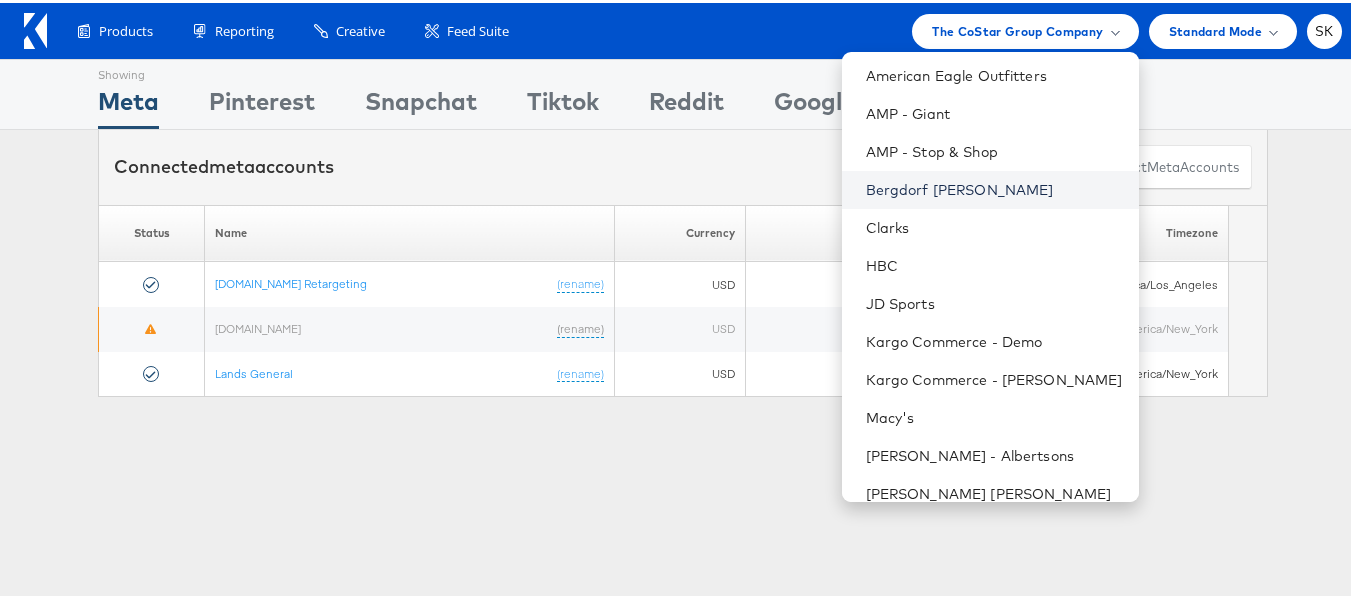 scroll, scrollTop: 248, scrollLeft: 0, axis: vertical 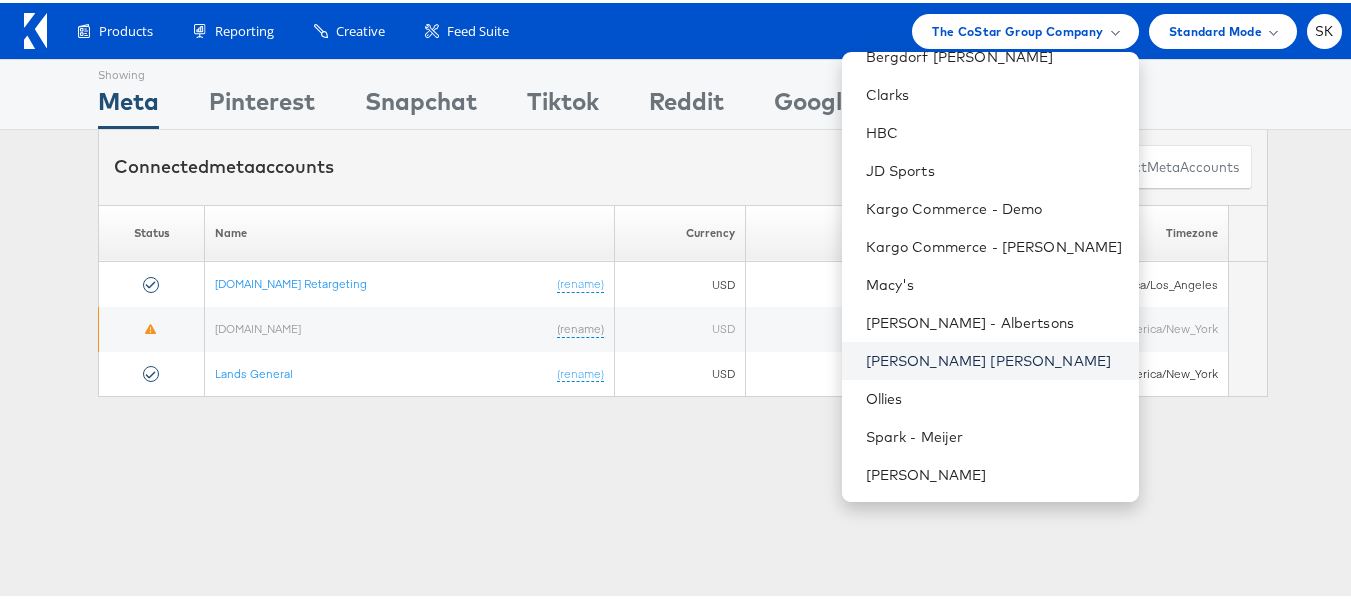 click on "[PERSON_NAME] [PERSON_NAME]" at bounding box center [994, 358] 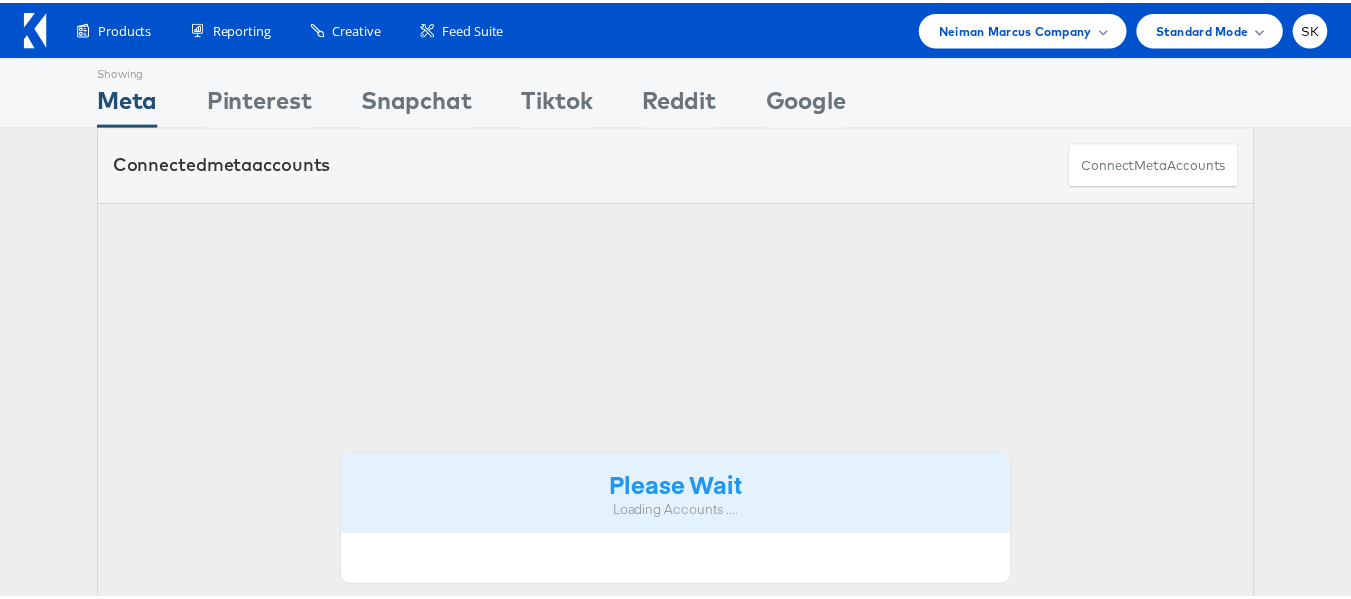 scroll, scrollTop: 0, scrollLeft: 0, axis: both 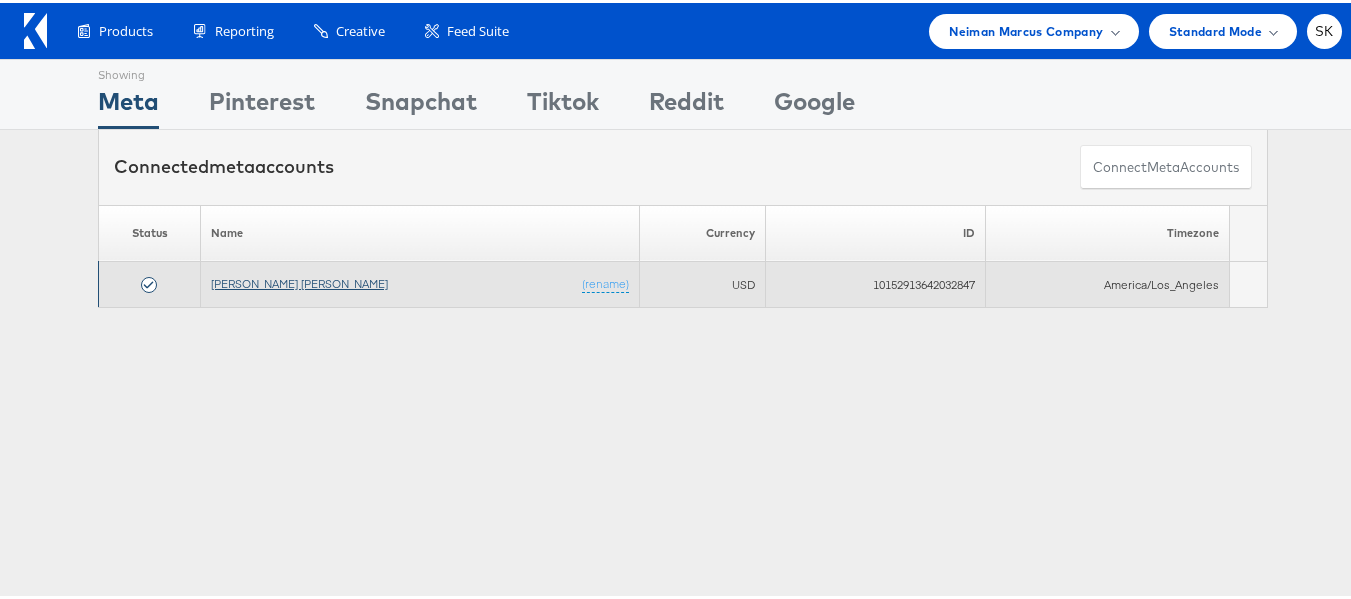 click on "[PERSON_NAME] [PERSON_NAME]" at bounding box center [299, 280] 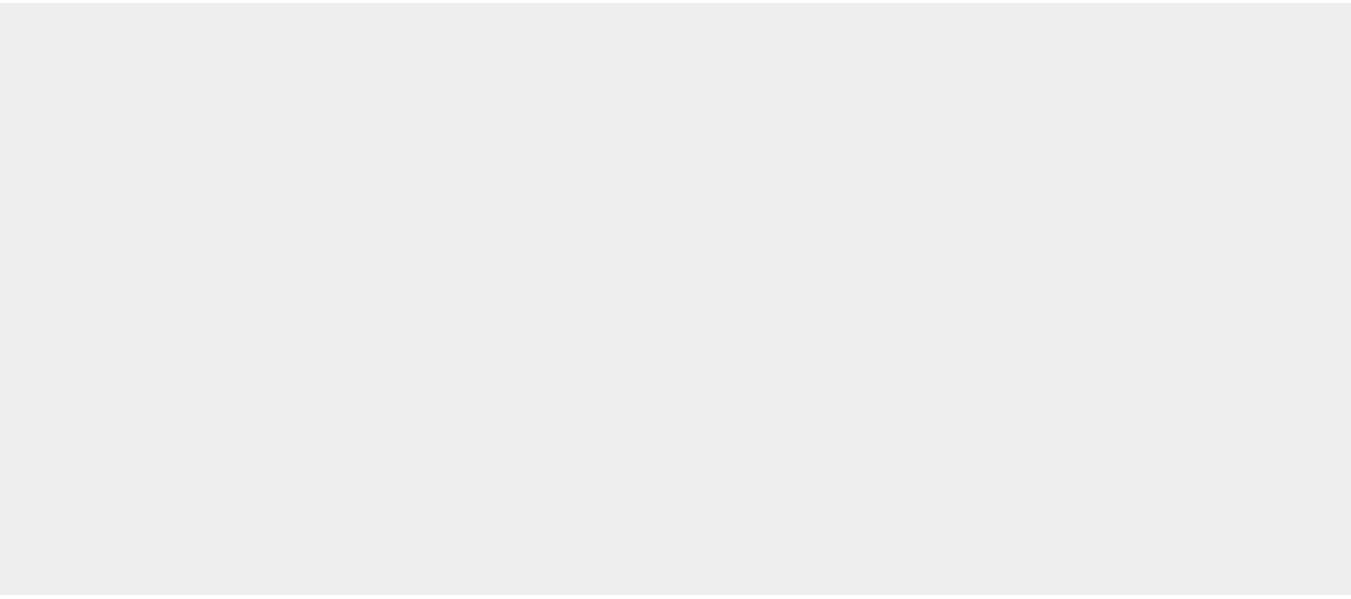 scroll, scrollTop: 0, scrollLeft: 0, axis: both 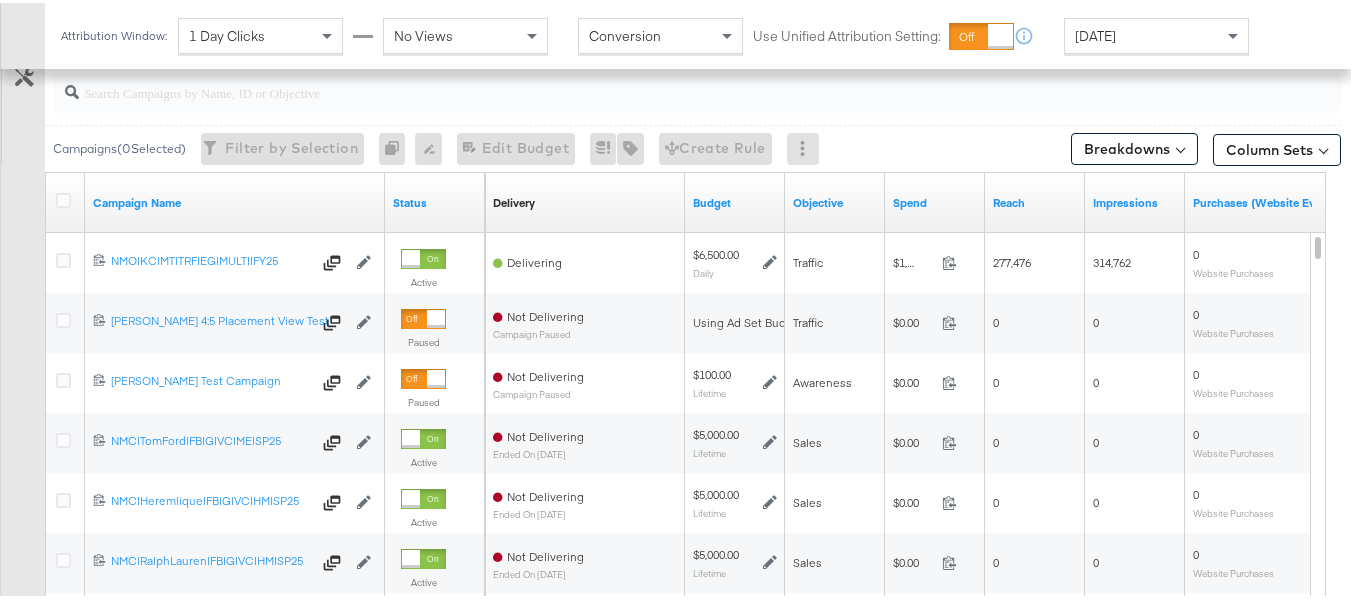 click at bounding box center [66, 200] 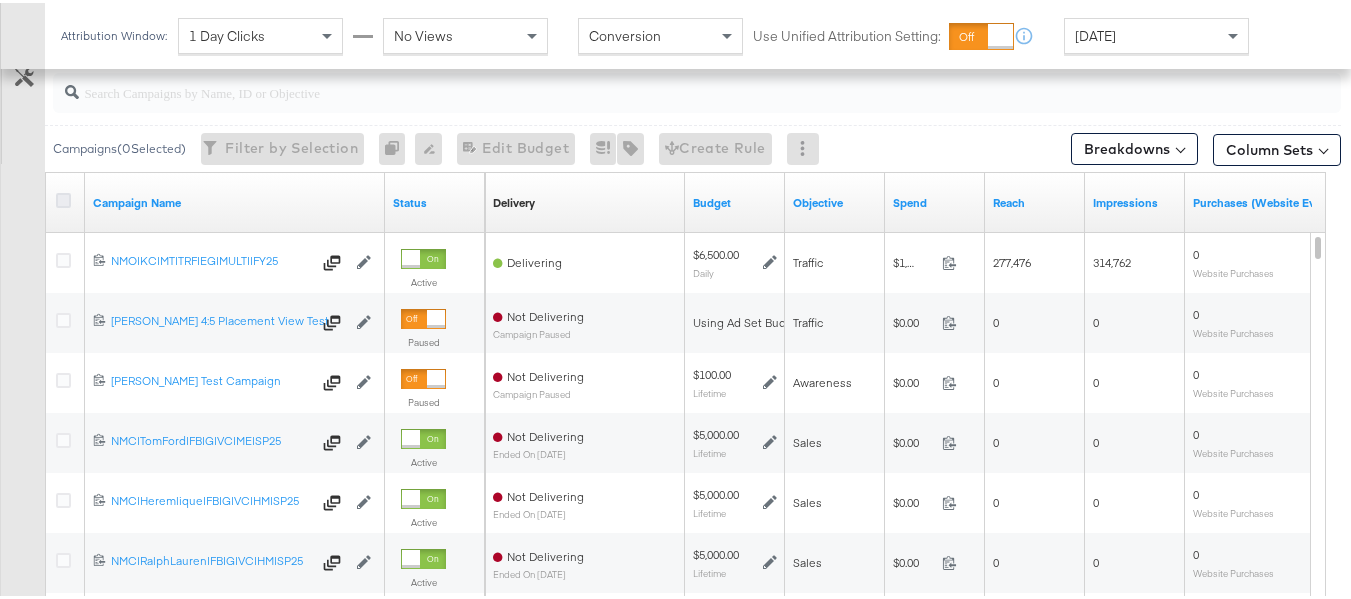 click at bounding box center [63, 197] 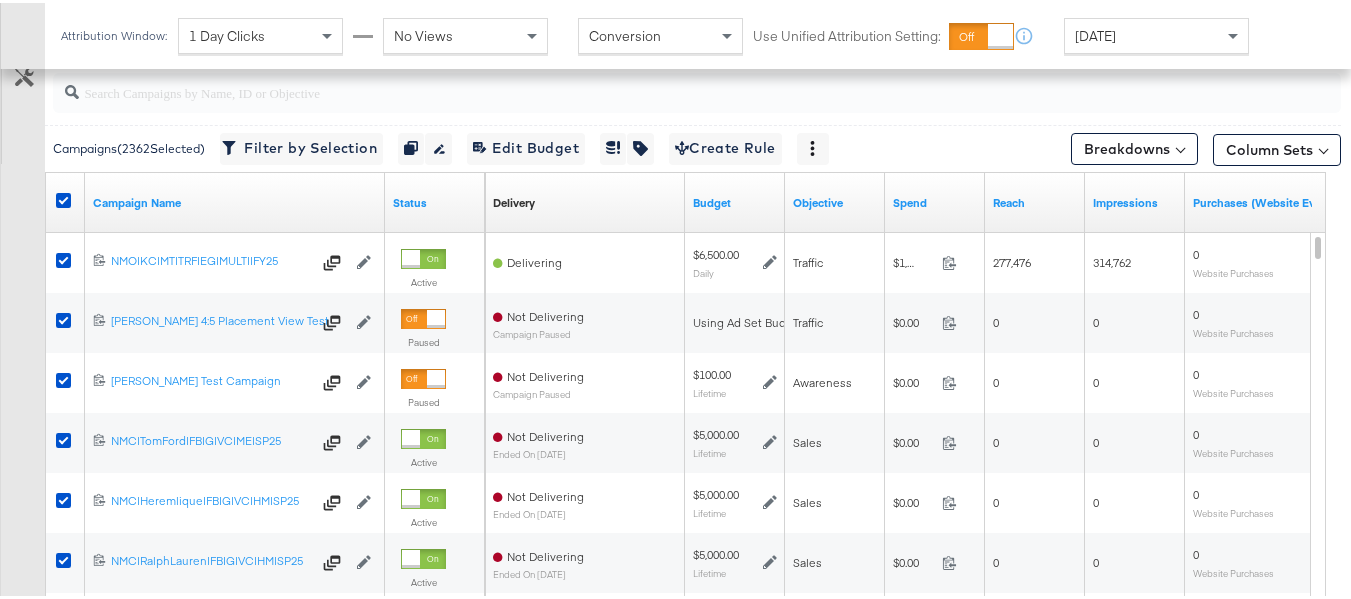 scroll, scrollTop: 800, scrollLeft: 0, axis: vertical 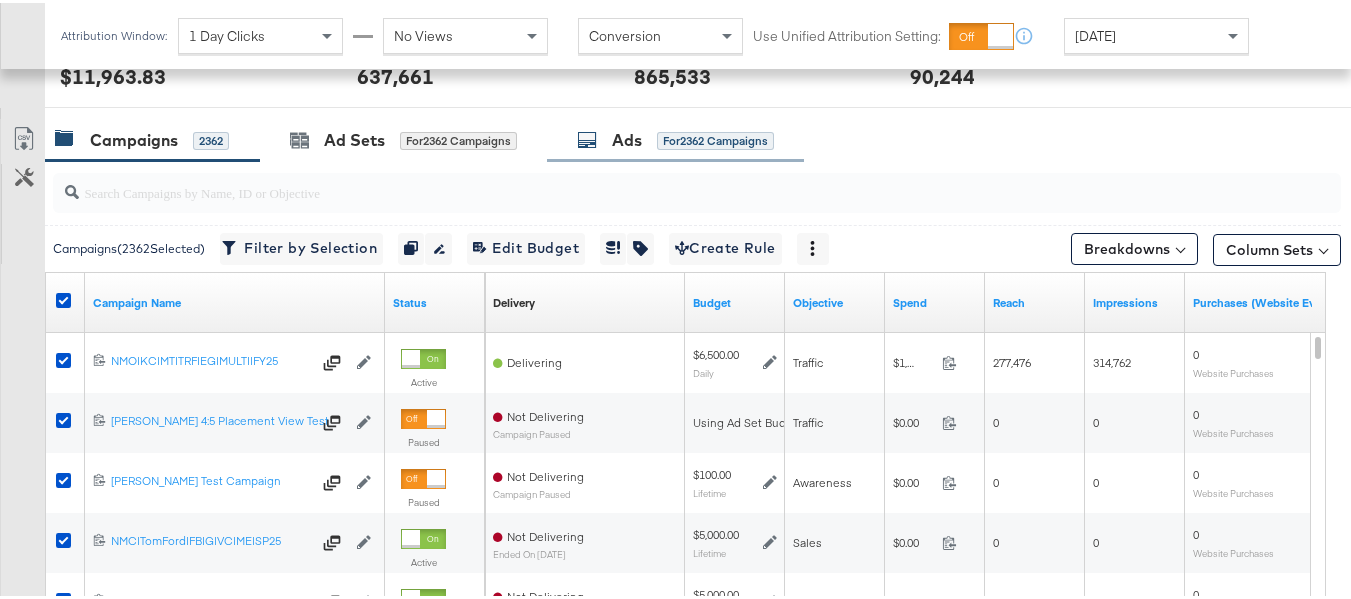 click on "Ads for  2362   Campaigns" at bounding box center [675, 137] 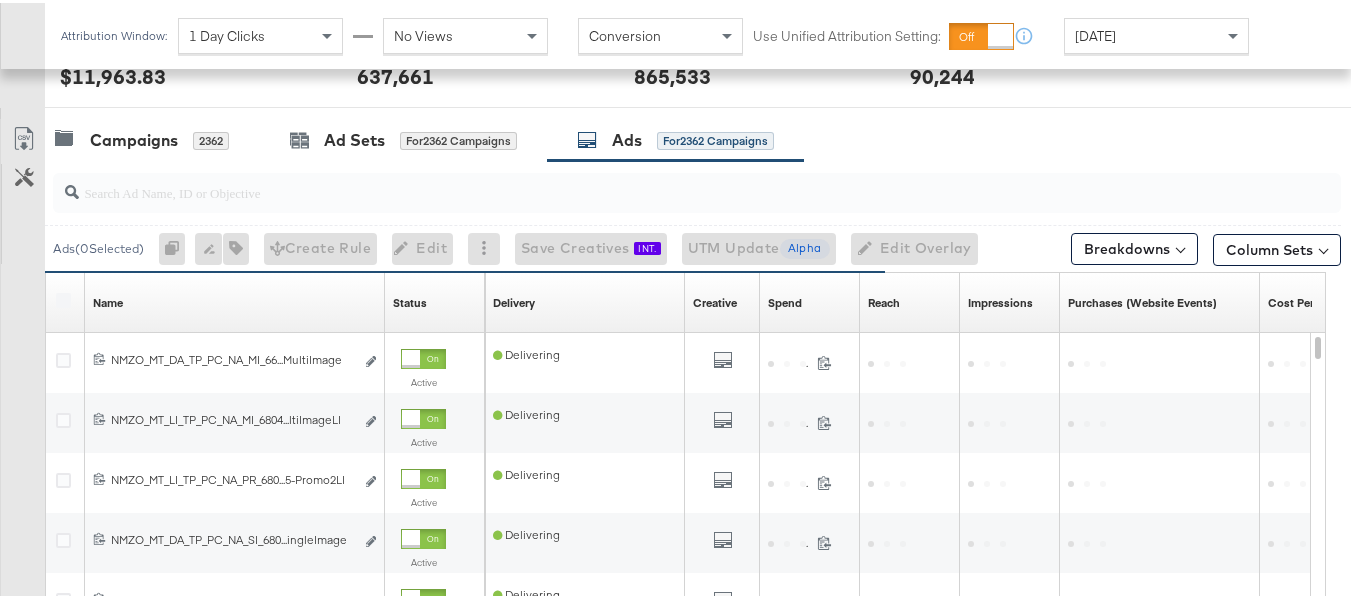 click at bounding box center (653, 181) 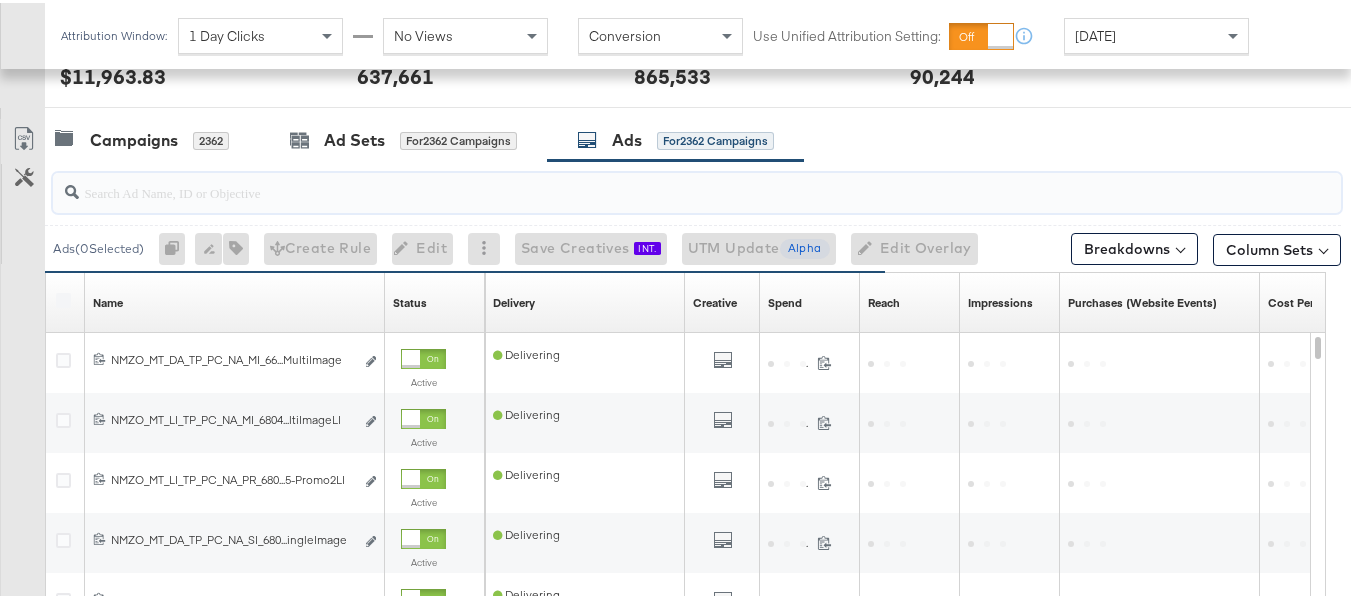 paste on "NMZO_MT_DA_TP_PL_NA_SI_6611244490545-SingleImage" 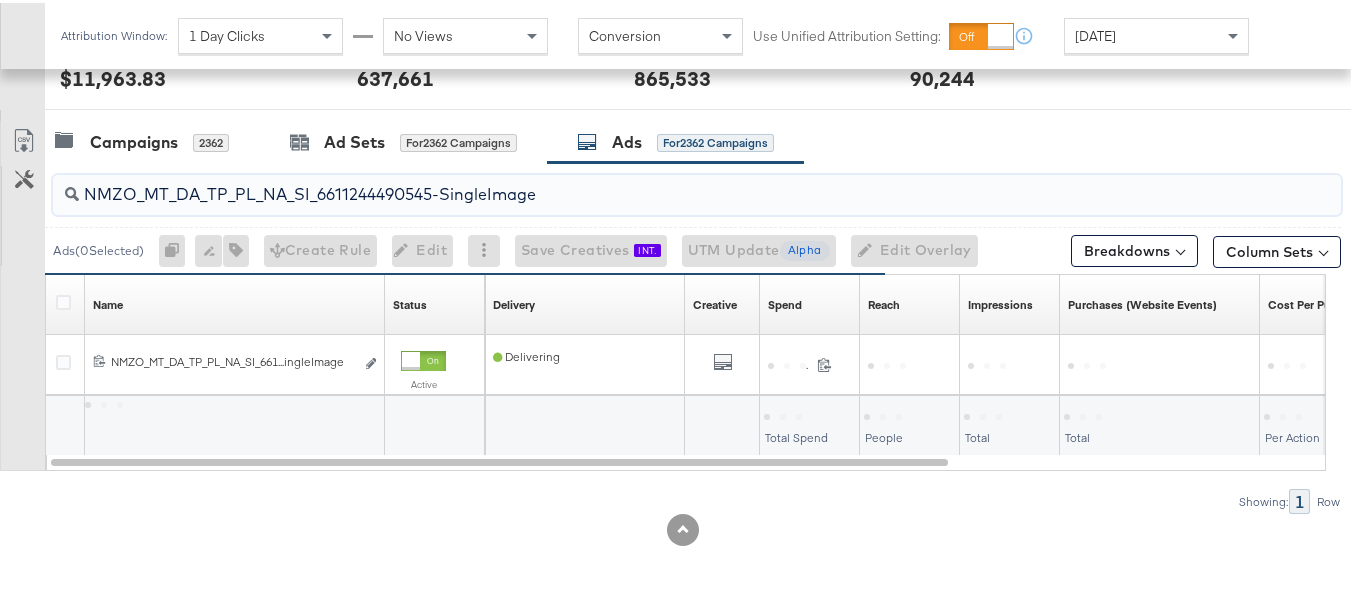 scroll, scrollTop: 798, scrollLeft: 0, axis: vertical 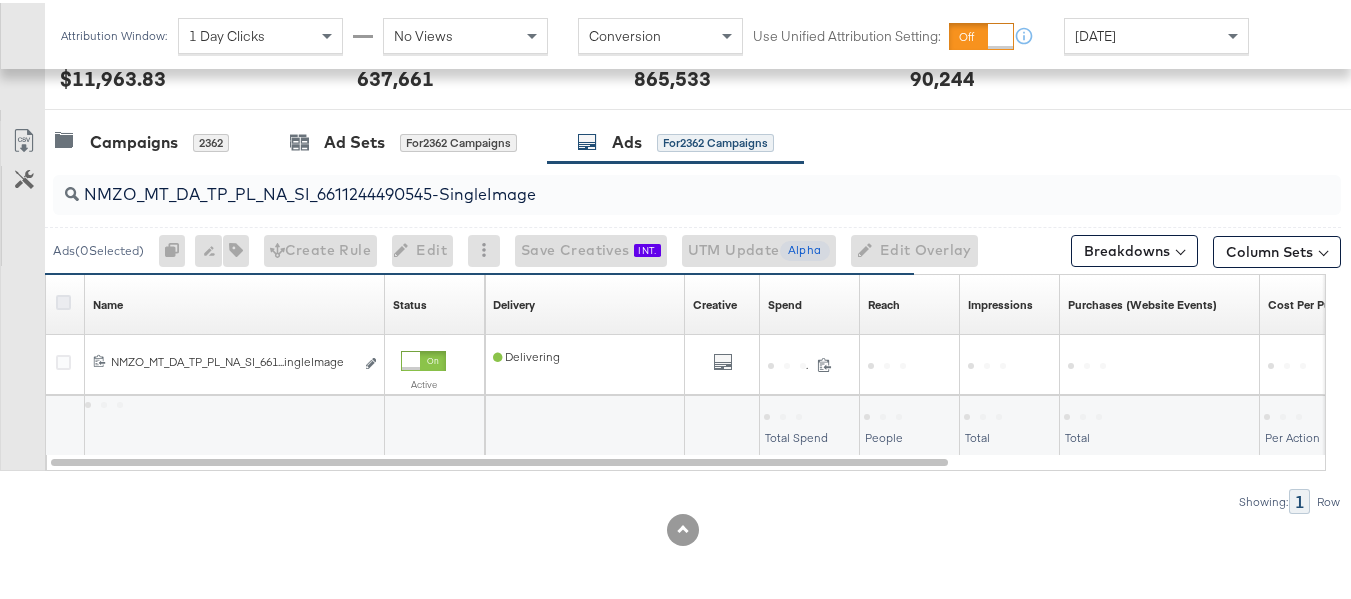 click at bounding box center [66, 302] 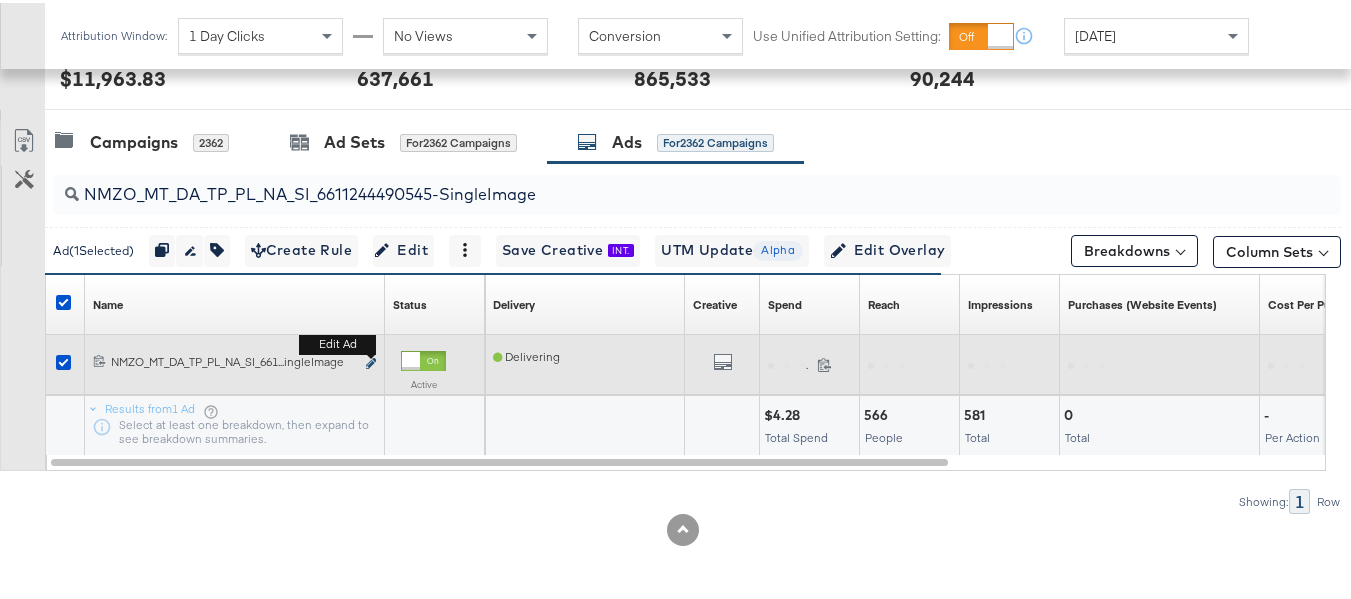 click at bounding box center (371, 360) 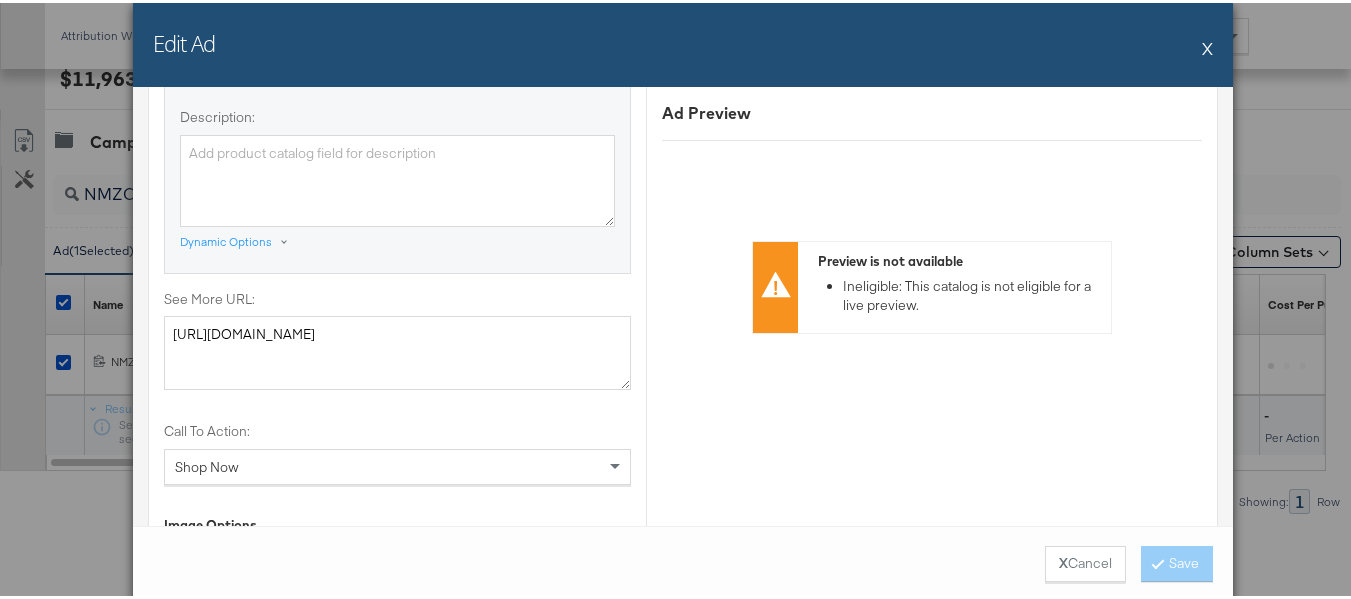scroll, scrollTop: 1900, scrollLeft: 0, axis: vertical 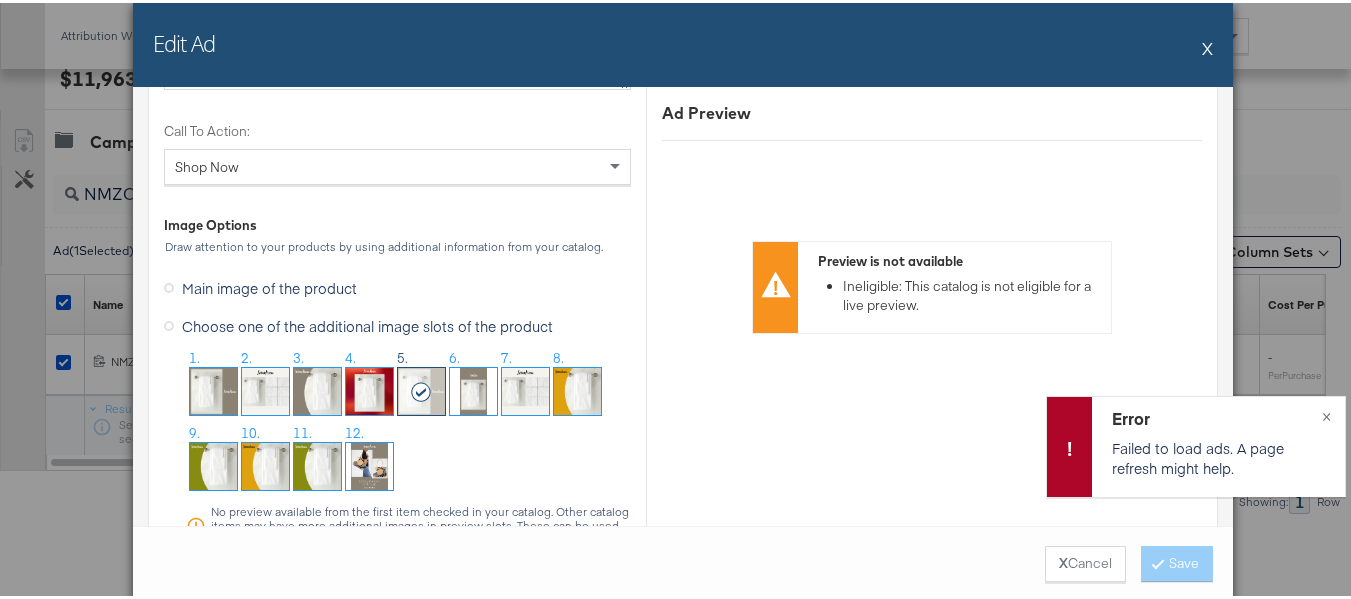 click on "Edit Ad X" at bounding box center [683, 42] 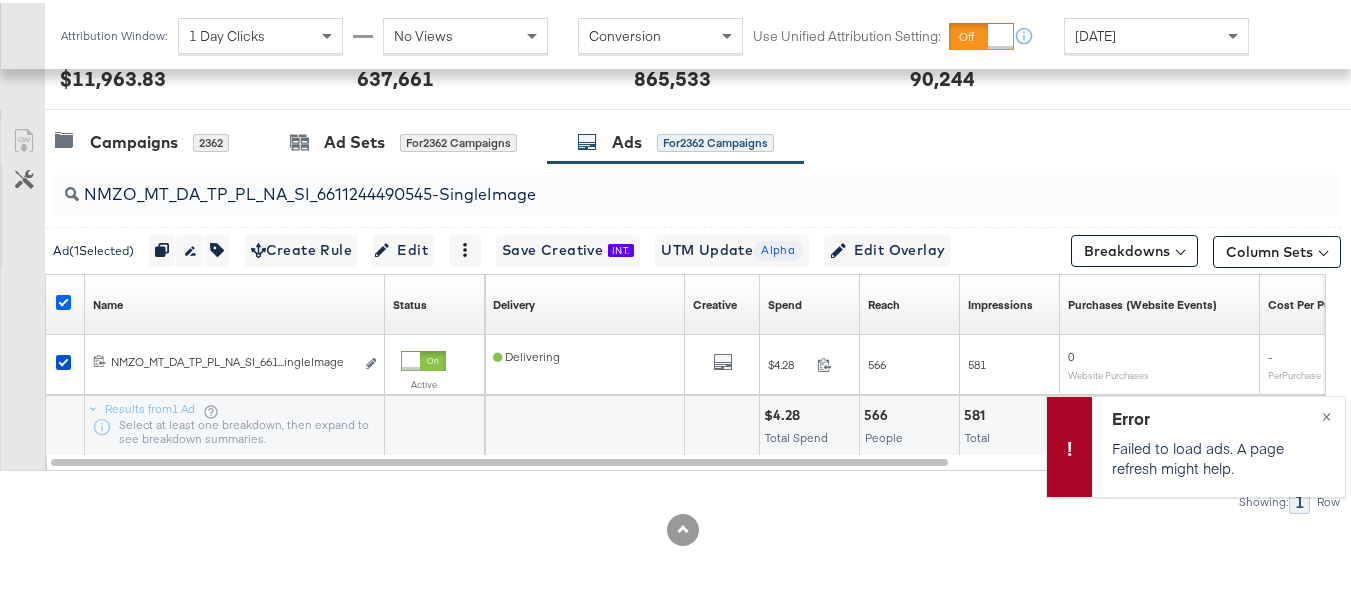 click at bounding box center (63, 299) 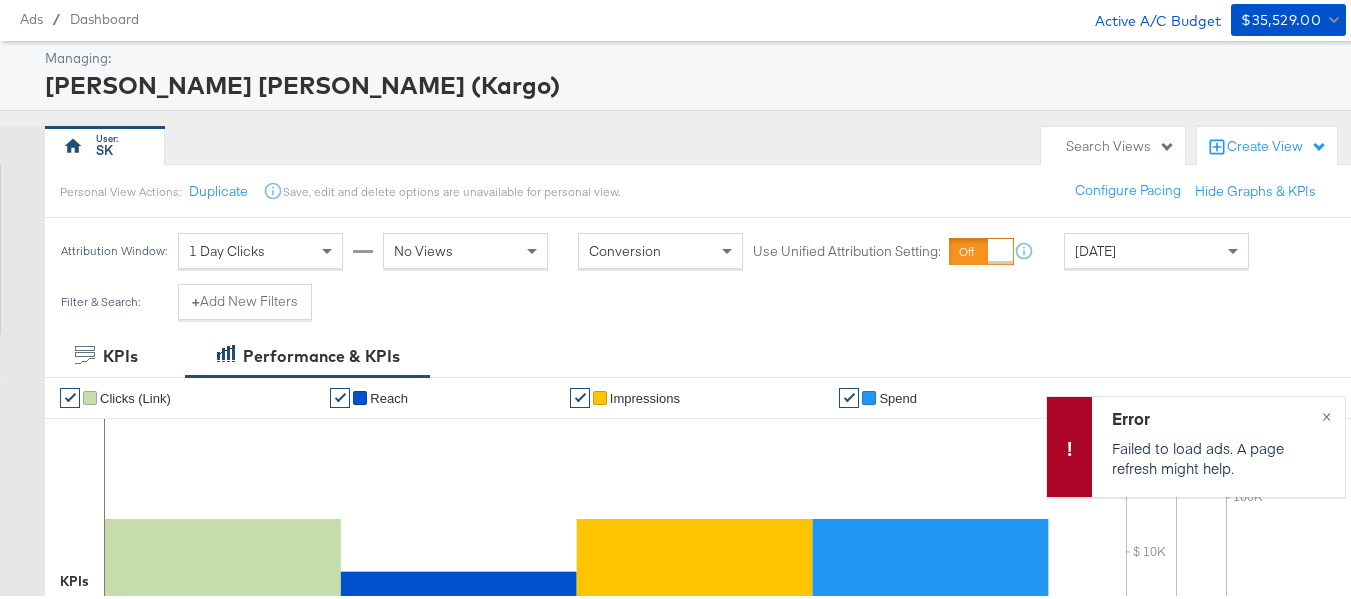 scroll, scrollTop: 0, scrollLeft: 0, axis: both 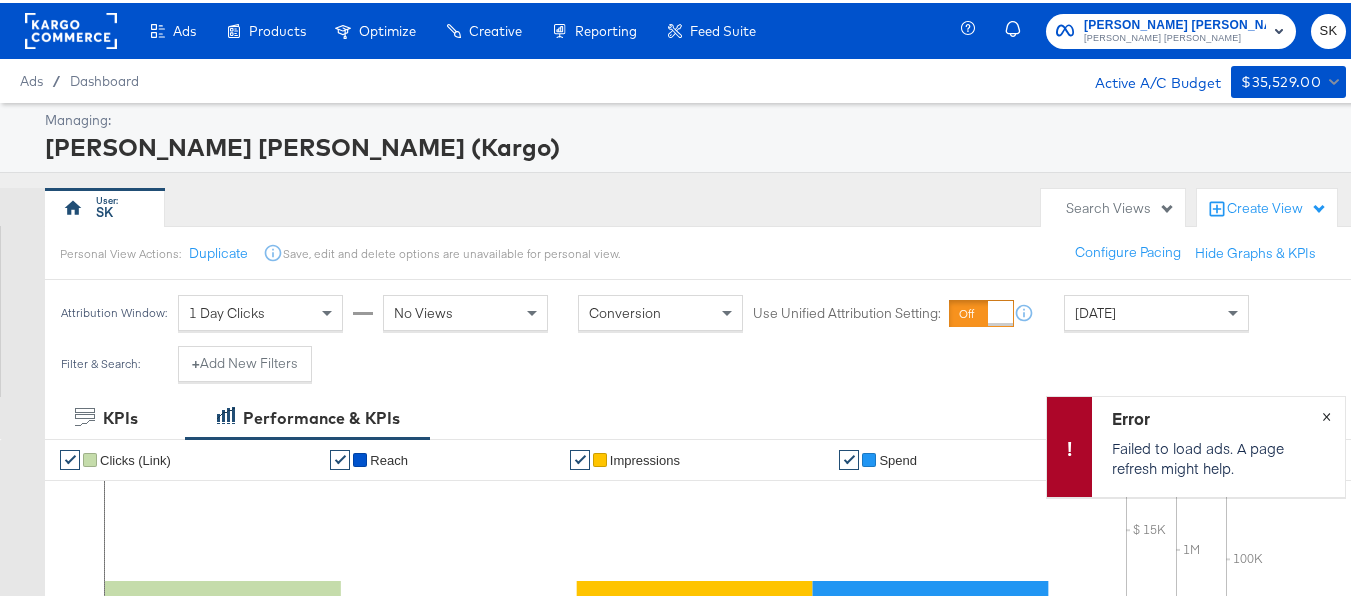click on "×" at bounding box center (1326, 411) 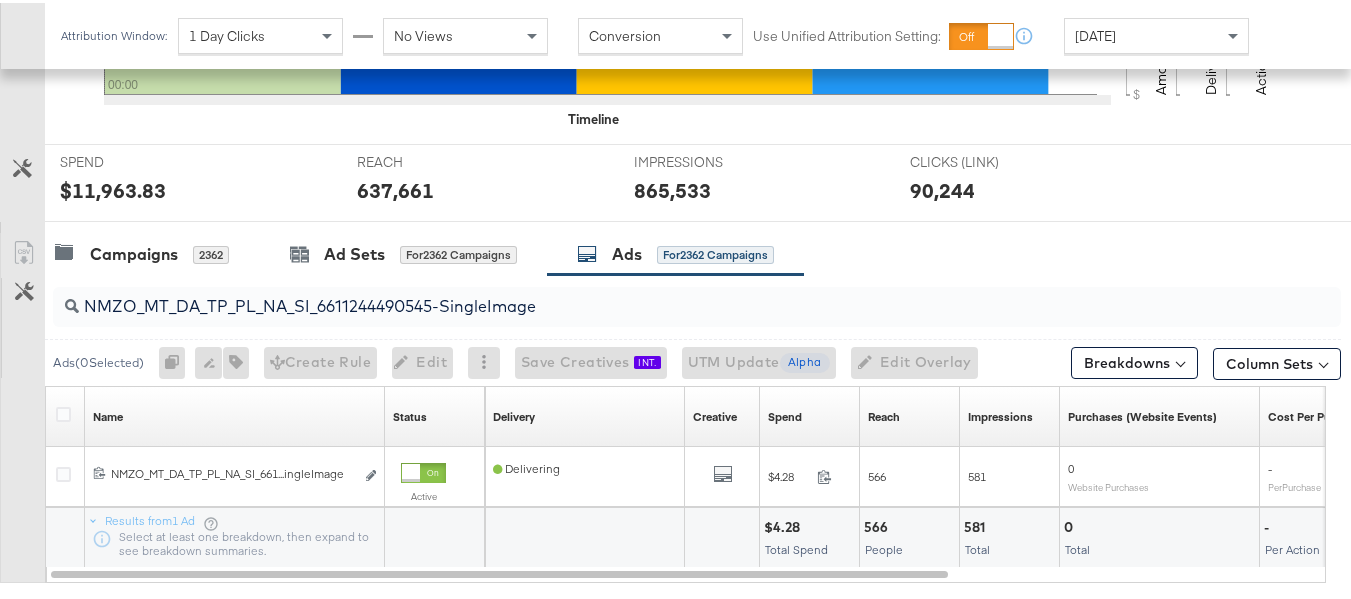 scroll, scrollTop: 798, scrollLeft: 0, axis: vertical 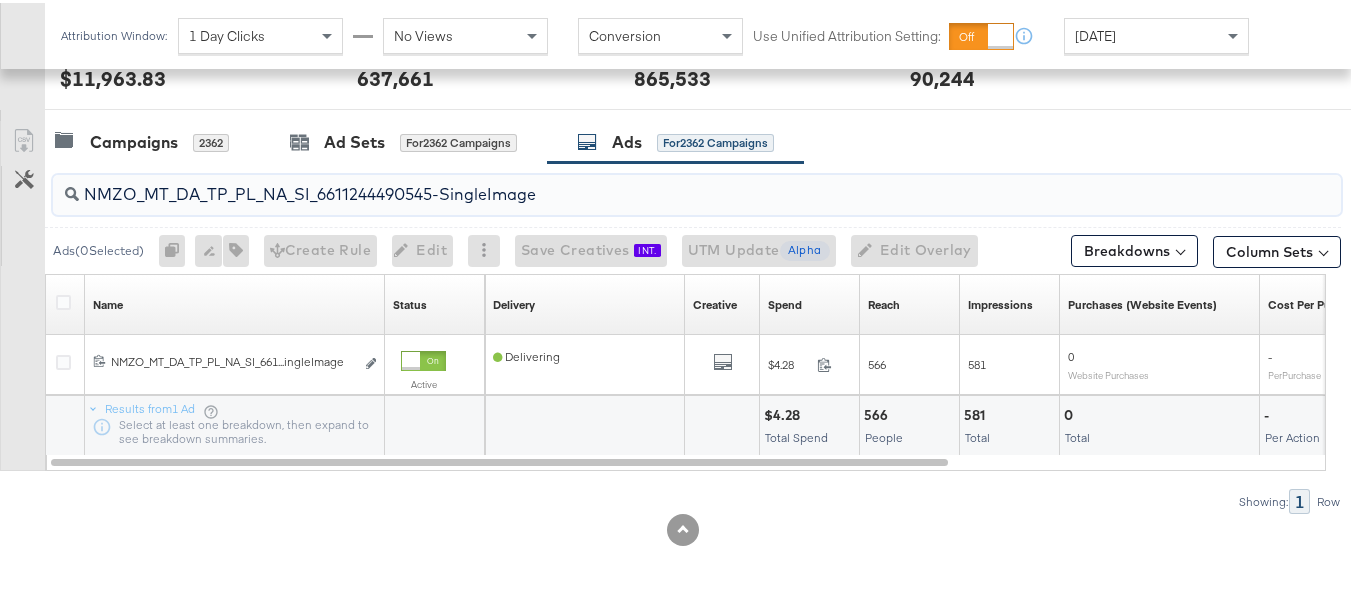 click on "NMZO_MT_DA_TP_PL_NA_SI_6611244490545-SingleImage" at bounding box center [653, 183] 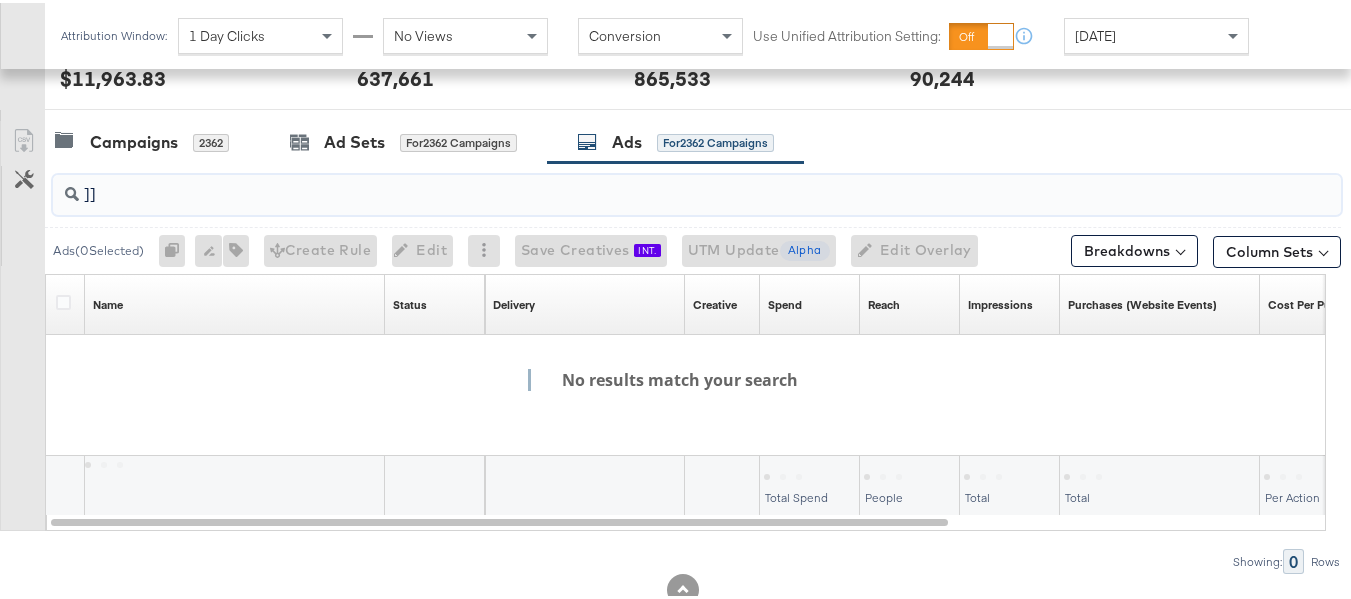 type on "]" 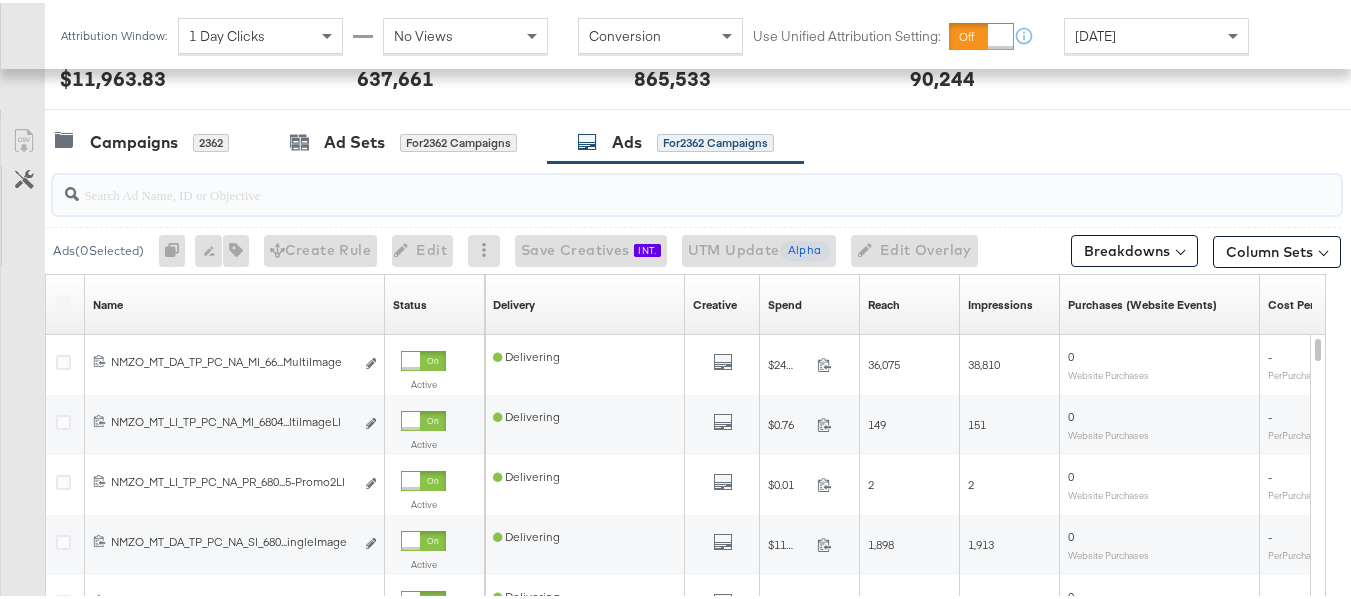 click at bounding box center [653, 183] 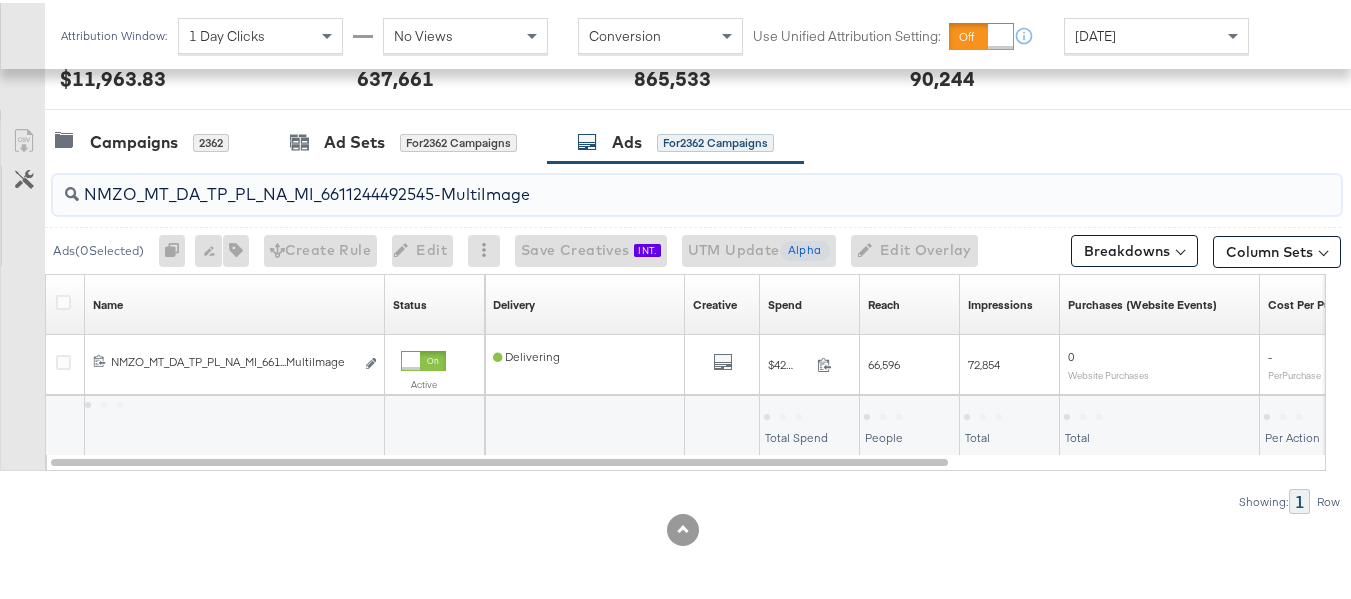 type on "NMZO_MT_DA_TP_PL_NA_MI_6611244492545-MultiImage" 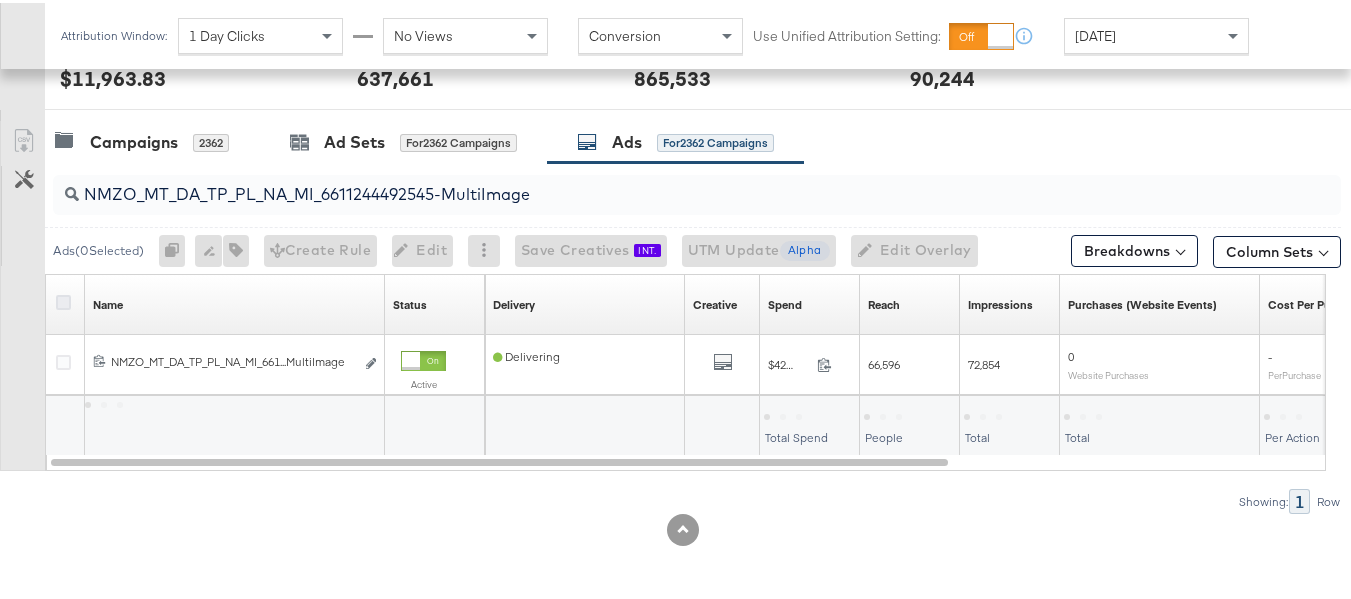 click at bounding box center (63, 299) 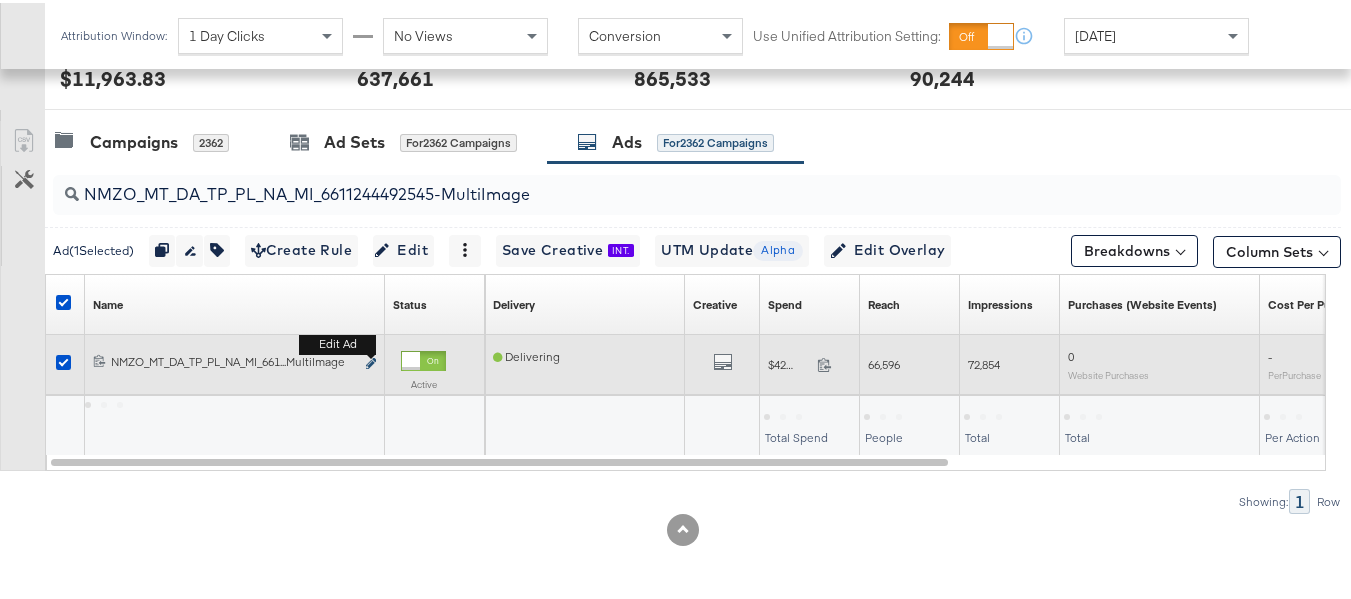 click at bounding box center (371, 360) 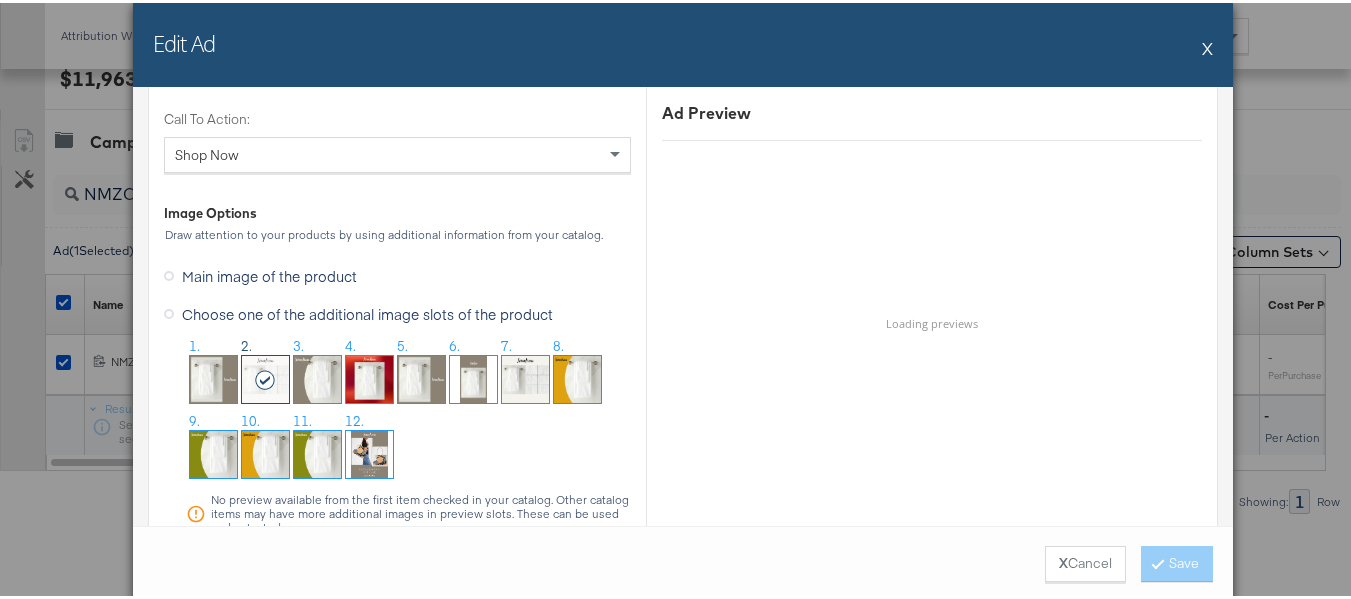 scroll, scrollTop: 1800, scrollLeft: 0, axis: vertical 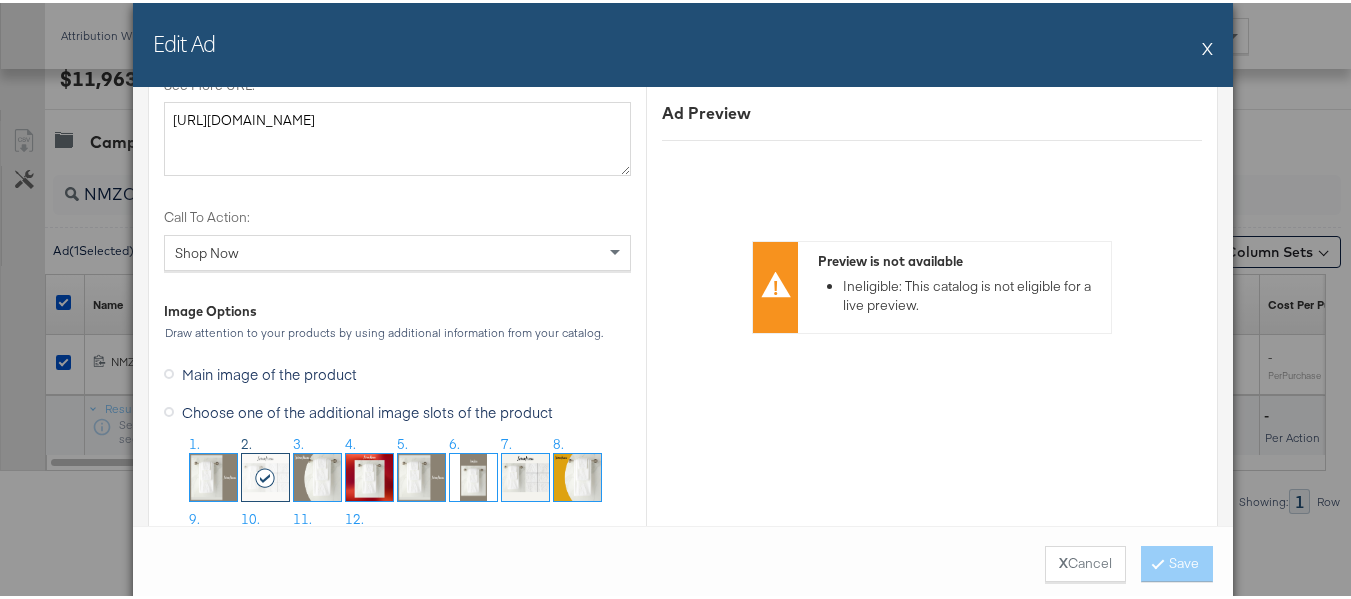 click on "Call To Action:" at bounding box center [397, 214] 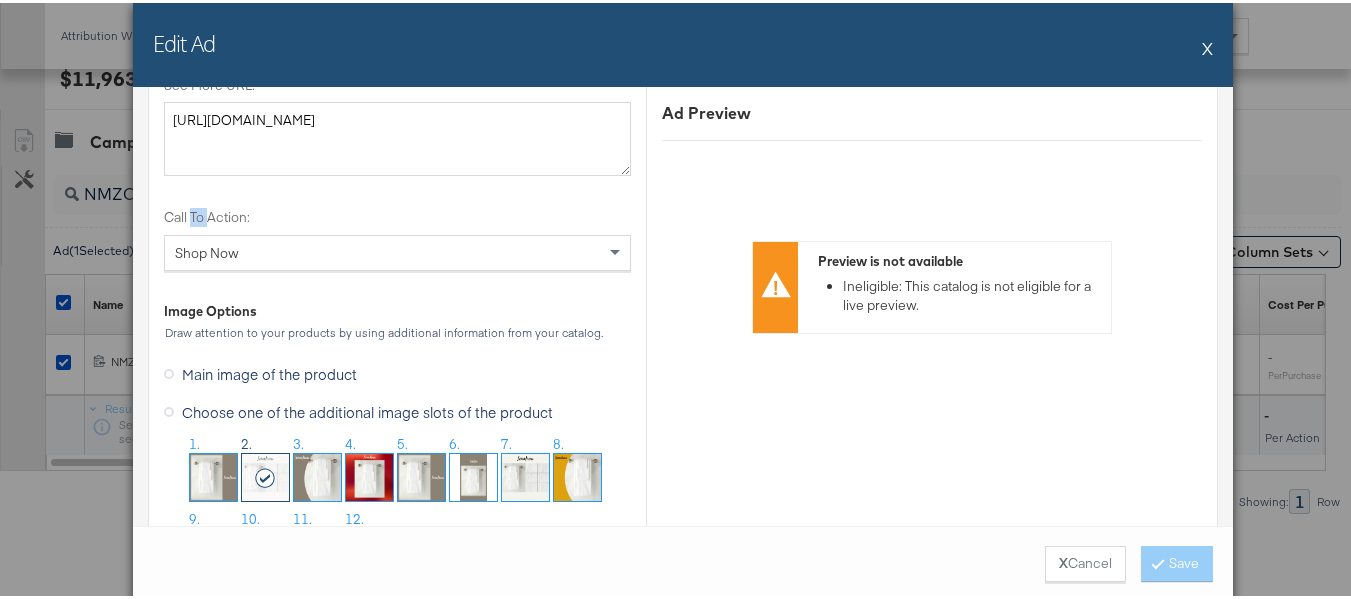 click on "Call To Action:" at bounding box center [397, 214] 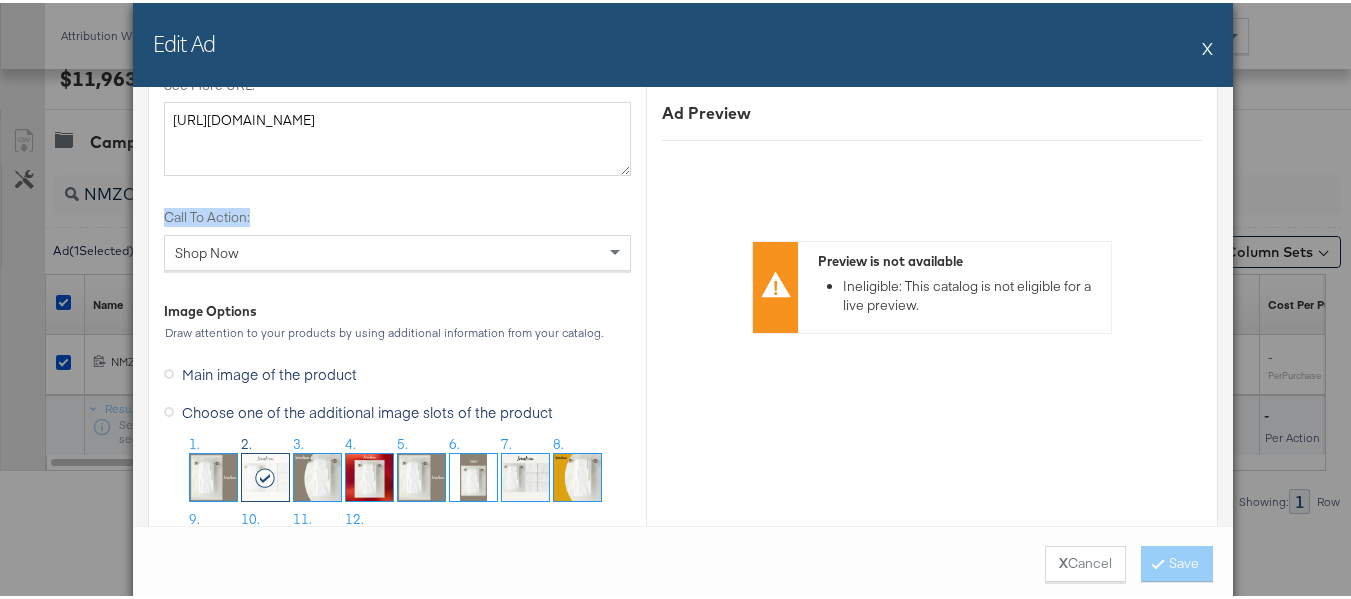 click on "Call To Action:" at bounding box center [397, 214] 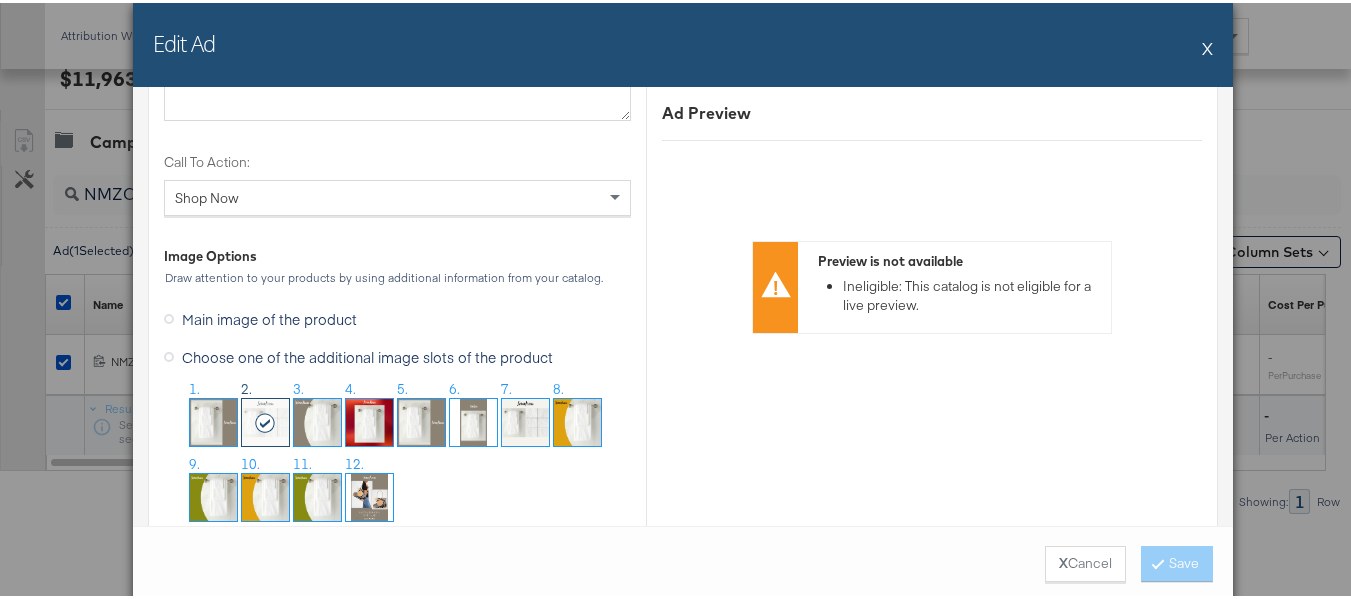 scroll, scrollTop: 1914, scrollLeft: 0, axis: vertical 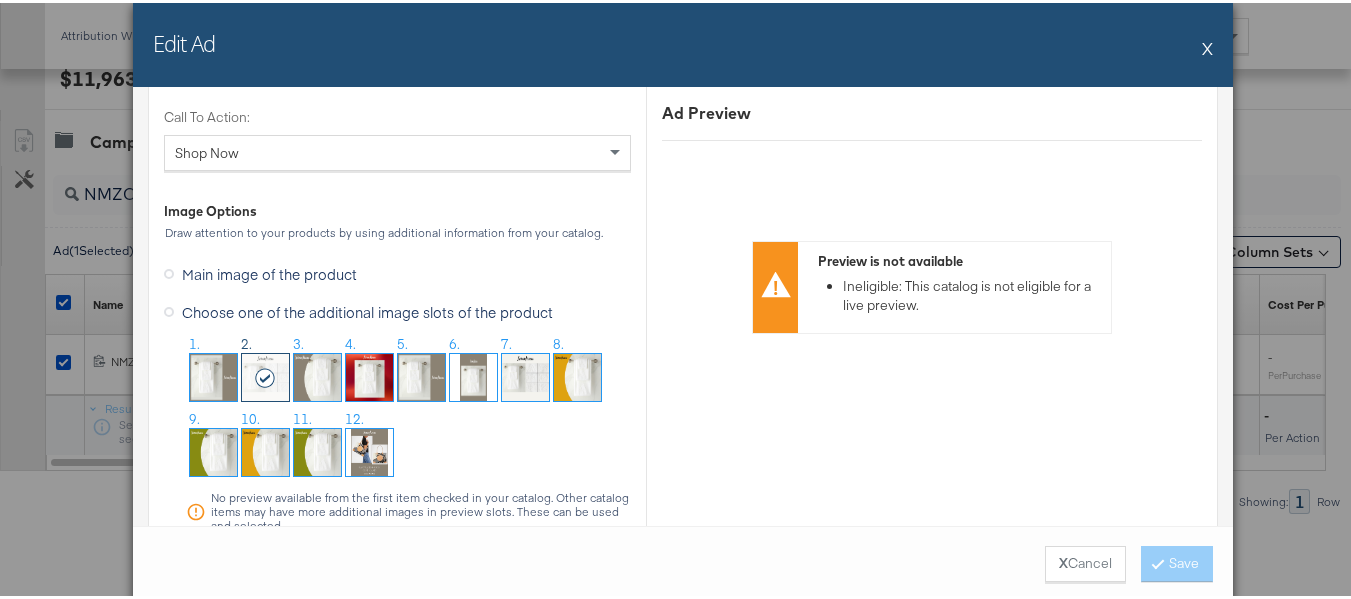 click on "Image Options" at bounding box center [397, 208] 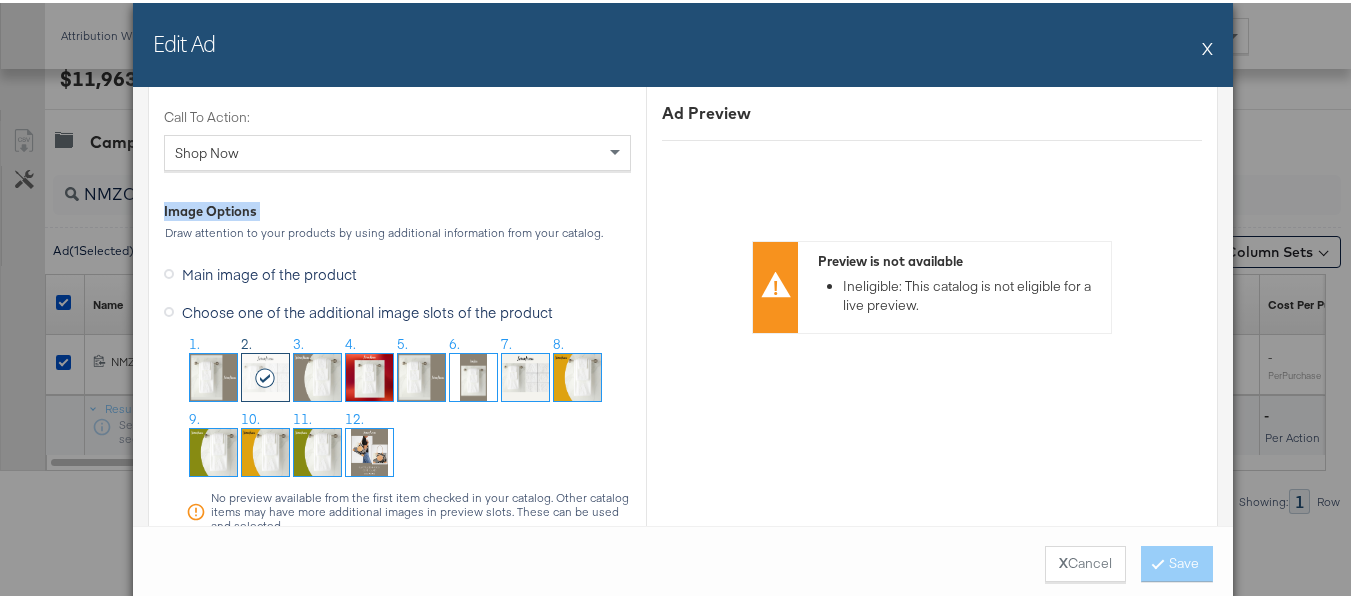 click on "Image Options" at bounding box center (397, 208) 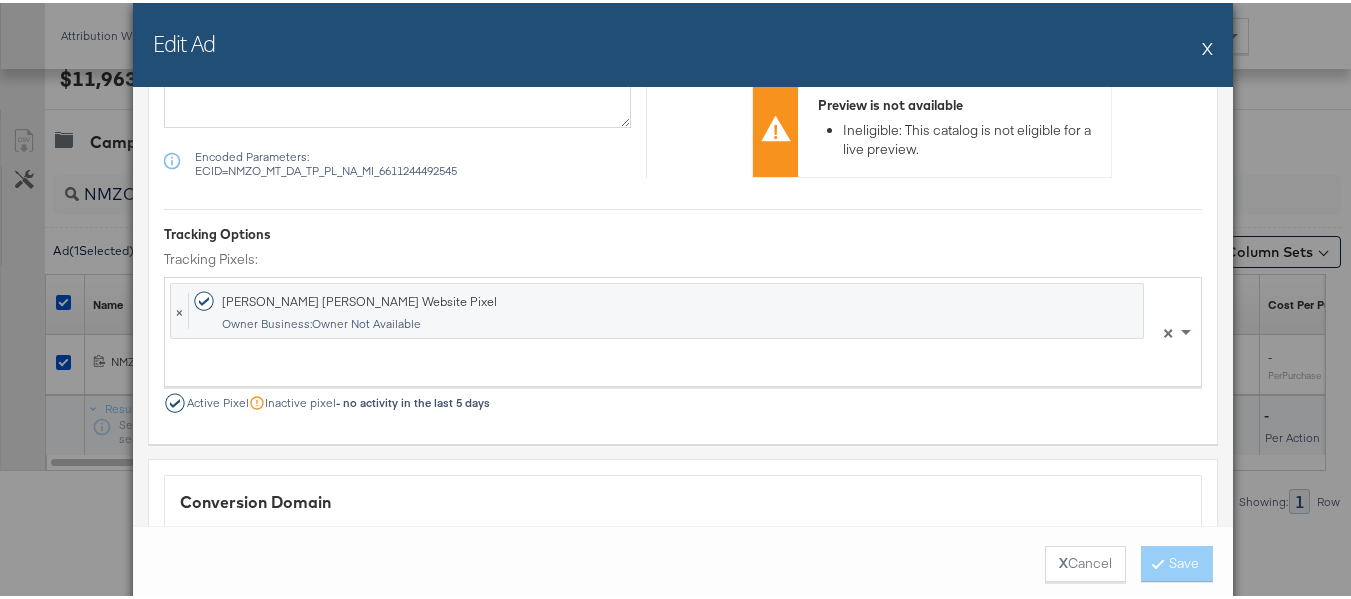 scroll, scrollTop: 2714, scrollLeft: 0, axis: vertical 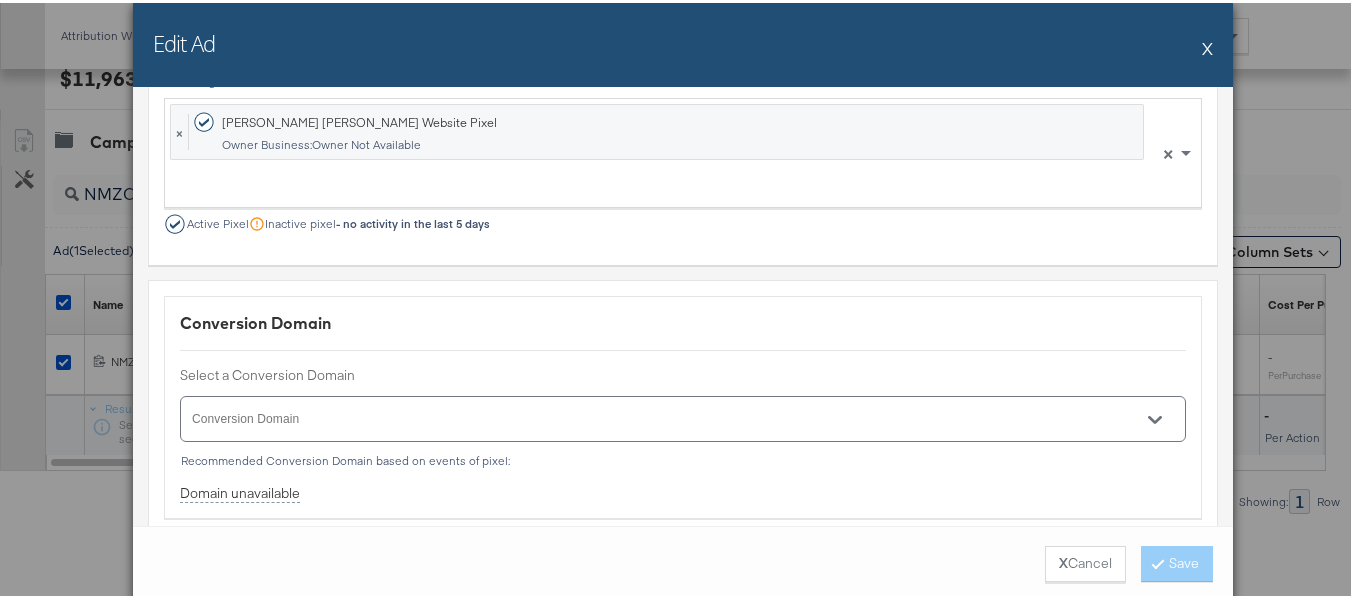 click on "X" at bounding box center [1207, 45] 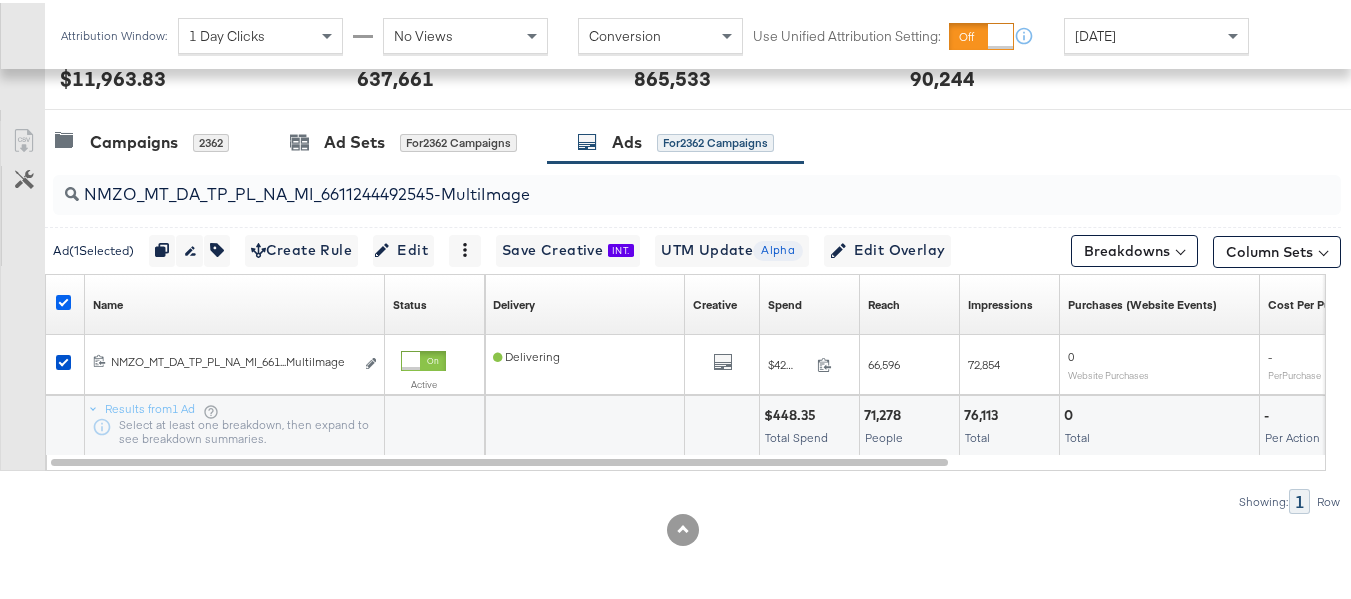 click at bounding box center [63, 299] 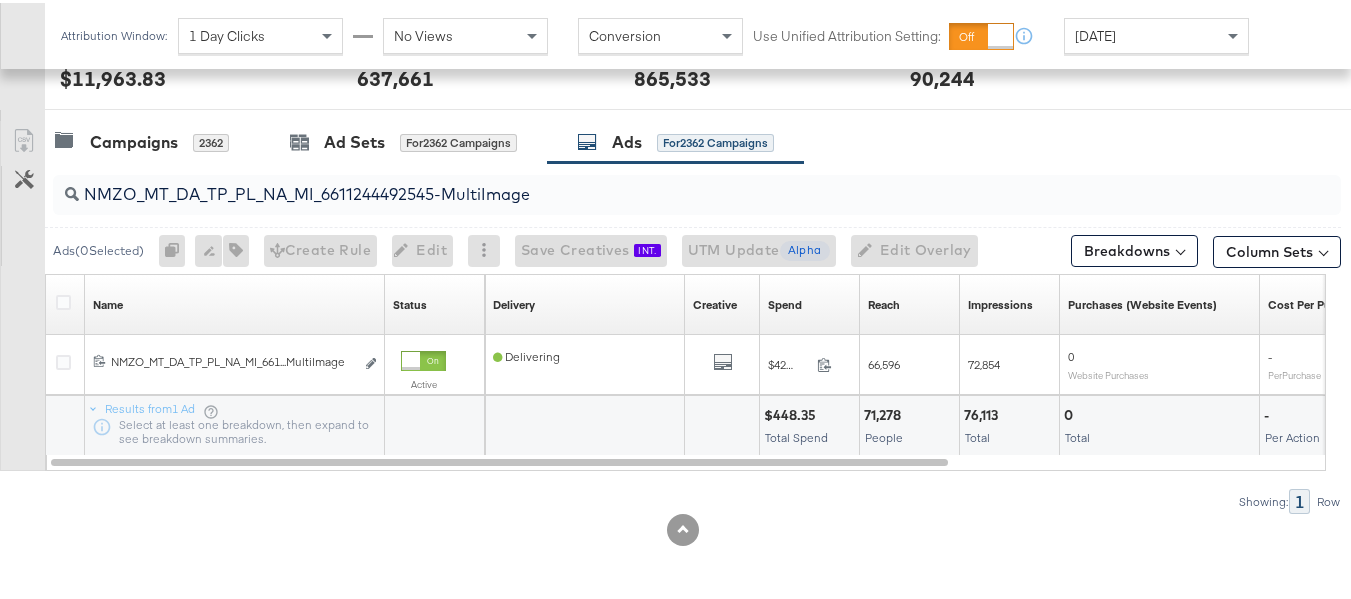 click on "NMZO_MT_DA_TP_PL_NA_MI_6611244492545-MultiImage" at bounding box center [653, 183] 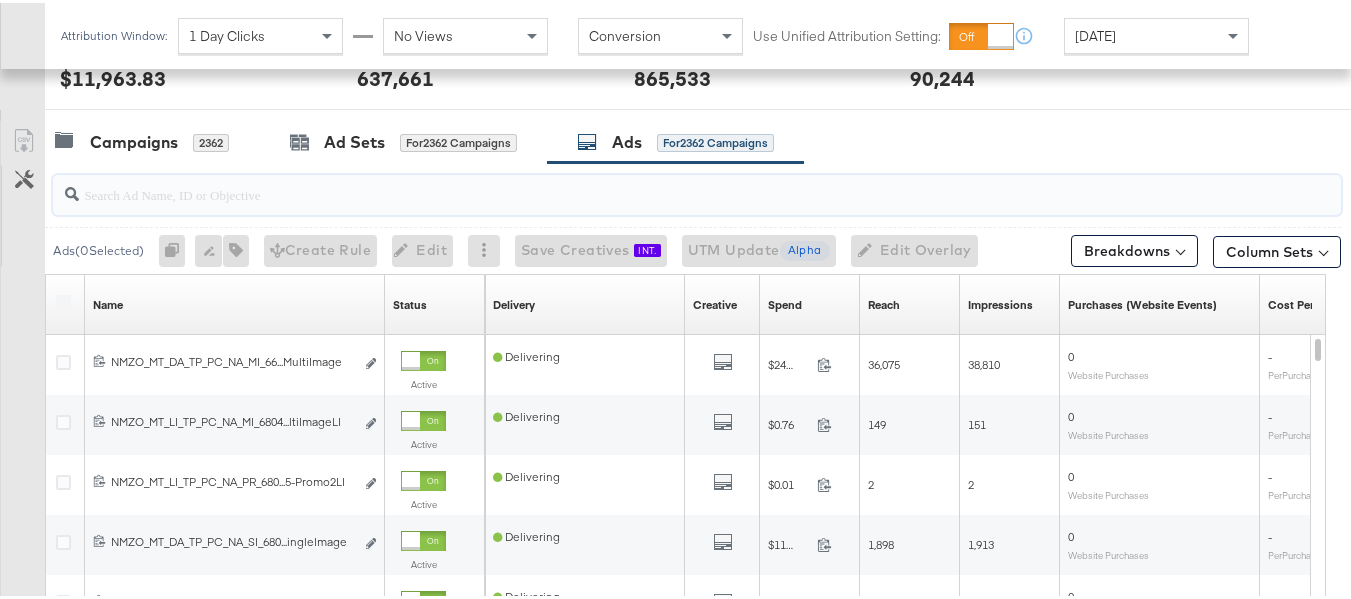 paste on "NMZO_MT_LI_TP_PL_NA_MI_6611244492945-MultiImageLI" 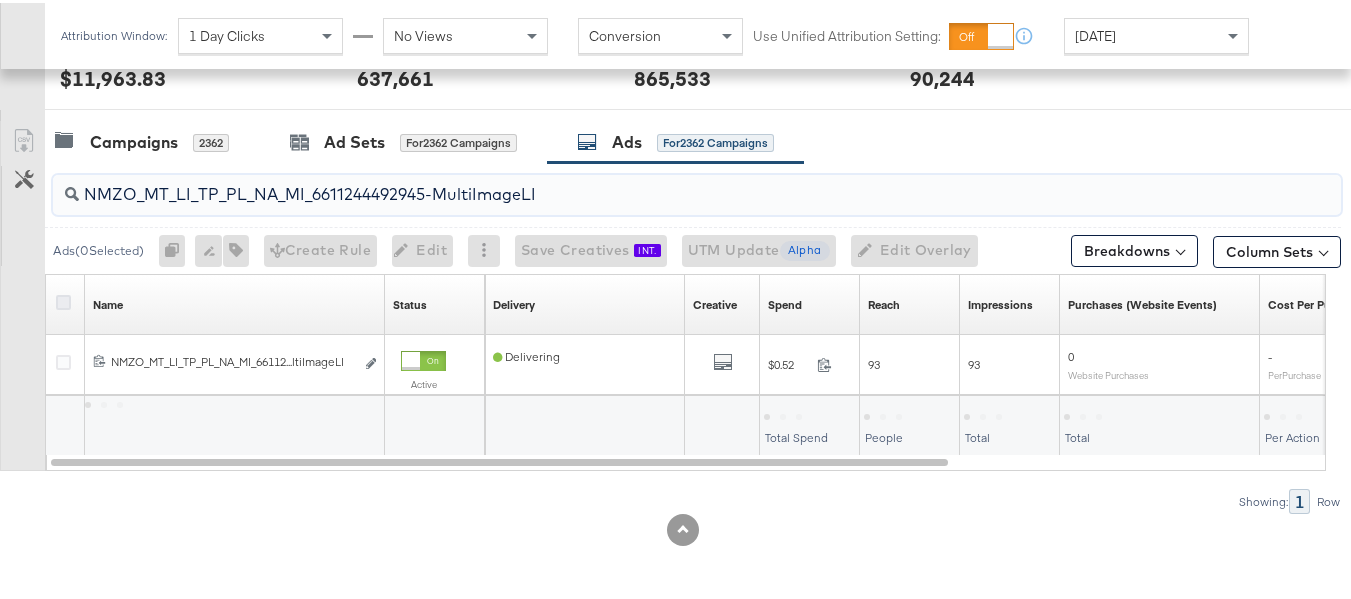 click at bounding box center [63, 299] 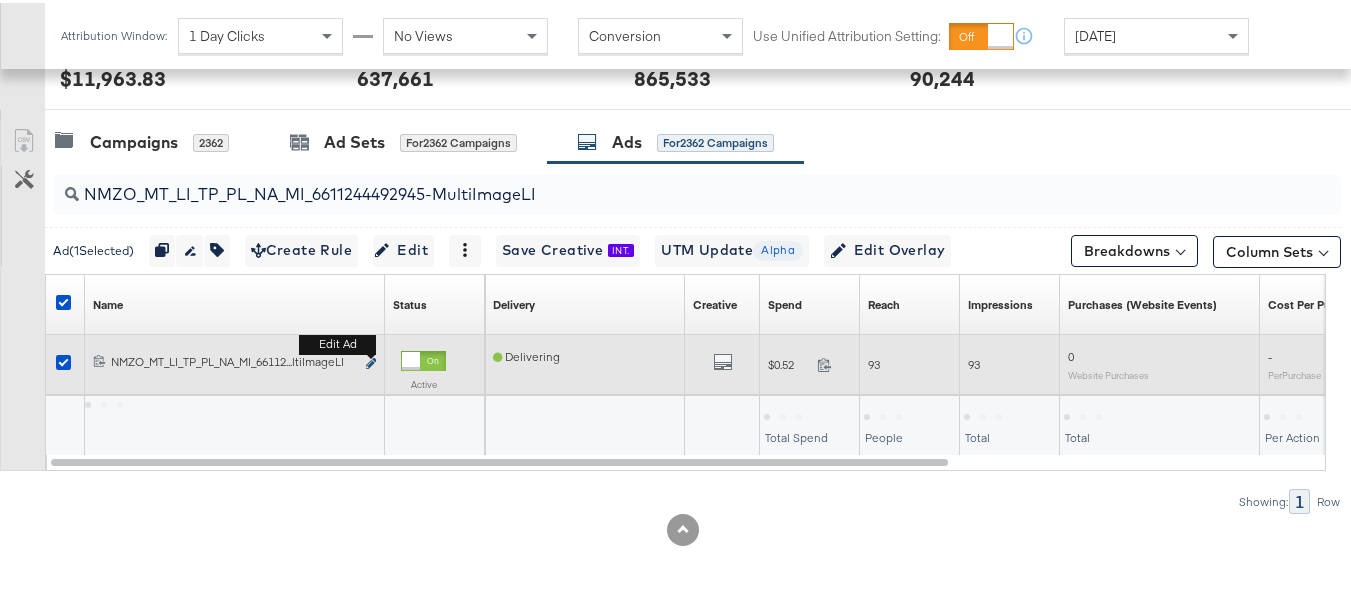 click at bounding box center [371, 360] 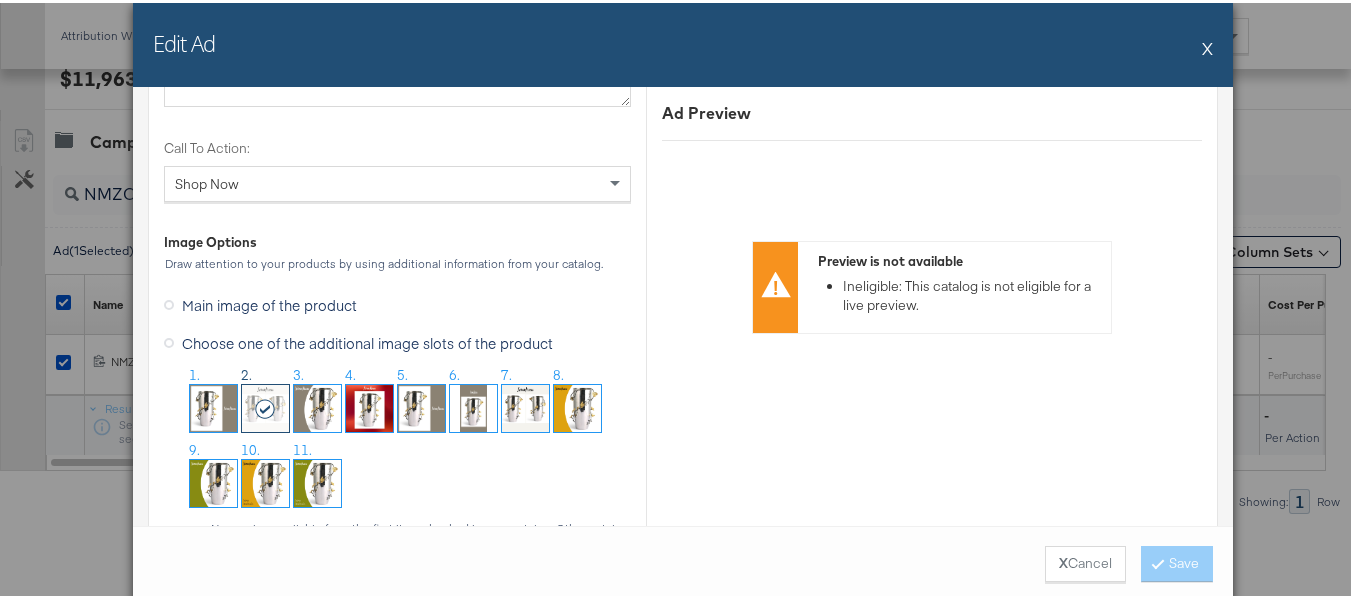 scroll, scrollTop: 2200, scrollLeft: 0, axis: vertical 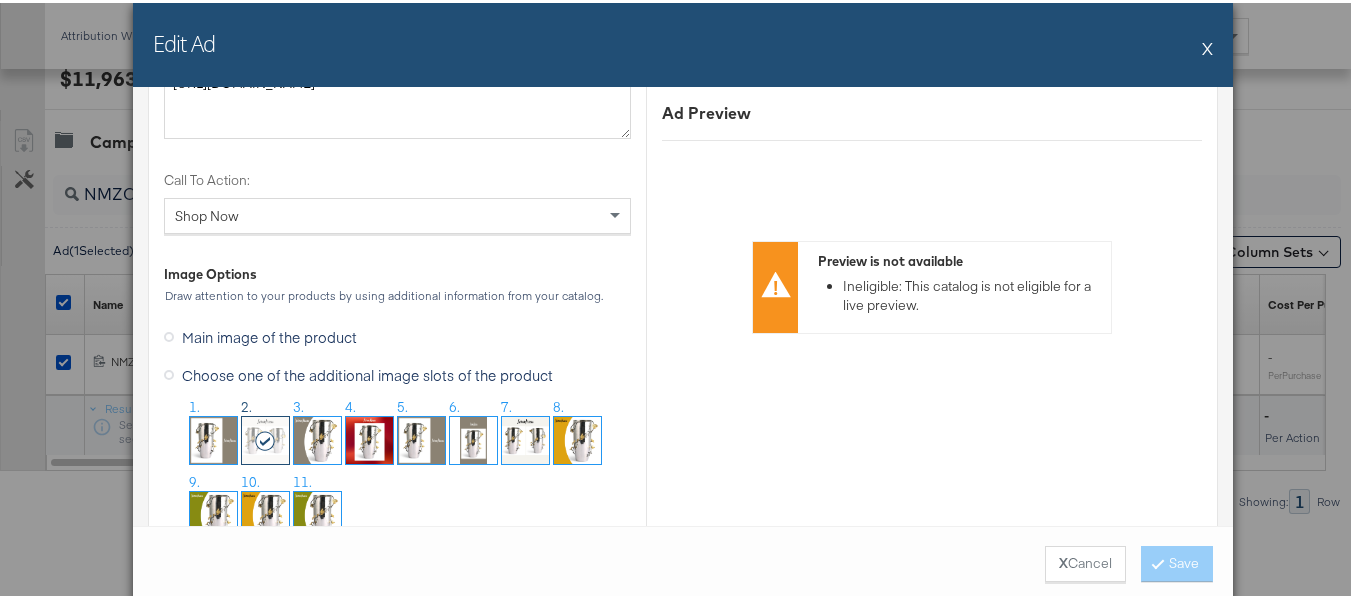 click on "X" at bounding box center [1207, 45] 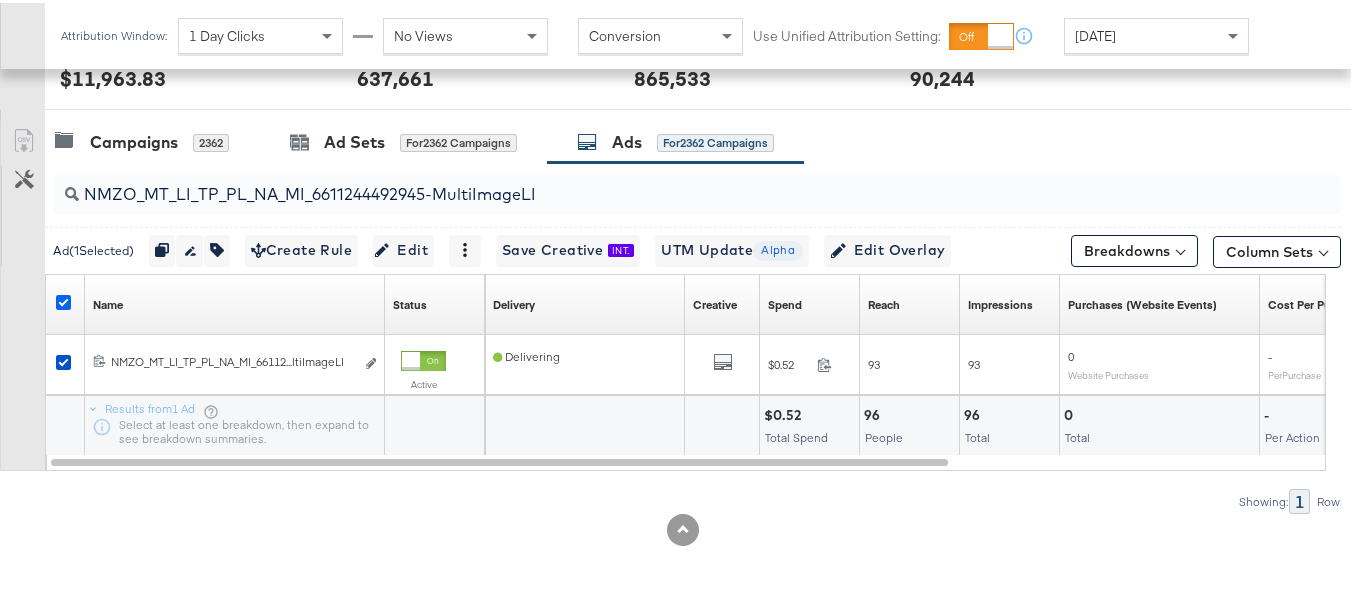 click at bounding box center [63, 299] 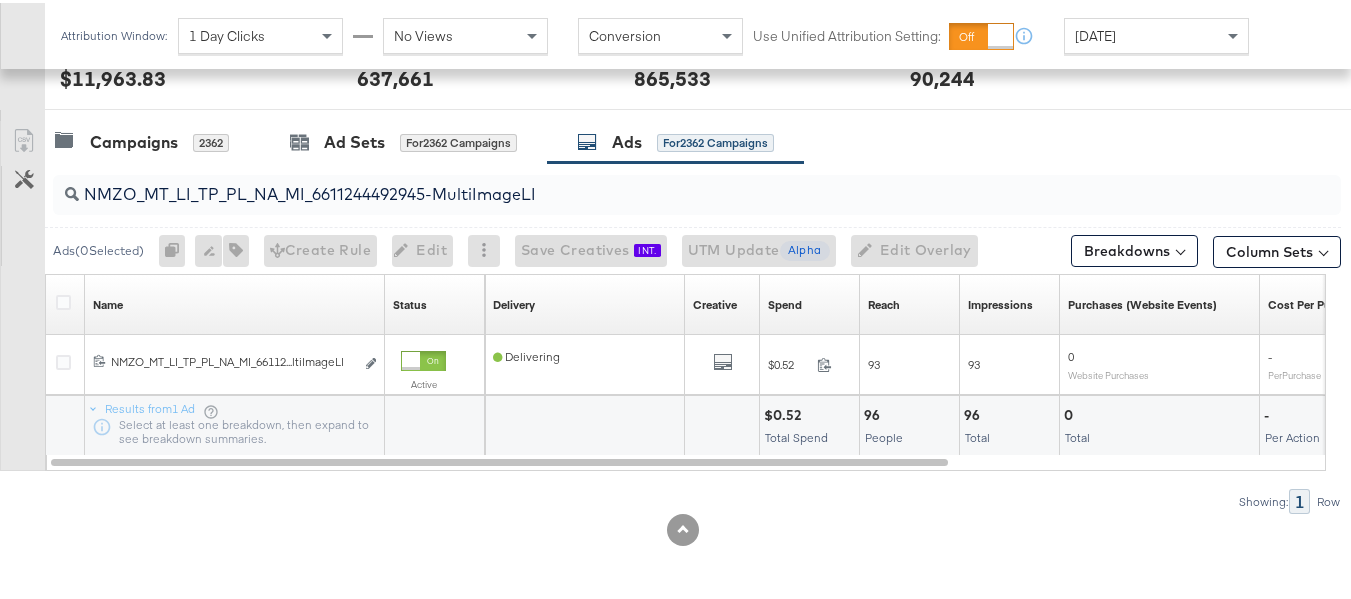 click on "NMZO_MT_LI_TP_PL_NA_MI_6611244492945-MultiImageLI" at bounding box center (697, 192) 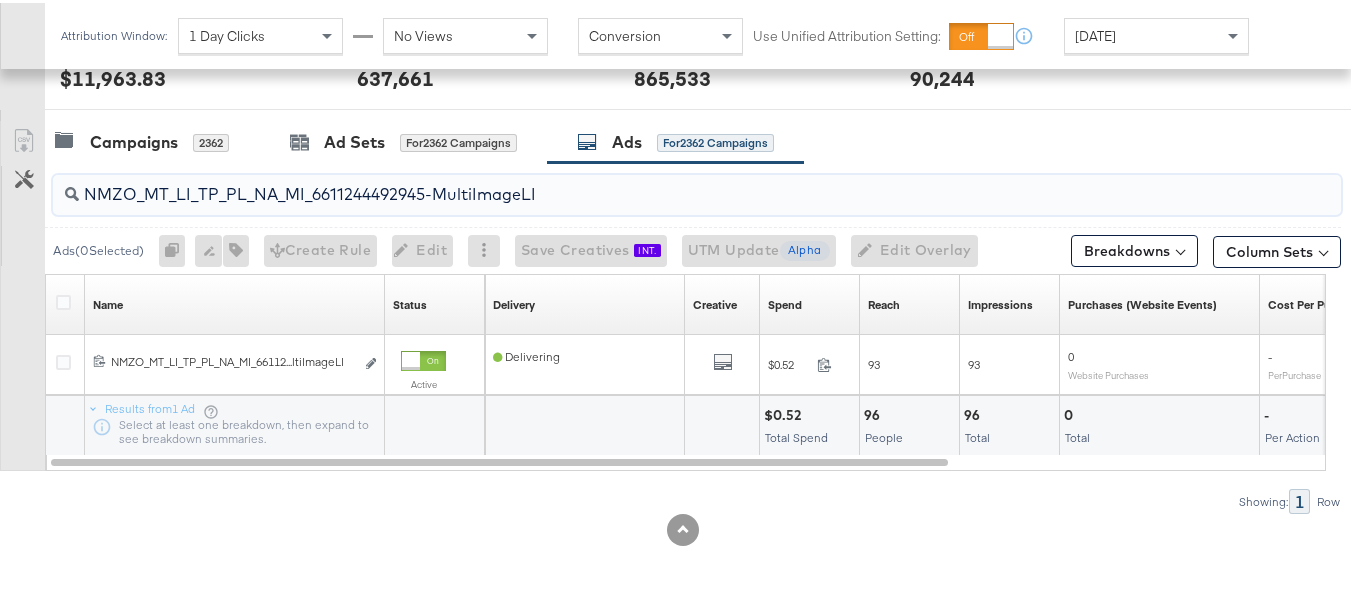 click on "NMZO_MT_LI_TP_PL_NA_MI_6611244492945-MultiImageLI" at bounding box center [653, 183] 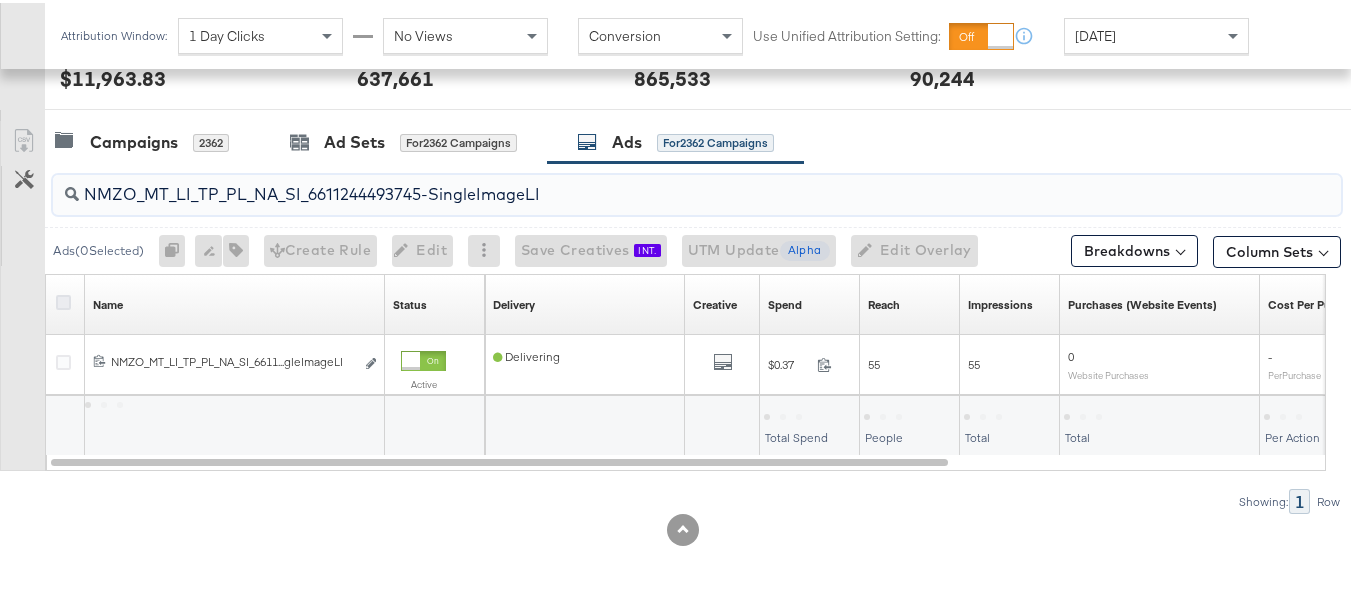 type on "NMZO_MT_LI_TP_PL_NA_SI_6611244493745-SingleImageLI" 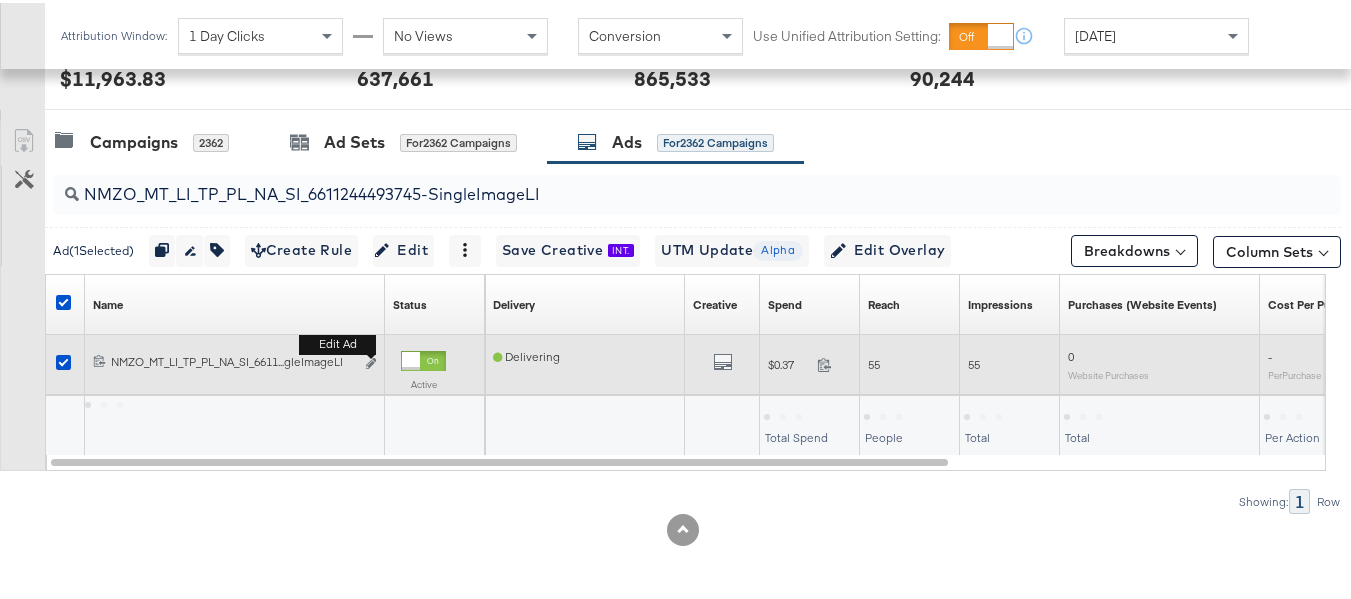 click on "Edit ad" at bounding box center [371, 361] 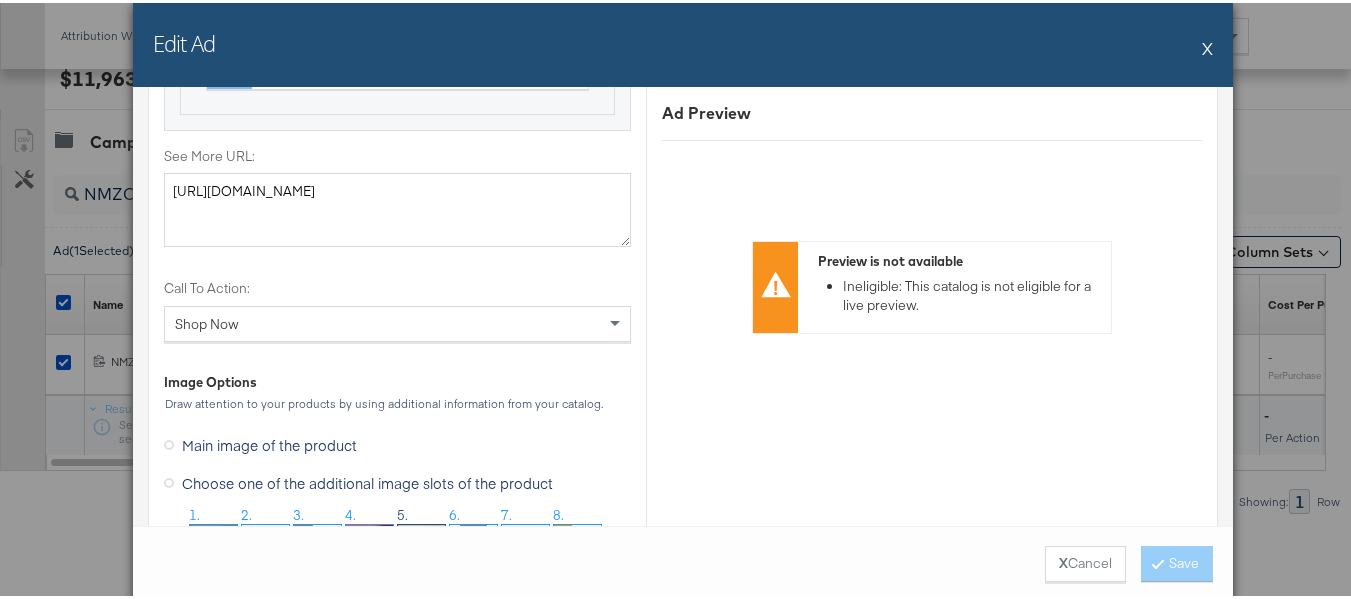 scroll, scrollTop: 2200, scrollLeft: 0, axis: vertical 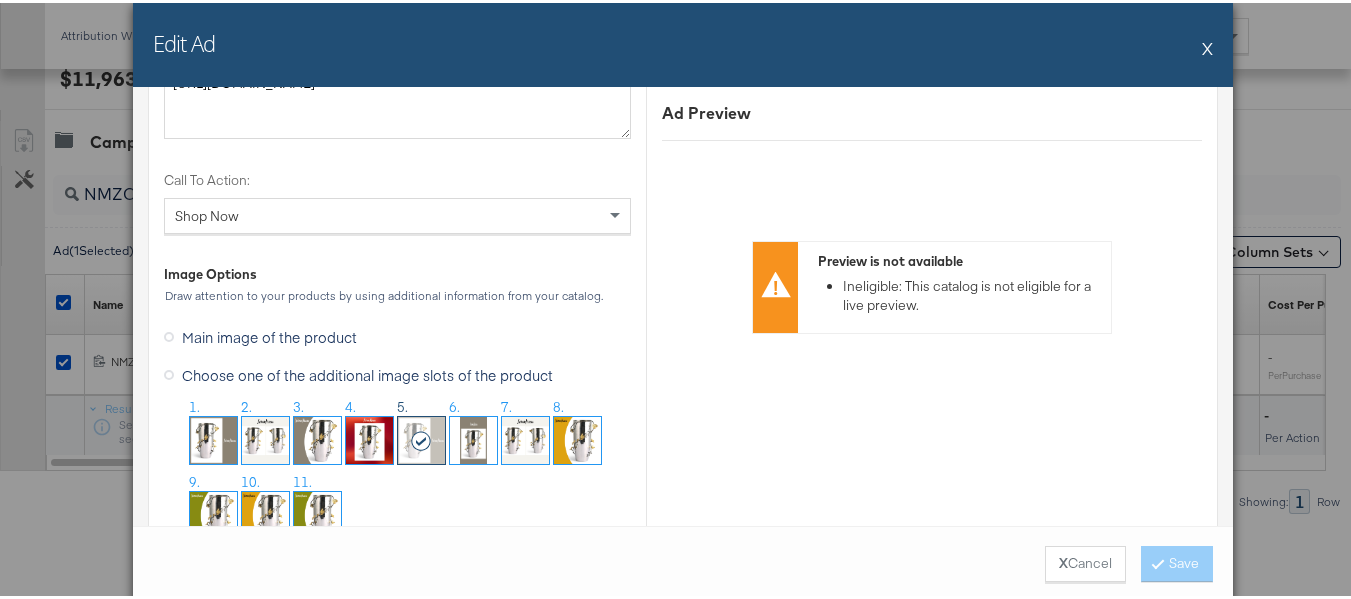click on "X" at bounding box center (1207, 45) 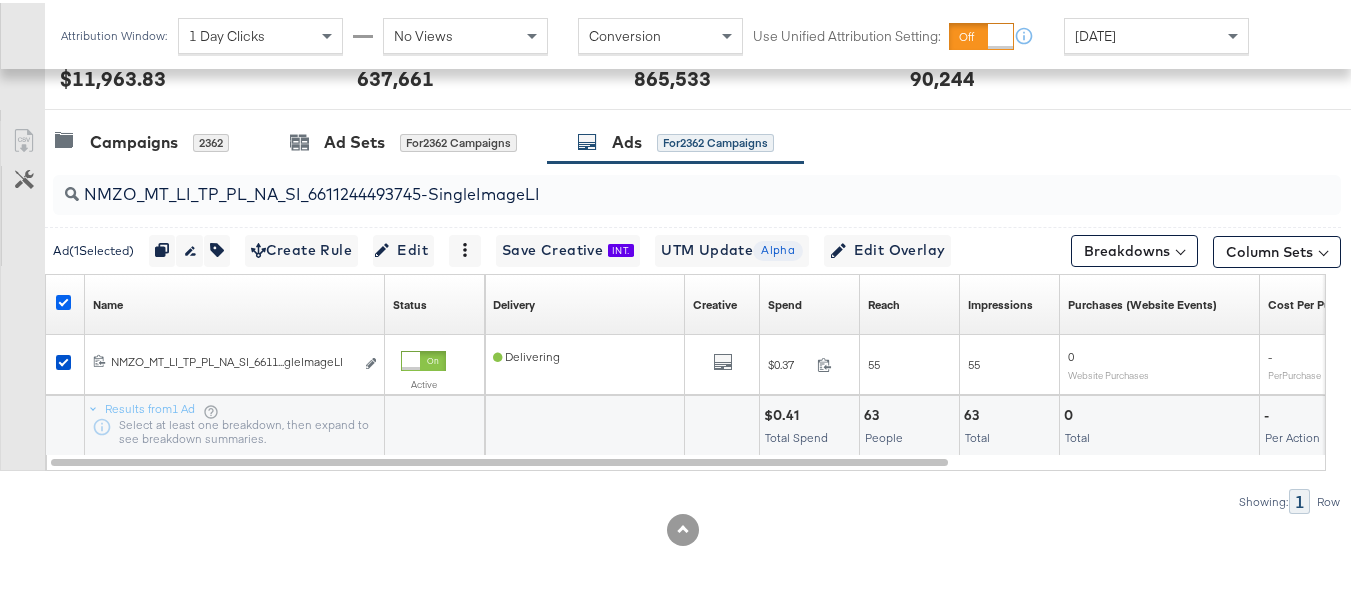 click at bounding box center [63, 299] 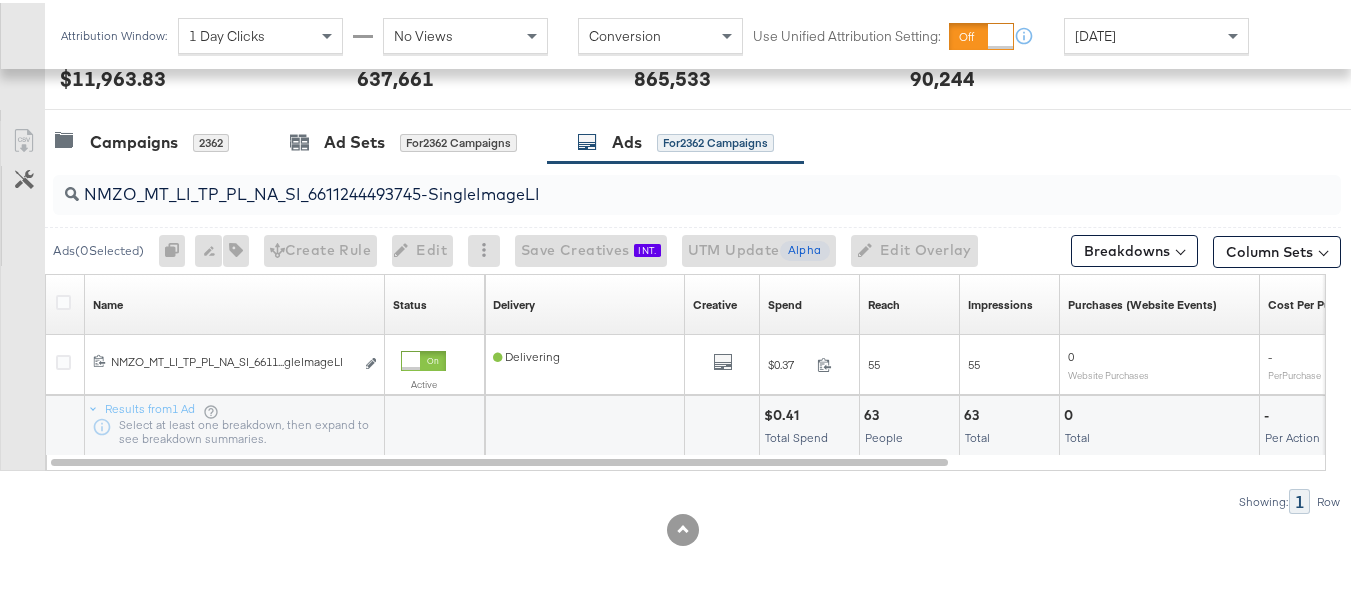 click on "NMZO_MT_LI_TP_PL_NA_SI_6611244493745-SingleImageLI" at bounding box center [653, 183] 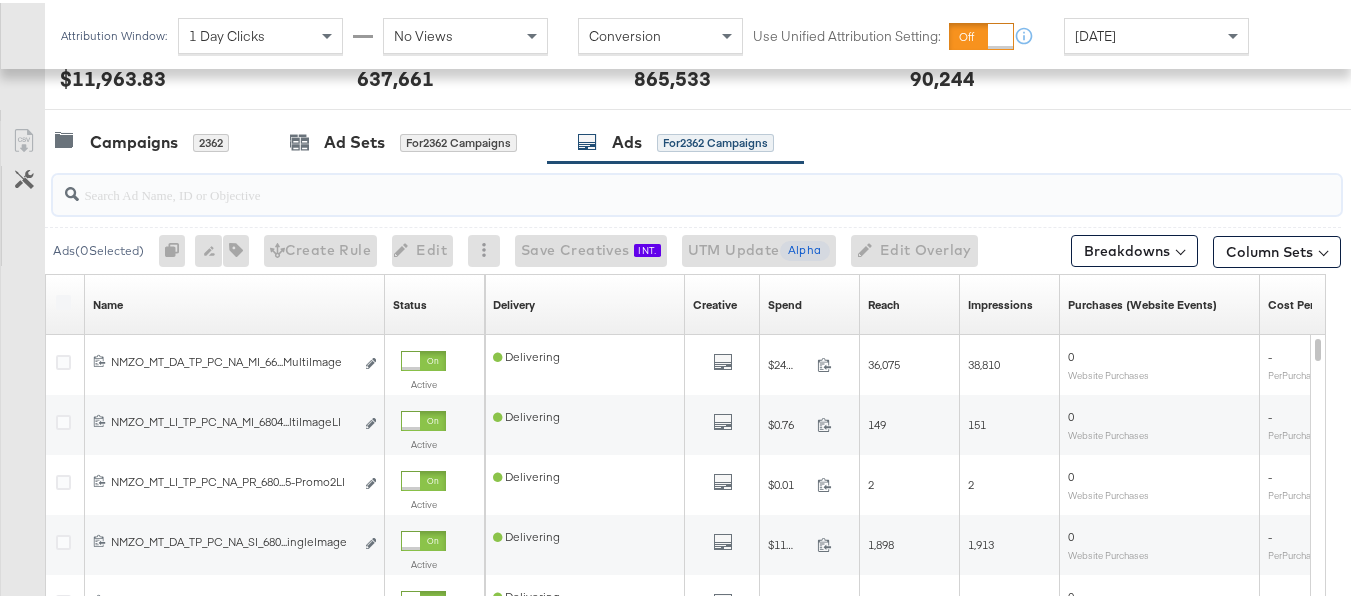paste on "NMZO_MT_LI_TP_PC_NA_SI_6611247906145-SingleImageLI" 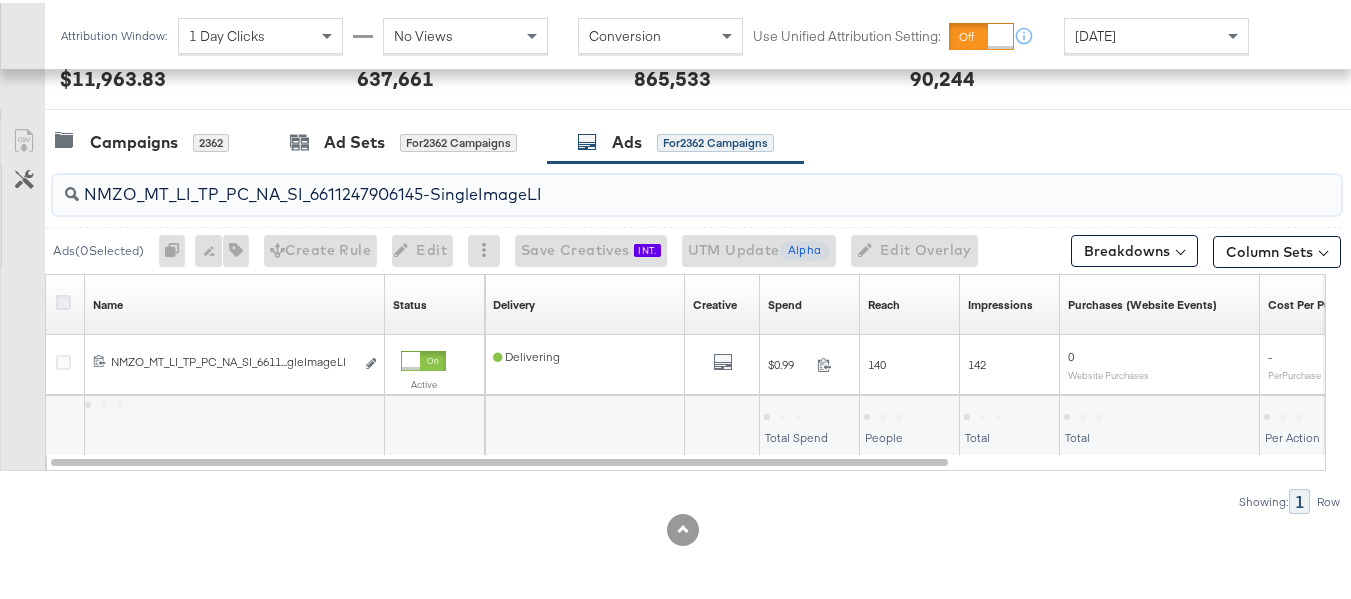 click at bounding box center (63, 299) 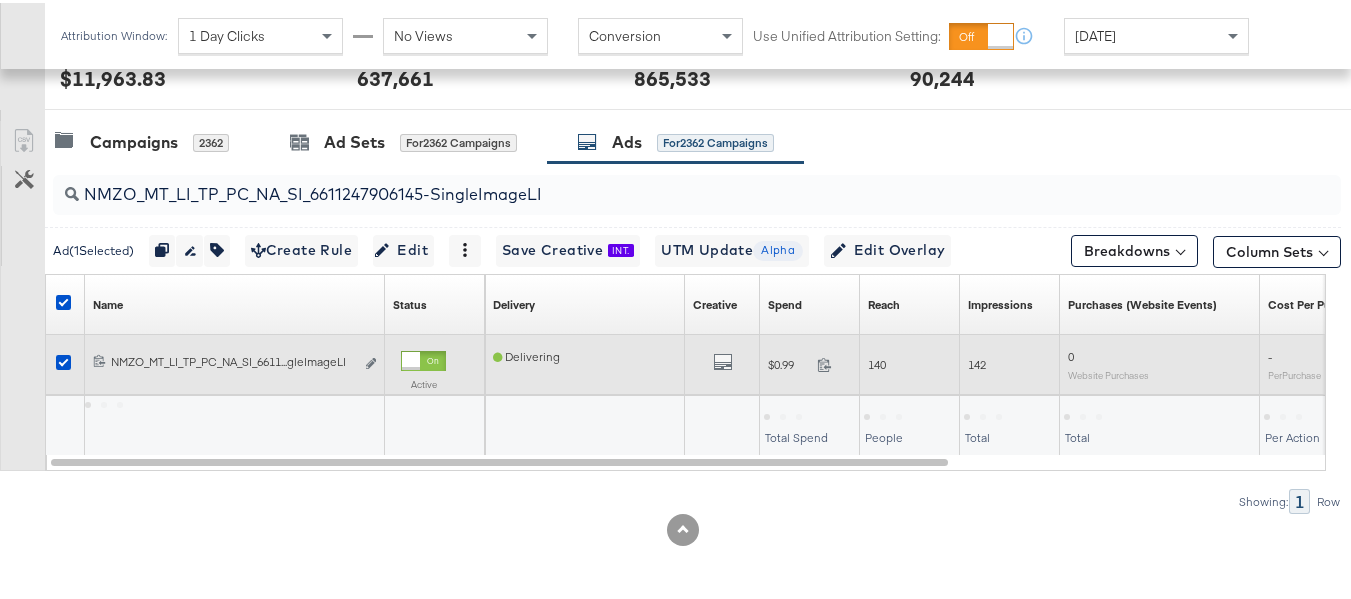 click on "6611247906145 NMZO_MT_LI_TP_PC_NA_SI_6611247906145-SingleImageLI NMZO_MT_LI_TP_PC_NA_SI_6611...gleImageLI   Edit ad" at bounding box center (235, 361) 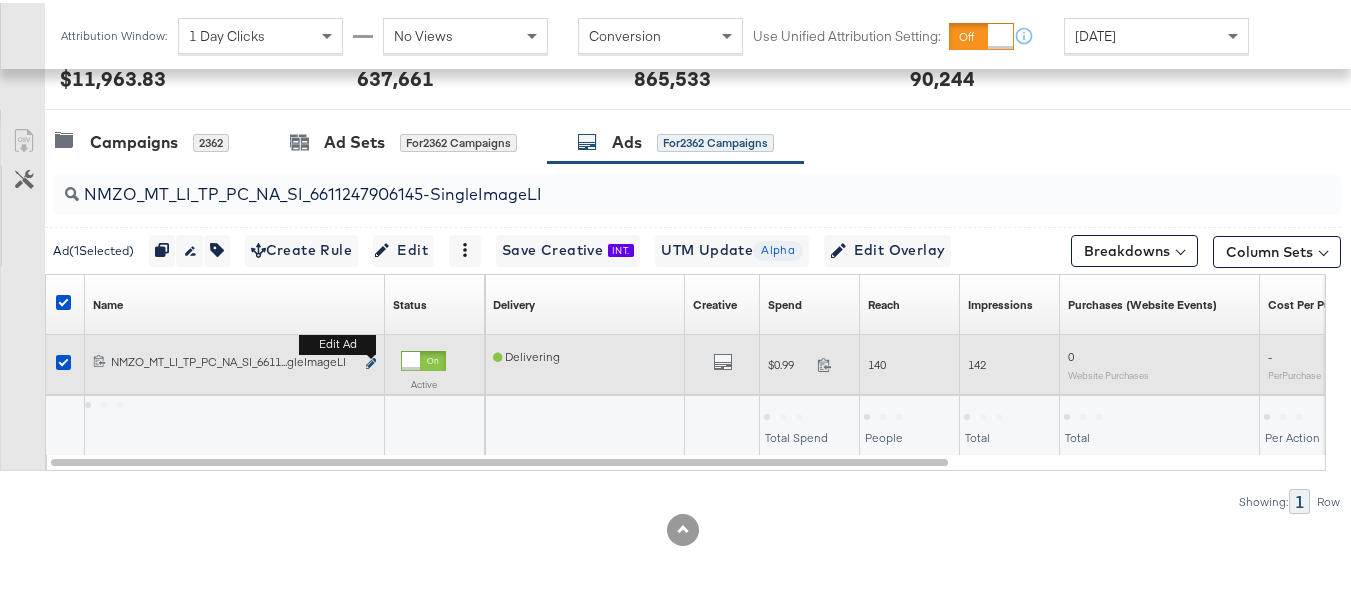 click at bounding box center (371, 360) 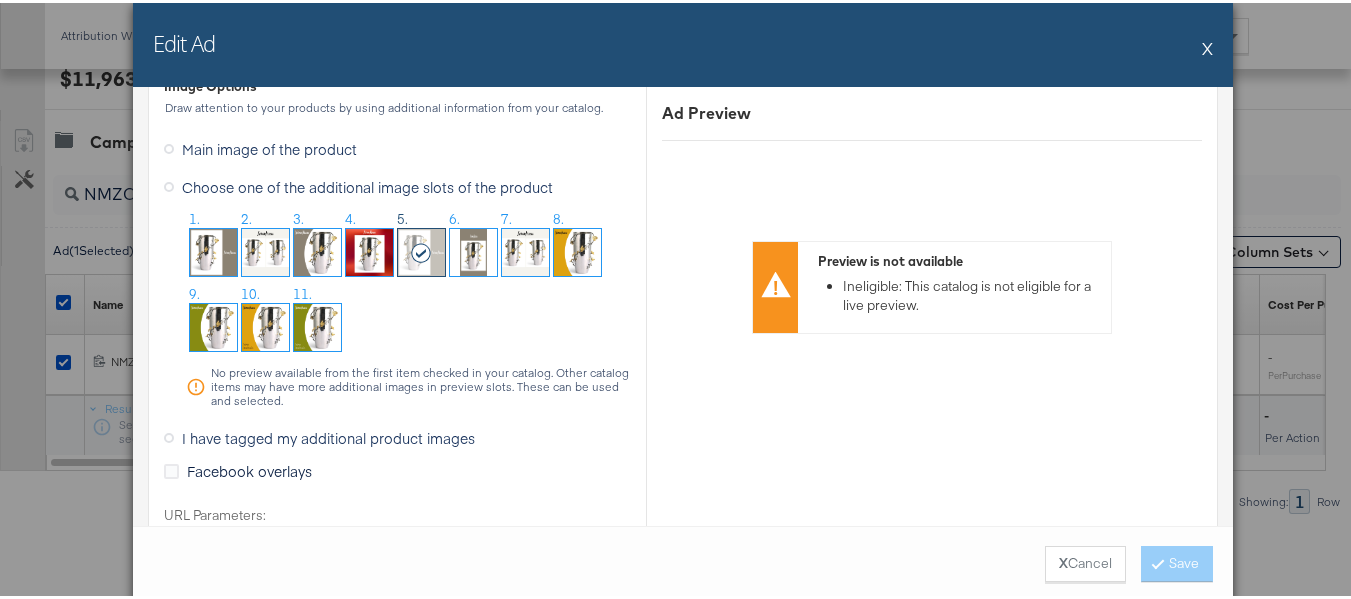 scroll, scrollTop: 2400, scrollLeft: 0, axis: vertical 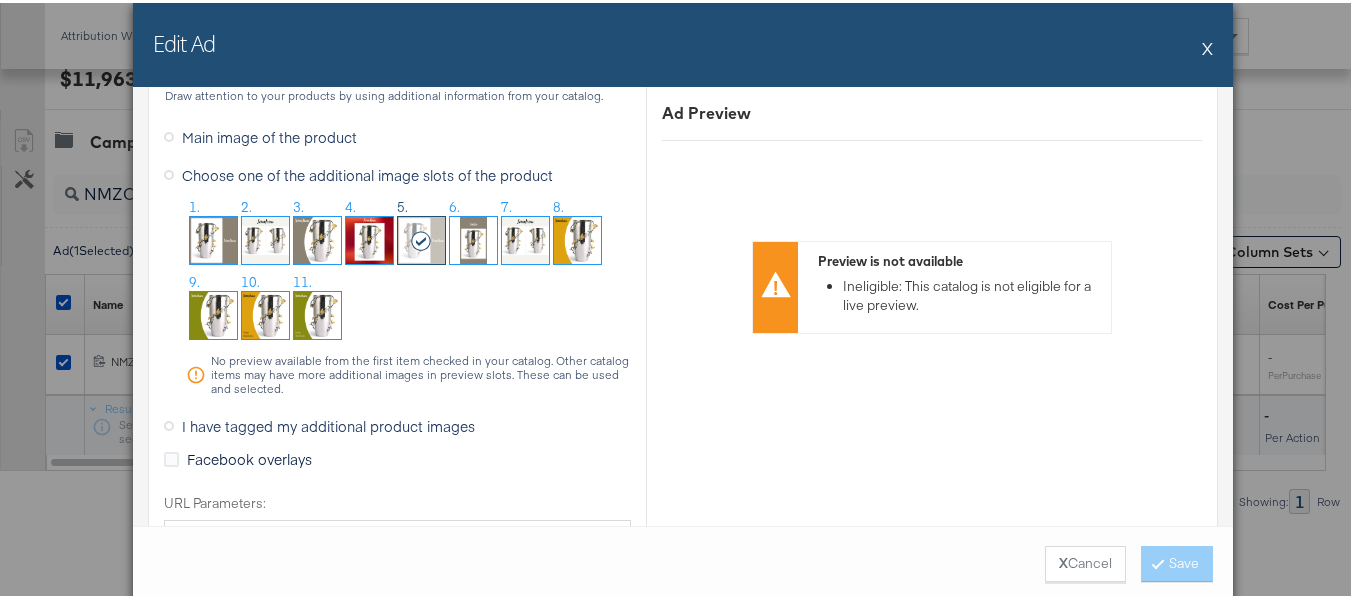 click on "X" at bounding box center [1207, 45] 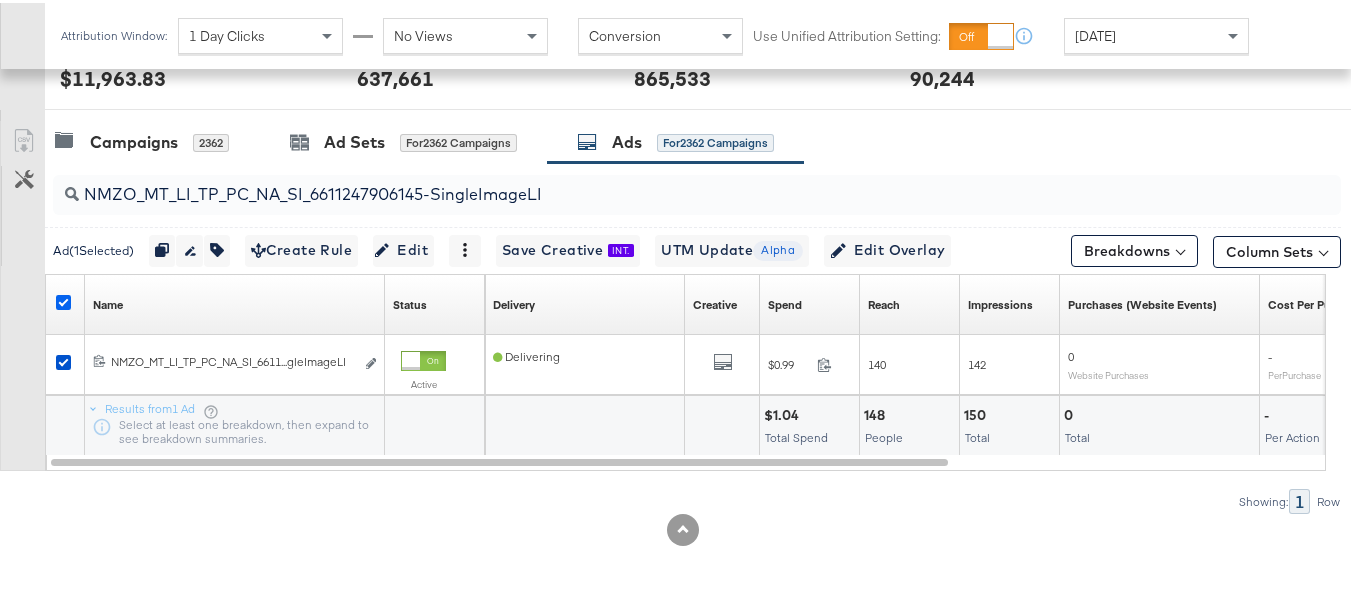 click at bounding box center (63, 299) 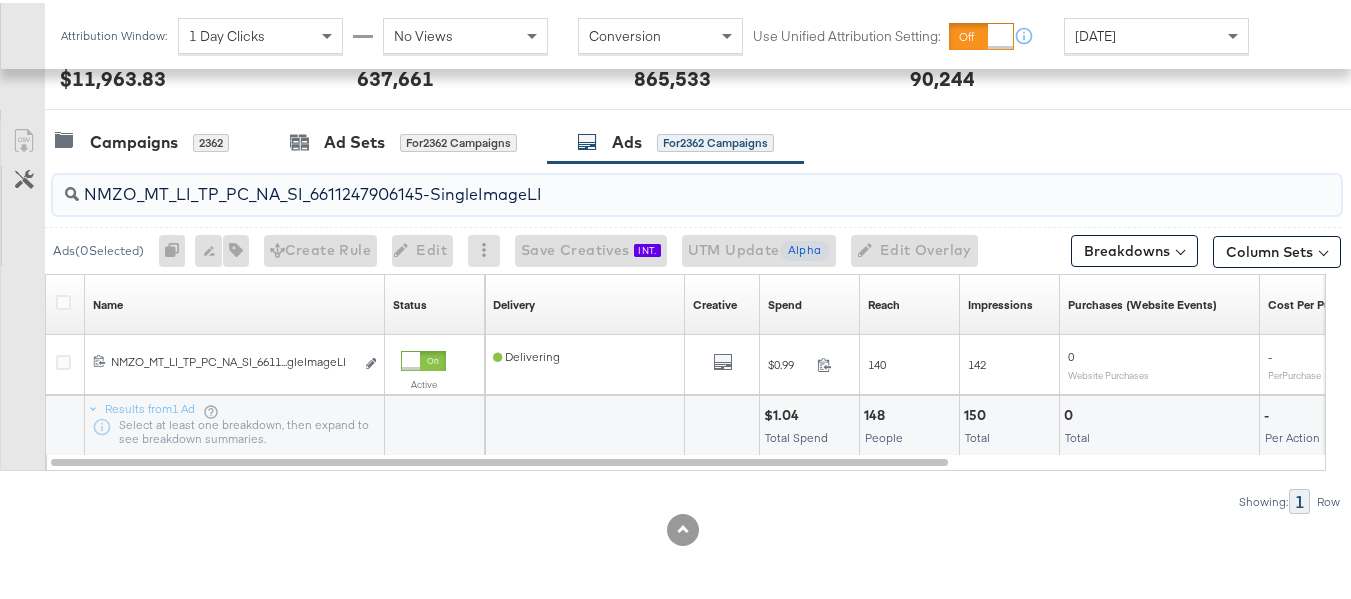 click on "NMZO_MT_LI_TP_PC_NA_SI_6611247906145-SingleImageLI" at bounding box center [653, 183] 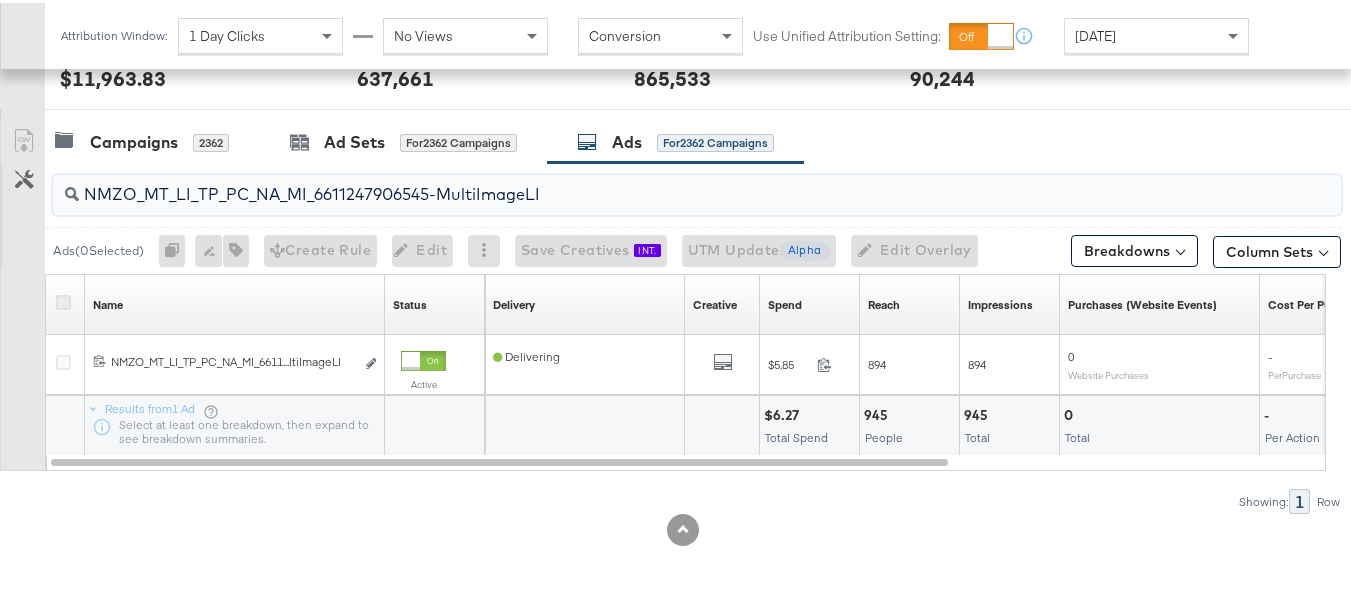 type on "NMZO_MT_LI_TP_PC_NA_MI_6611247906545-MultiImageLI" 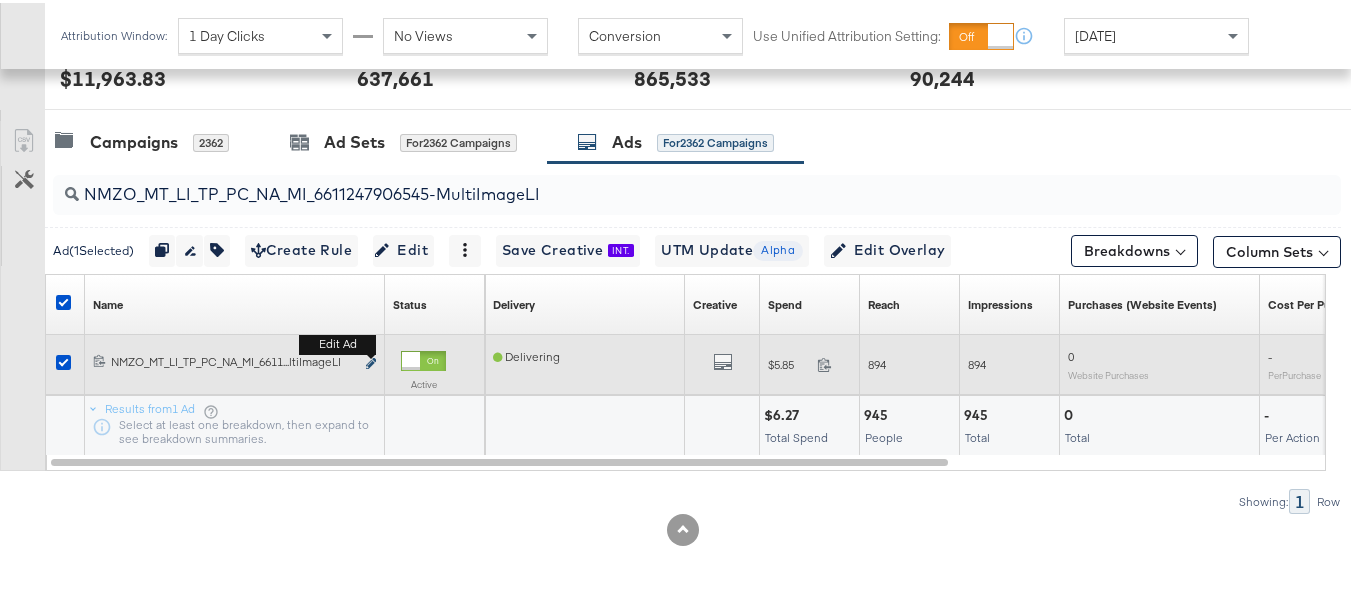 click at bounding box center [371, 360] 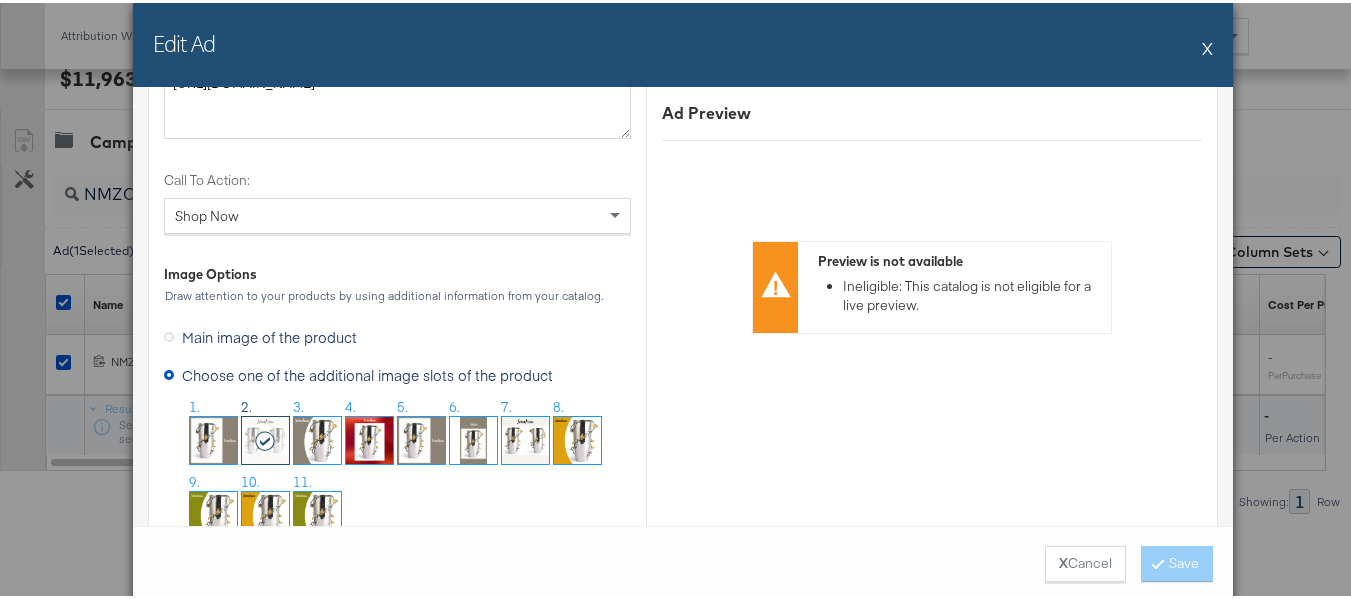 scroll, scrollTop: 2300, scrollLeft: 0, axis: vertical 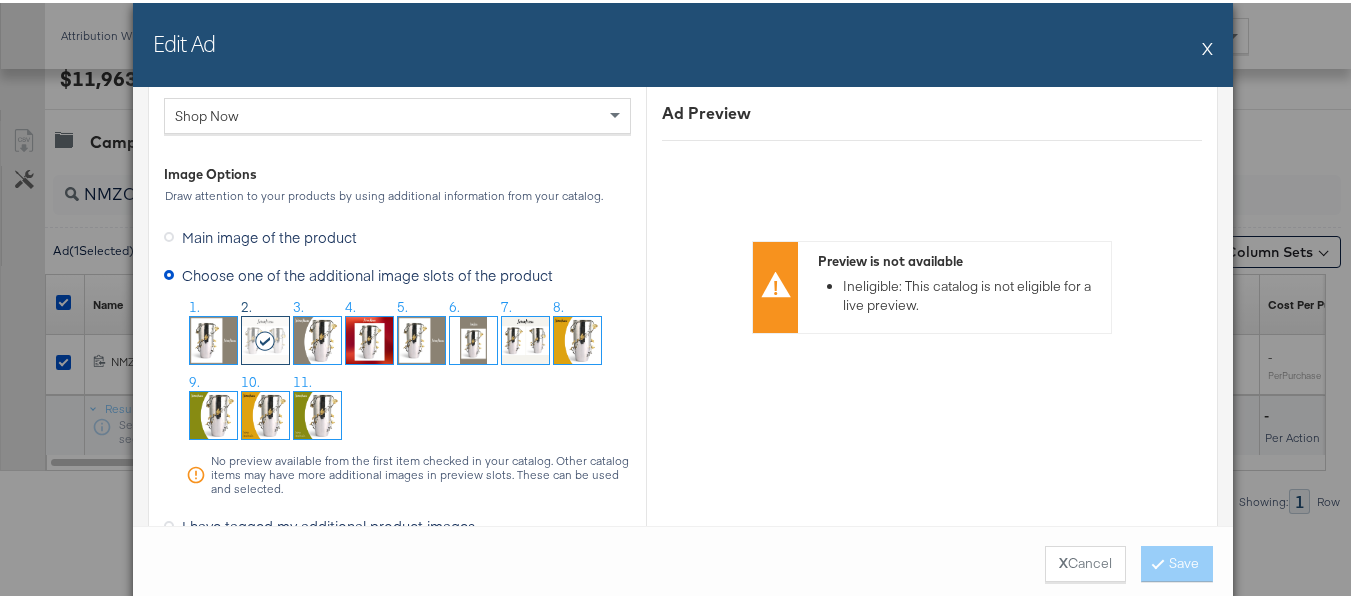 click on "X" at bounding box center (1207, 45) 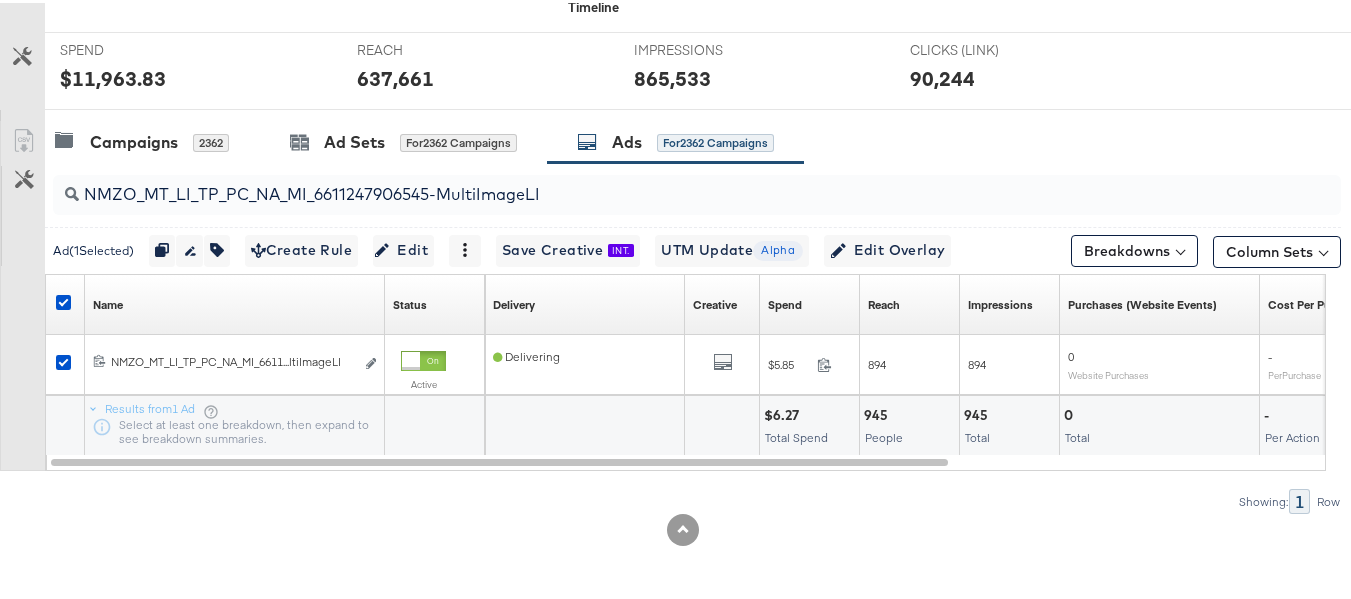 scroll, scrollTop: 0, scrollLeft: 0, axis: both 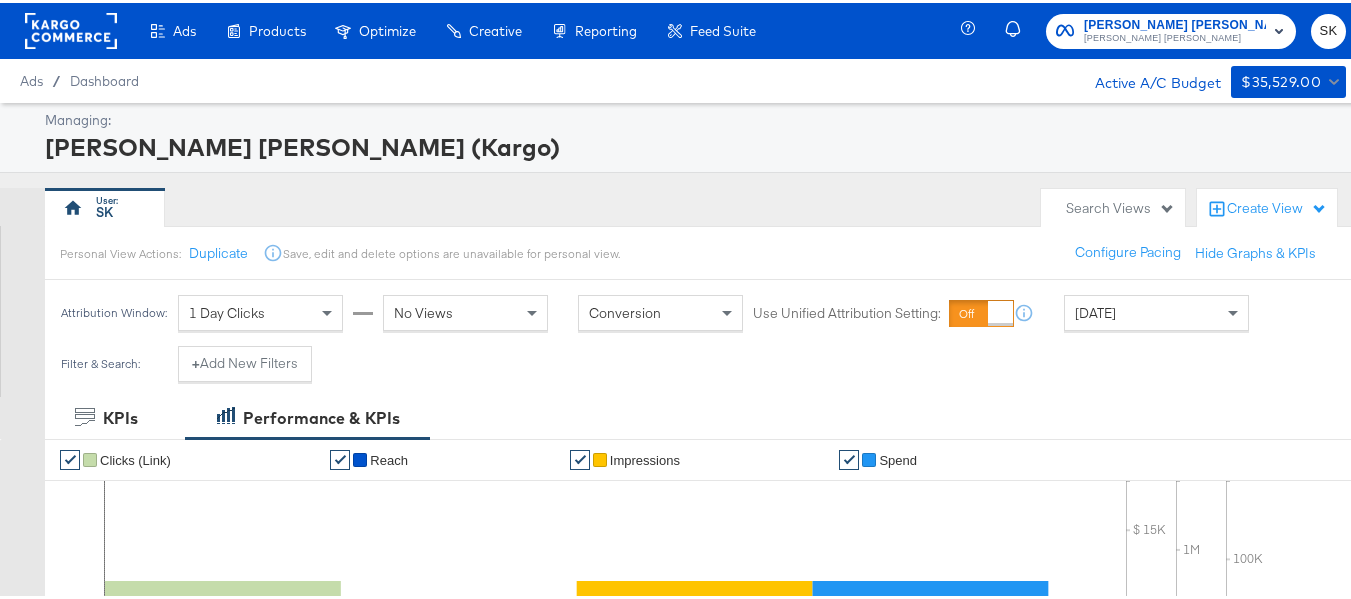 click 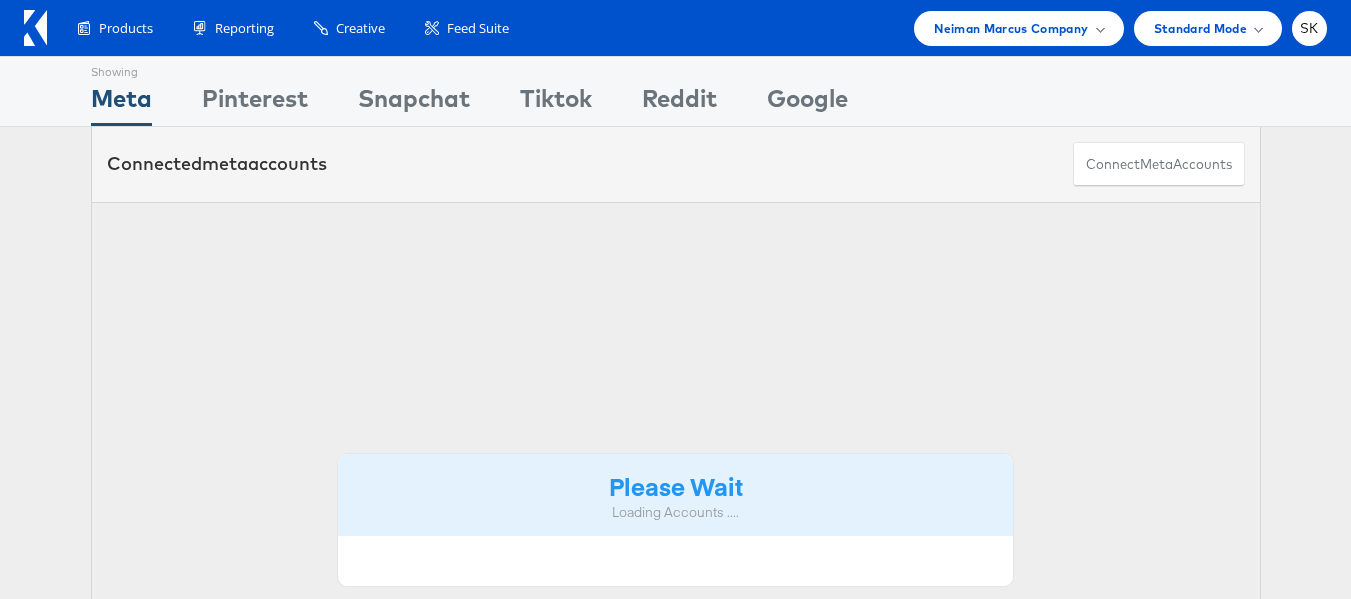 scroll, scrollTop: 0, scrollLeft: 0, axis: both 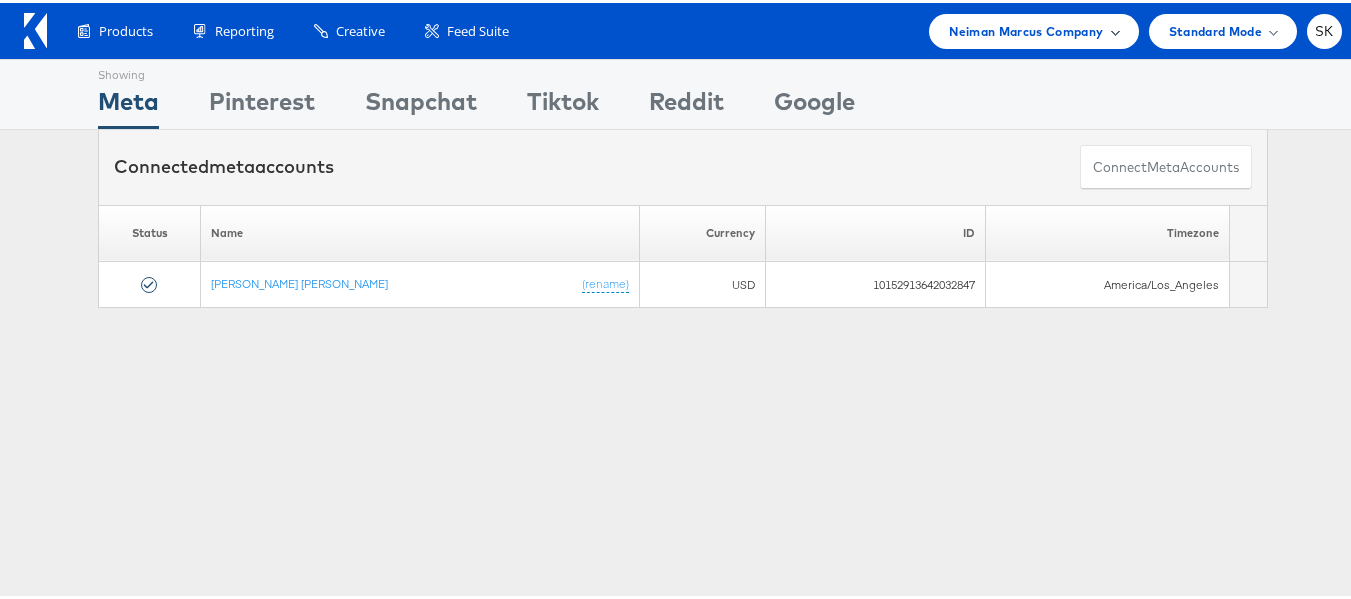 click on "Neiman Marcus Company" at bounding box center (1026, 28) 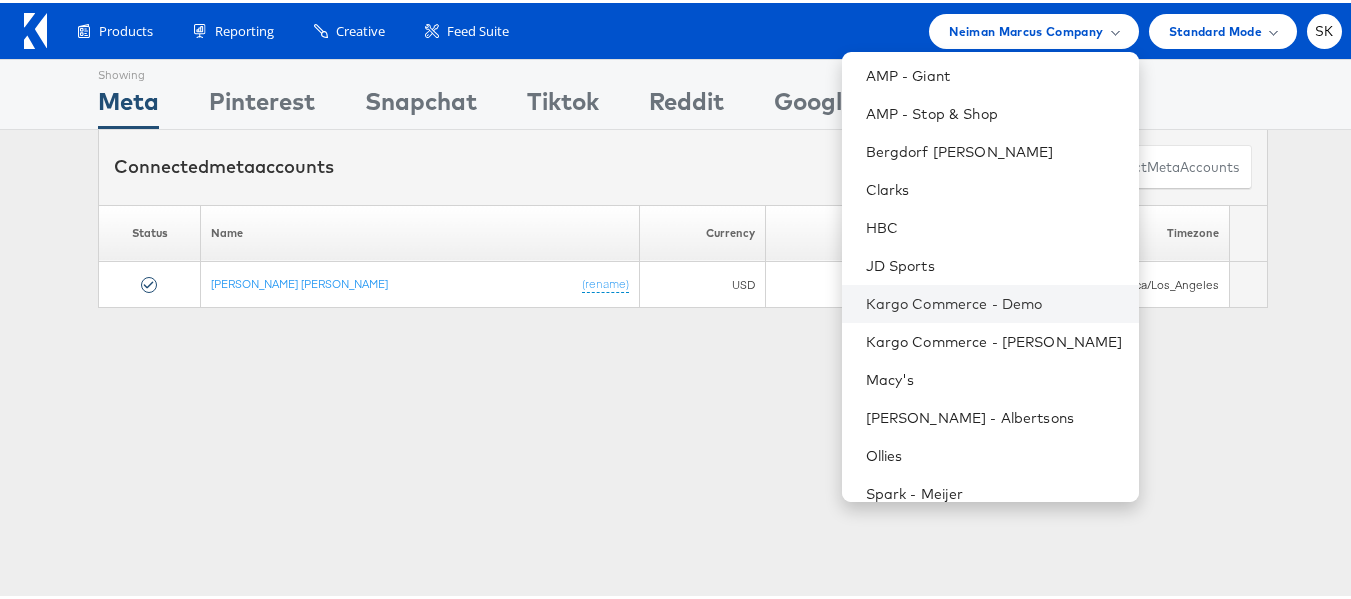 scroll, scrollTop: 248, scrollLeft: 0, axis: vertical 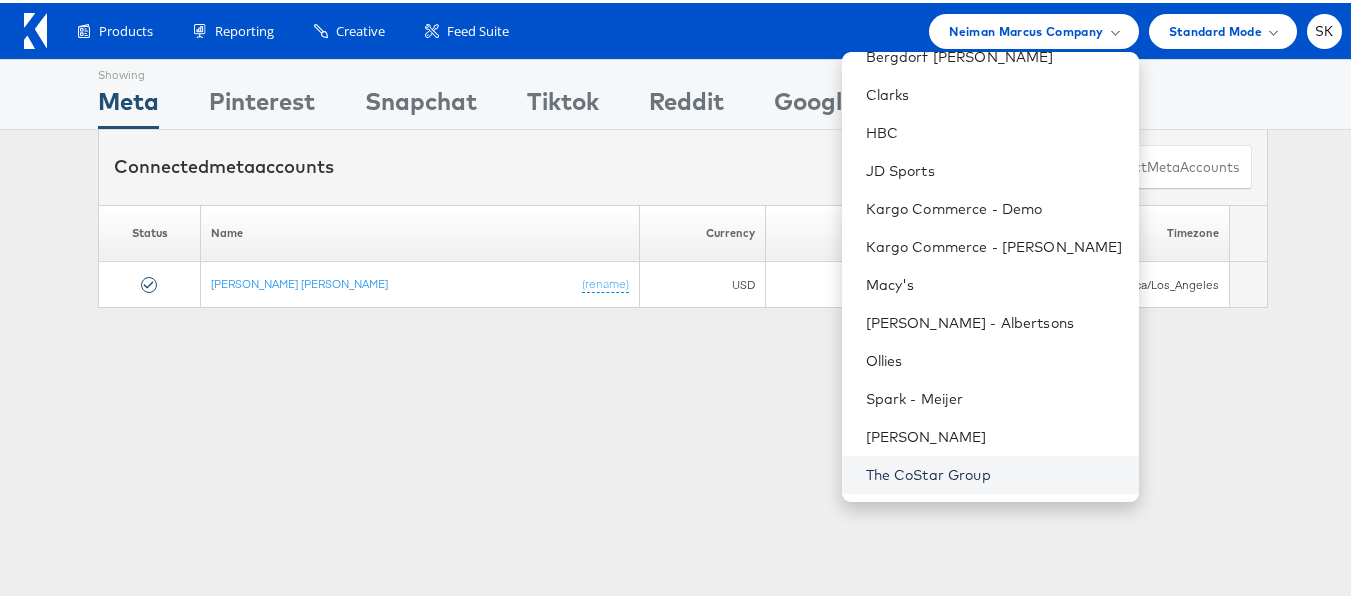 click on "The CoStar Group" at bounding box center [994, 472] 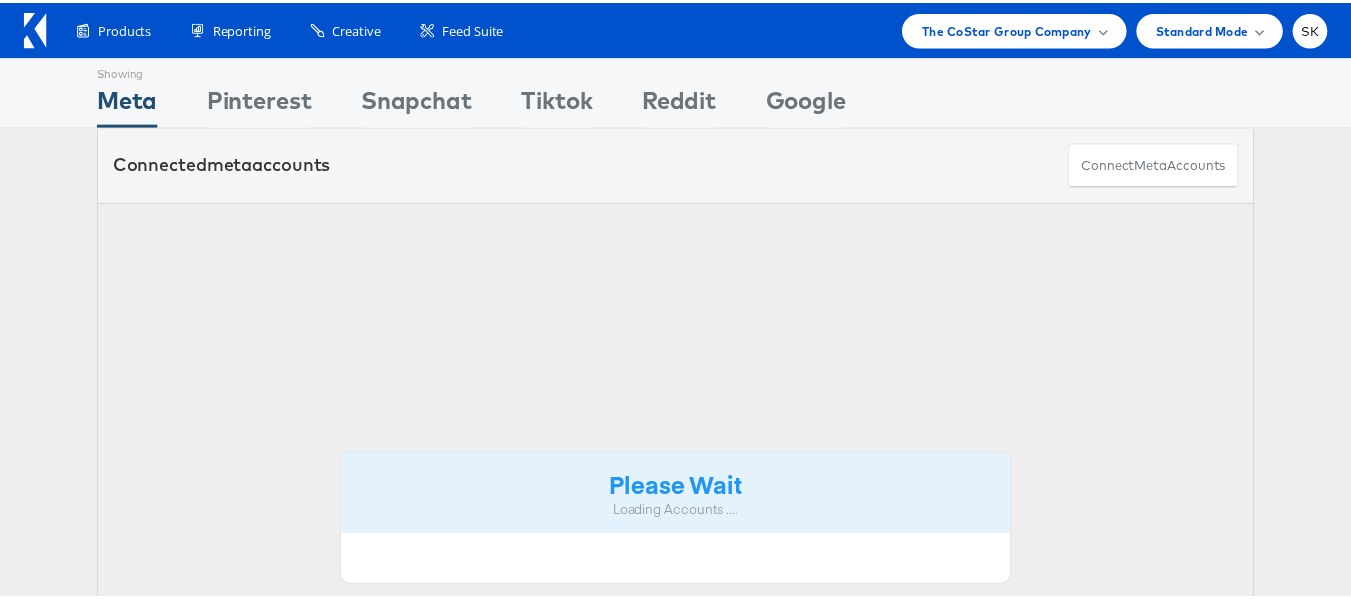 scroll, scrollTop: 0, scrollLeft: 0, axis: both 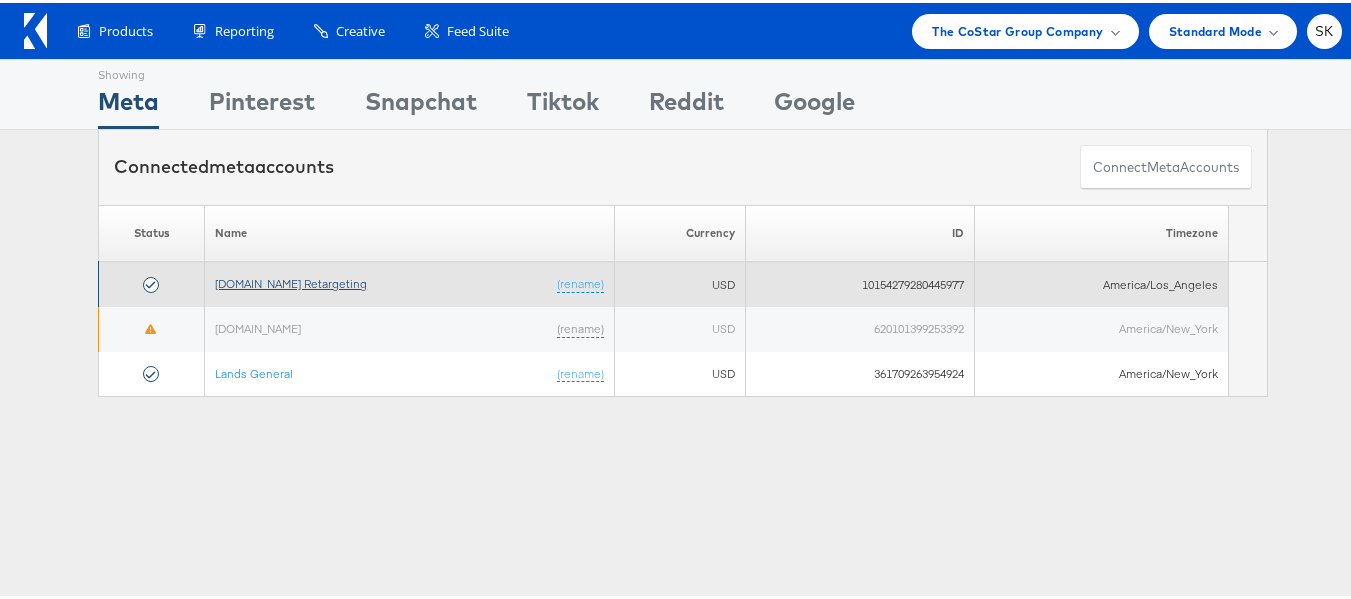 click on "[DOMAIN_NAME] Retargeting" at bounding box center (291, 280) 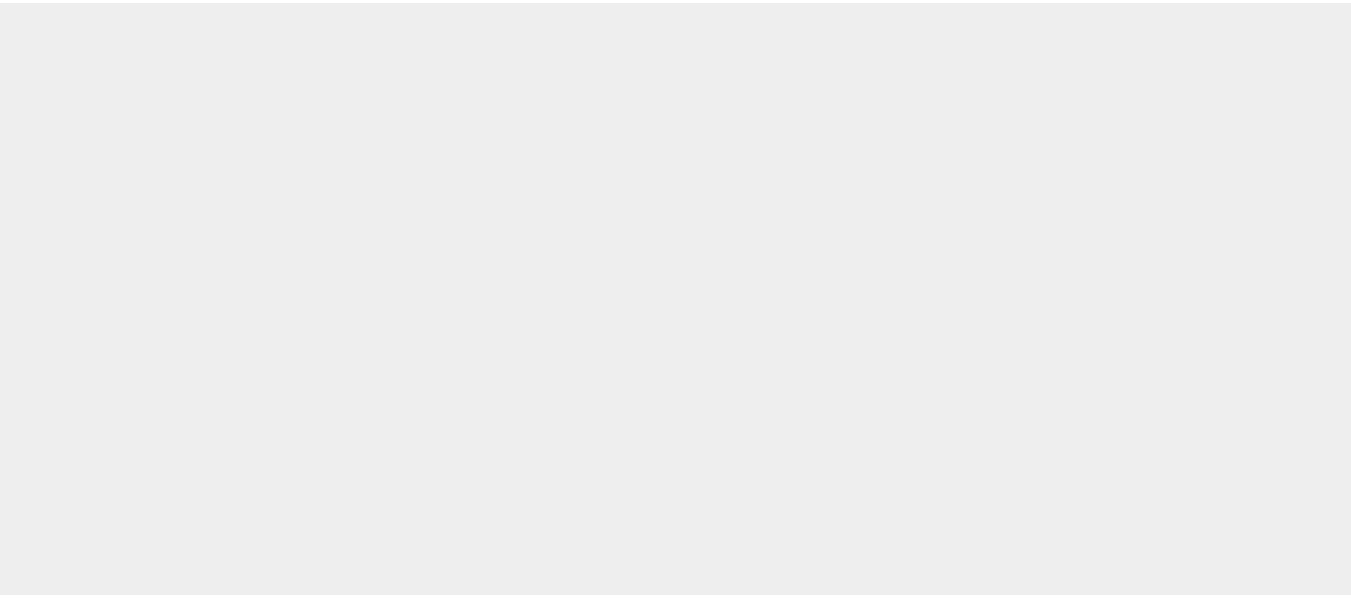 scroll, scrollTop: 0, scrollLeft: 0, axis: both 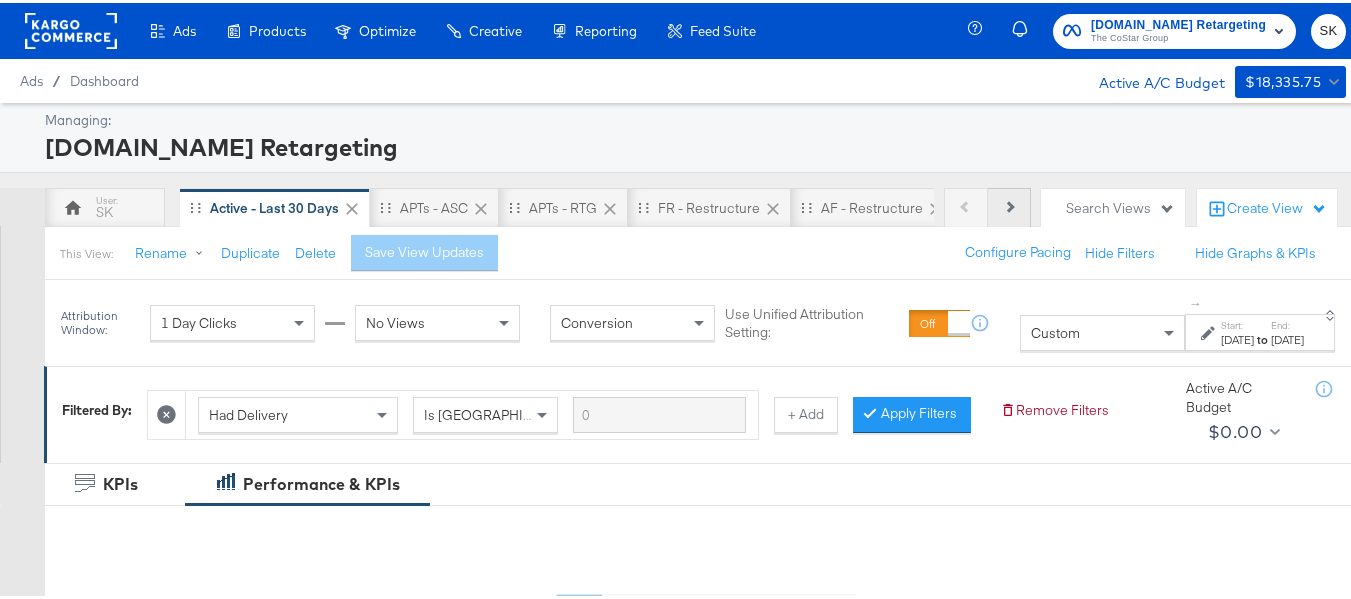 click on "Next" at bounding box center [1009, 205] 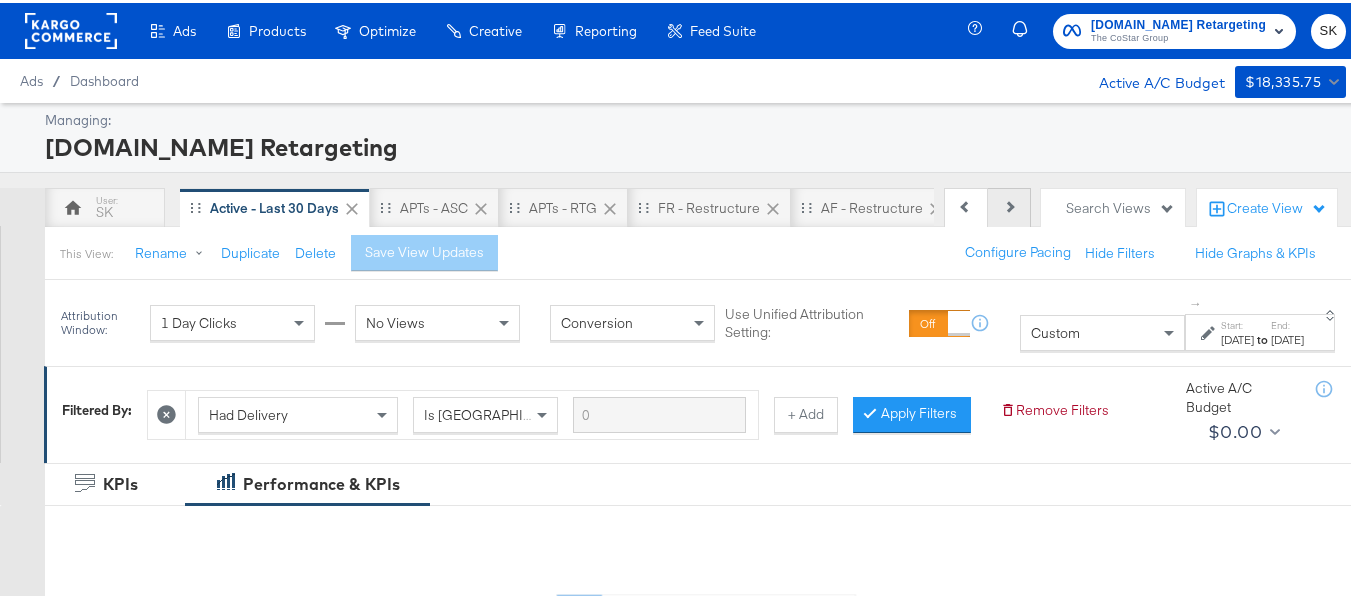click on "Next" at bounding box center (1009, 205) 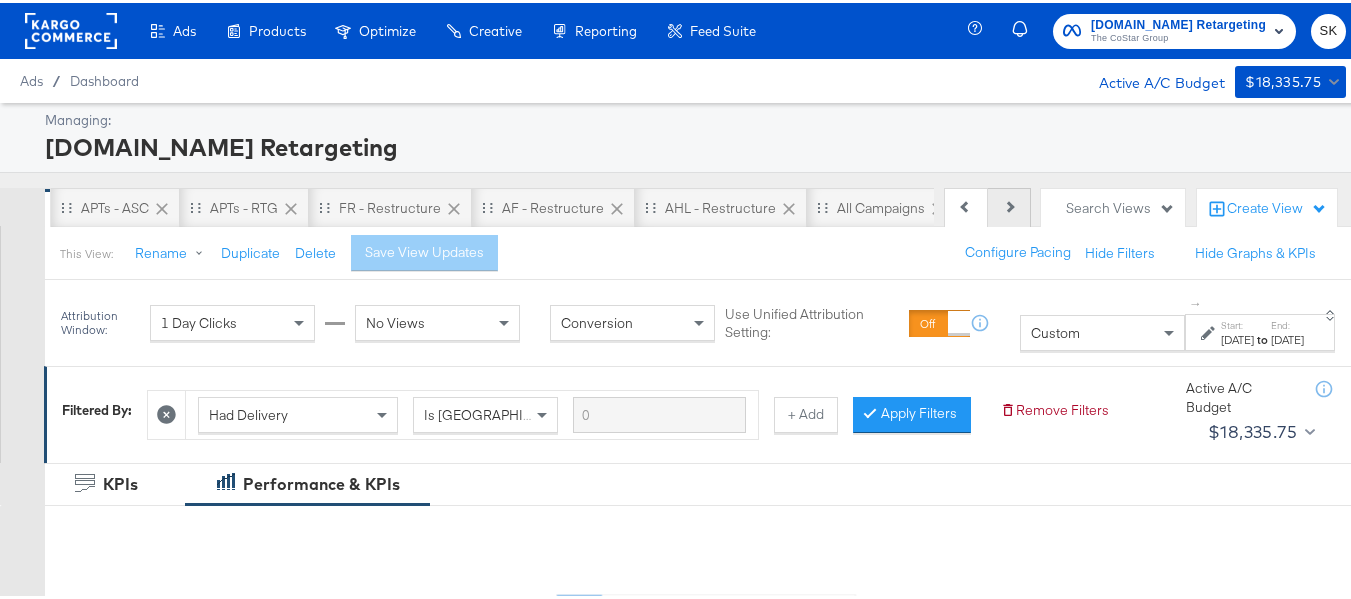 click on "Next" at bounding box center [1009, 205] 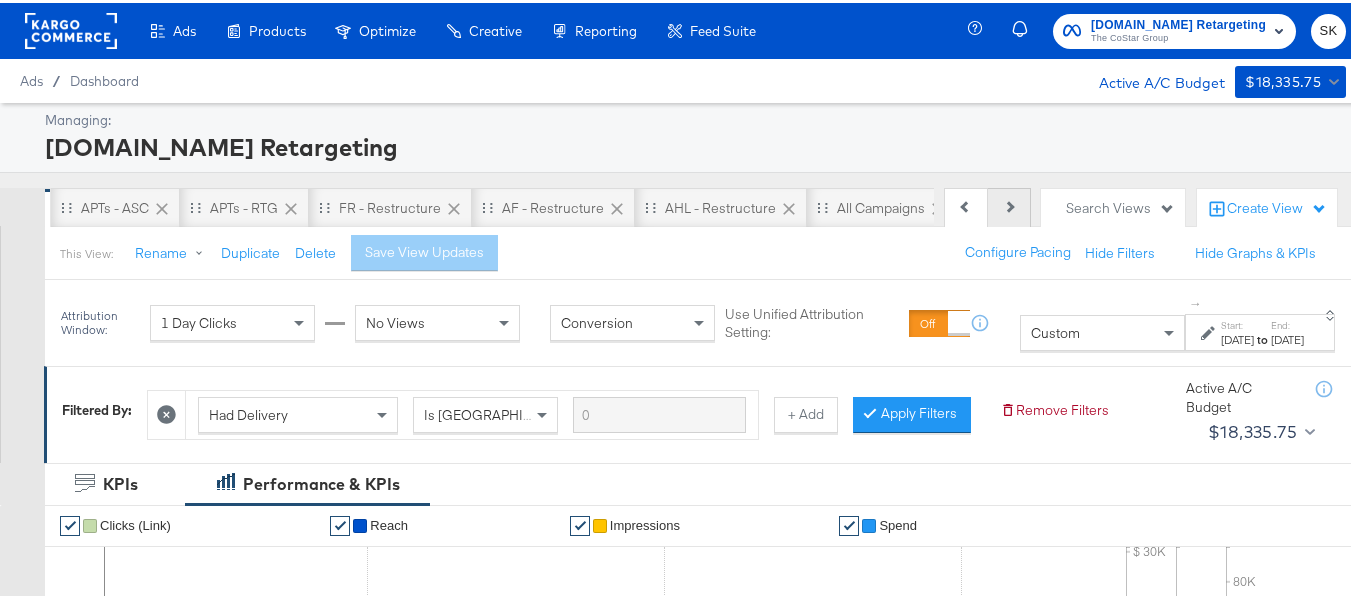 click on "Next" at bounding box center (1009, 205) 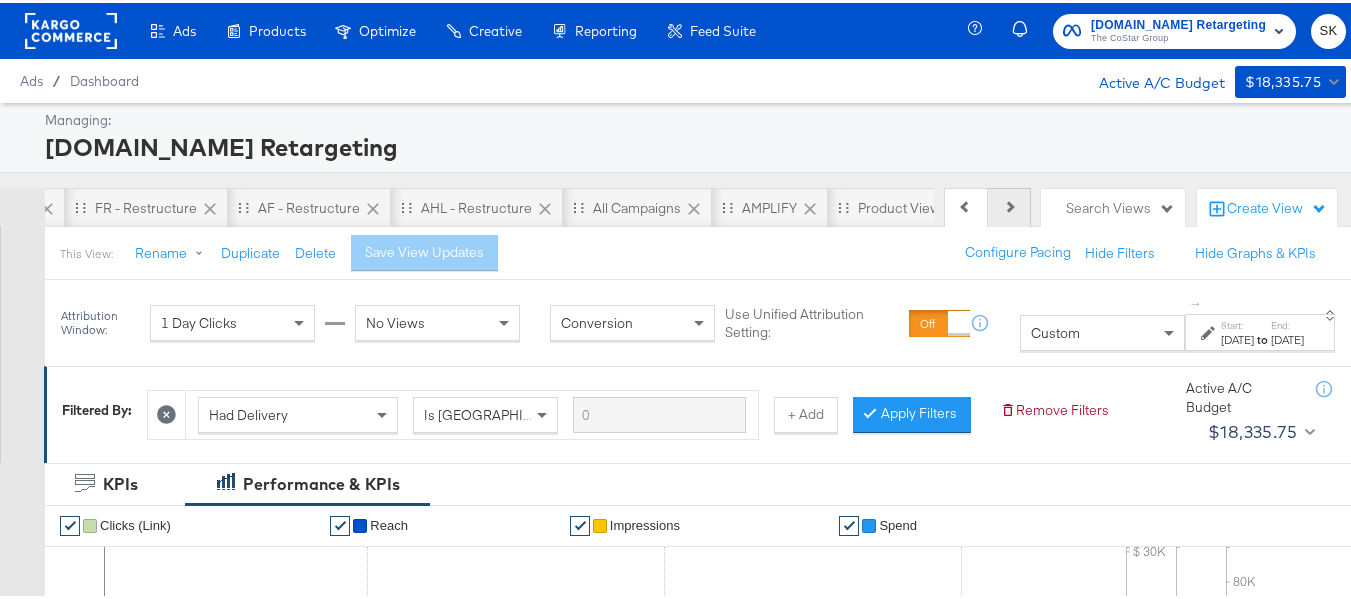 click on "Next" at bounding box center (1009, 205) 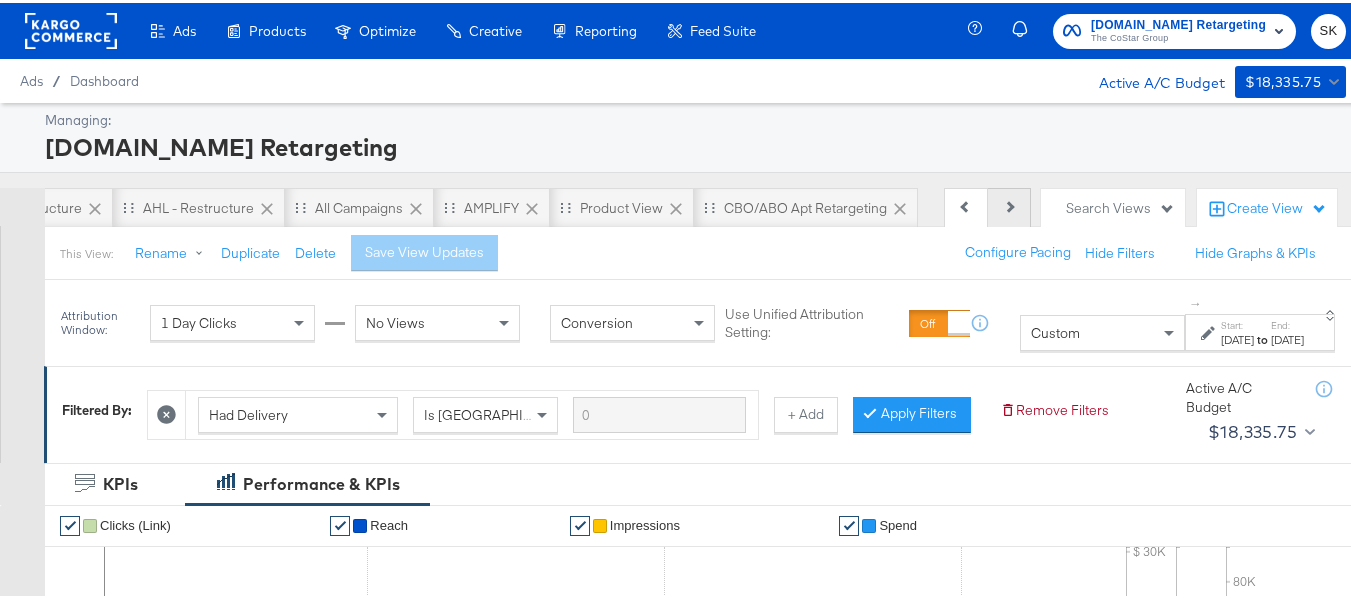 click on "Next" at bounding box center [1009, 205] 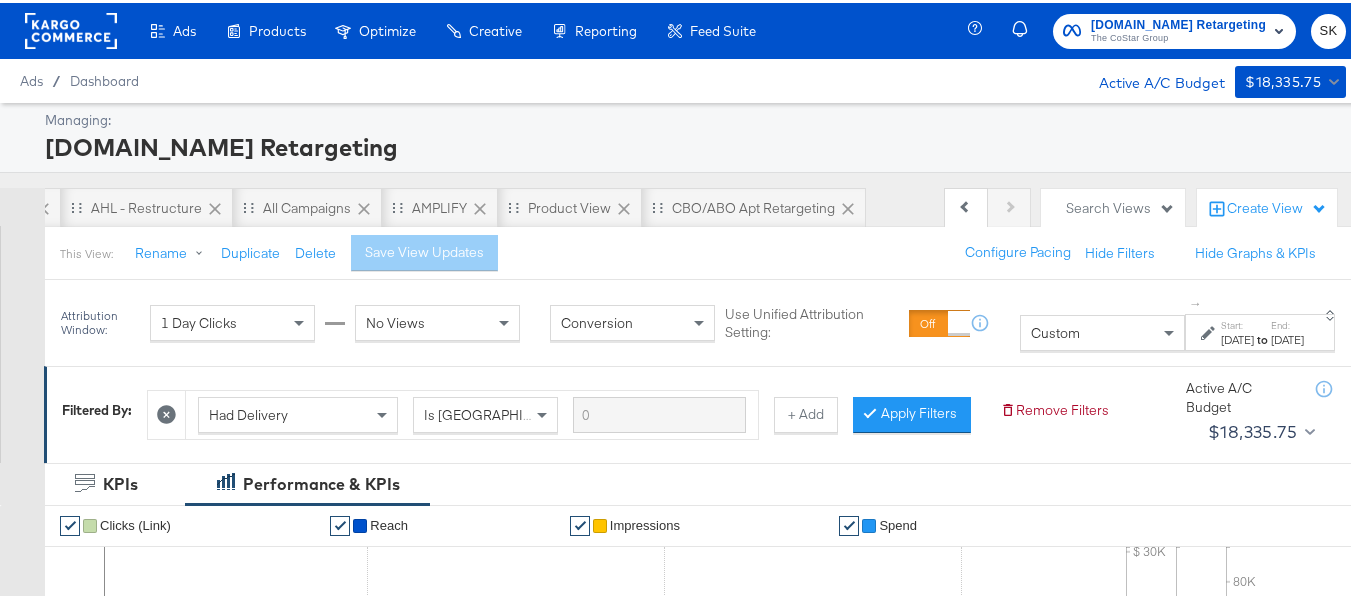 scroll, scrollTop: 0, scrollLeft: 898, axis: horizontal 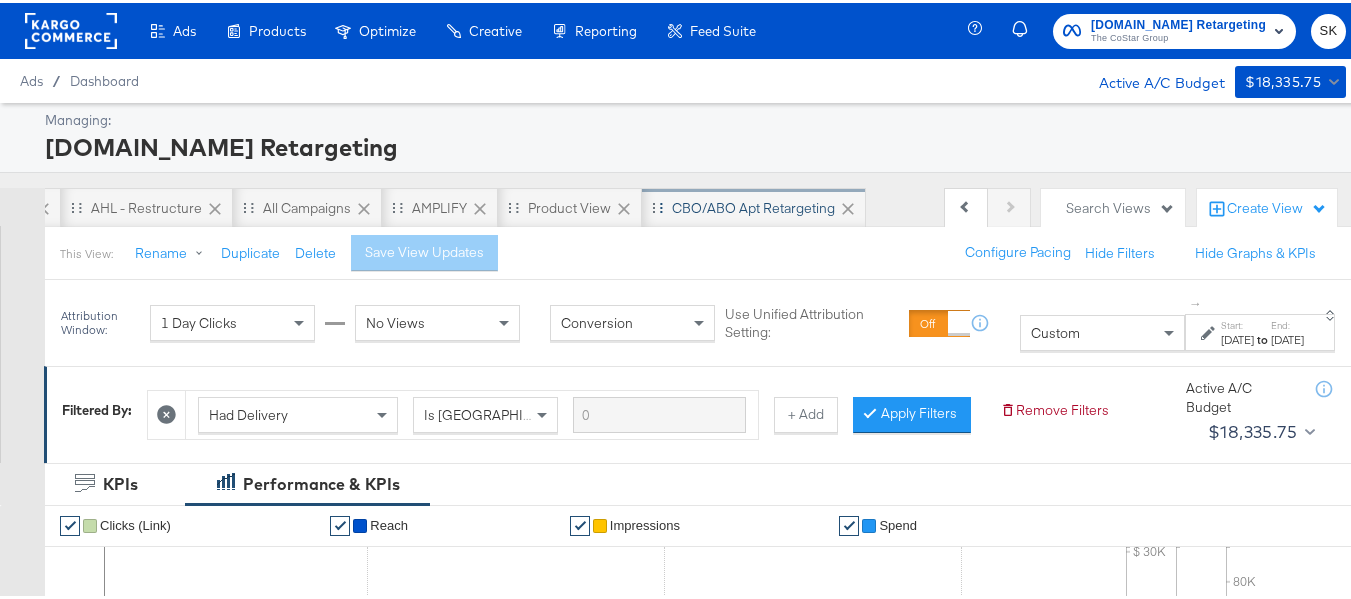 click on "CBO/ABO Apt Retargeting" at bounding box center (753, 205) 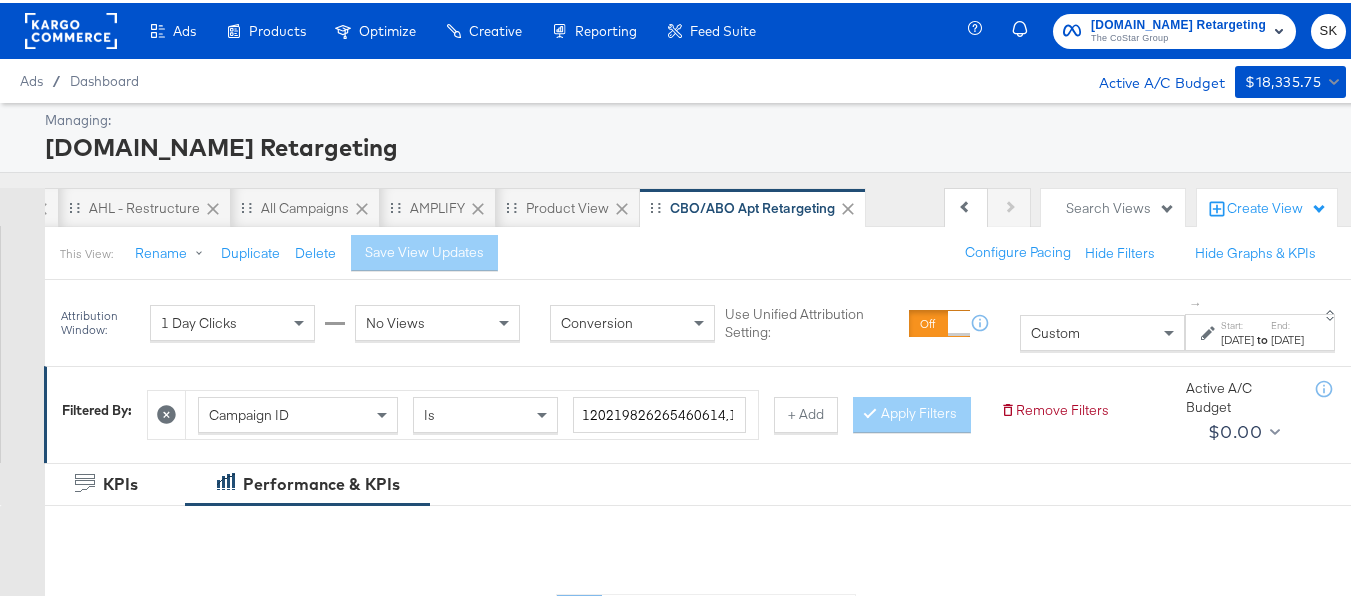 scroll, scrollTop: 400, scrollLeft: 0, axis: vertical 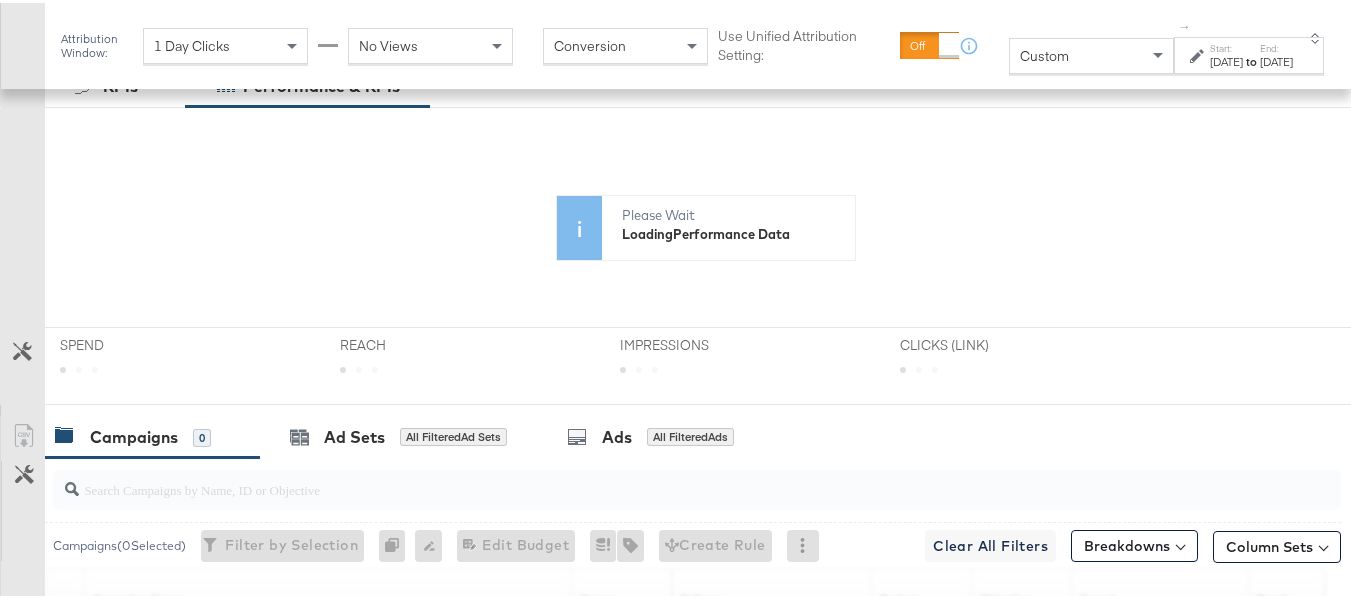 click on "Custom" at bounding box center (1091, 53) 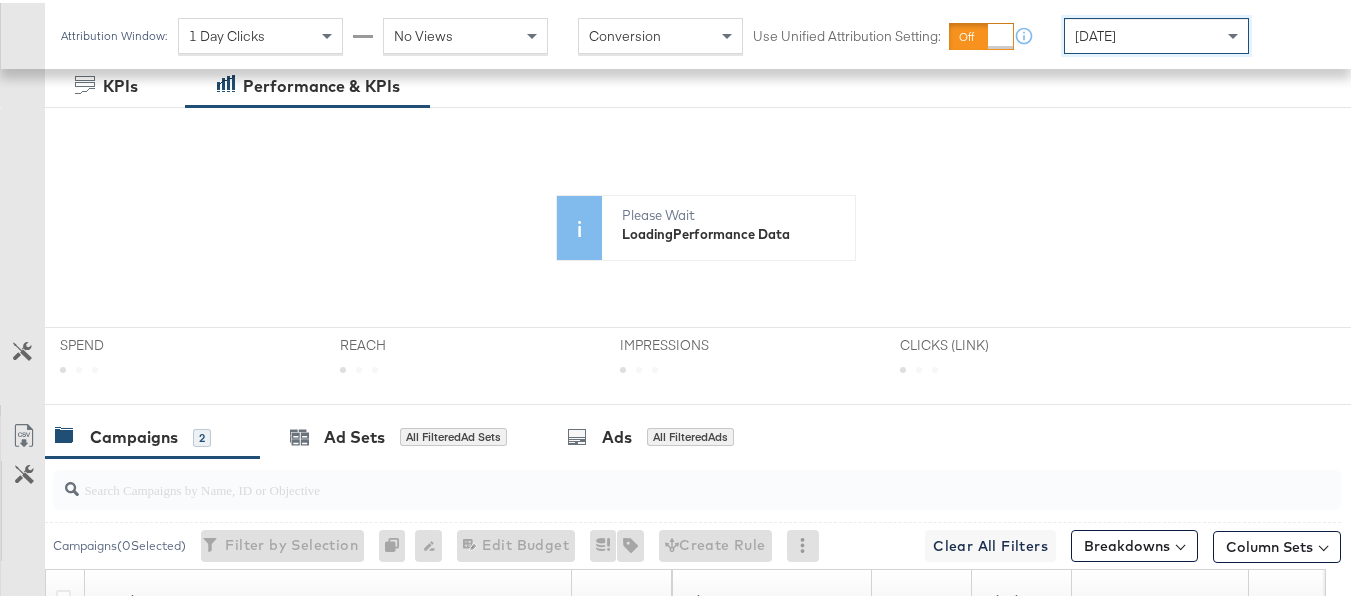 scroll, scrollTop: 0, scrollLeft: 897, axis: horizontal 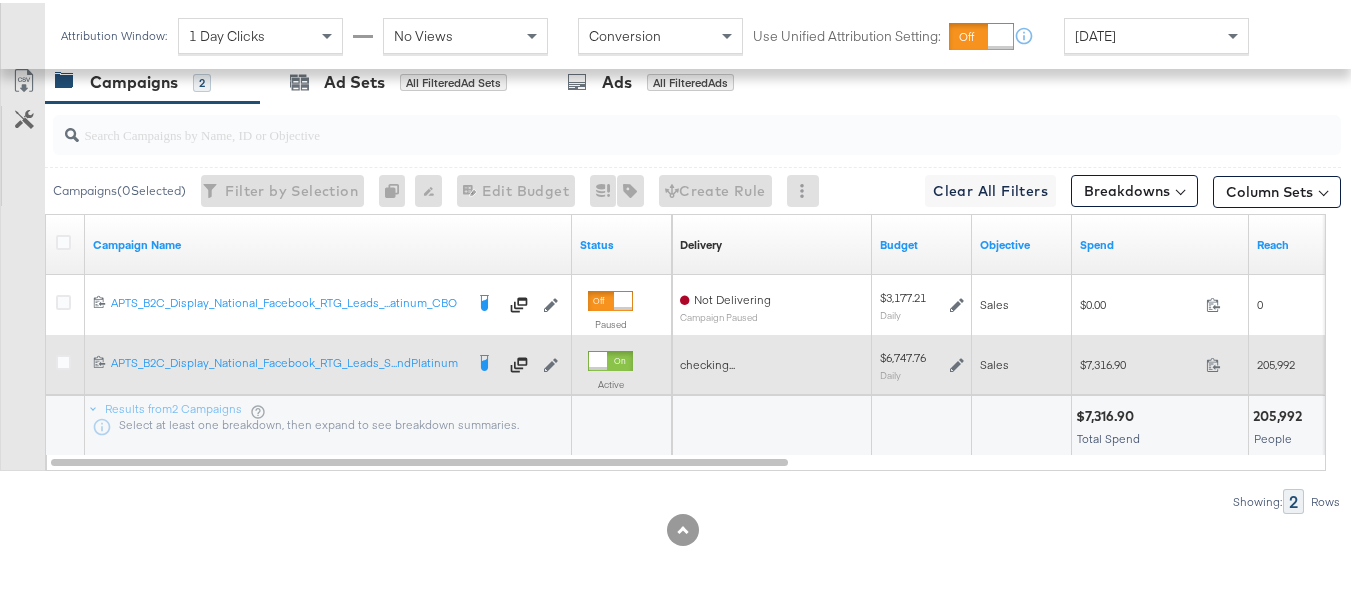 click on "$7,316.90" at bounding box center [1139, 361] 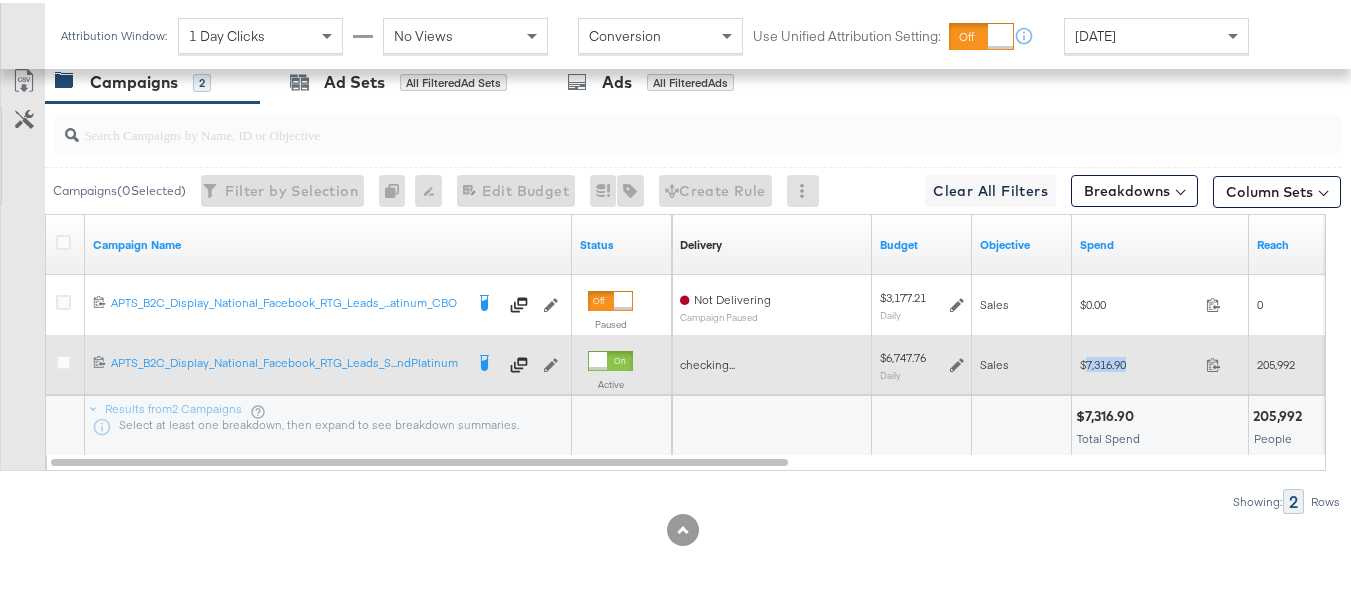 click on "$7,316.90" at bounding box center (1139, 361) 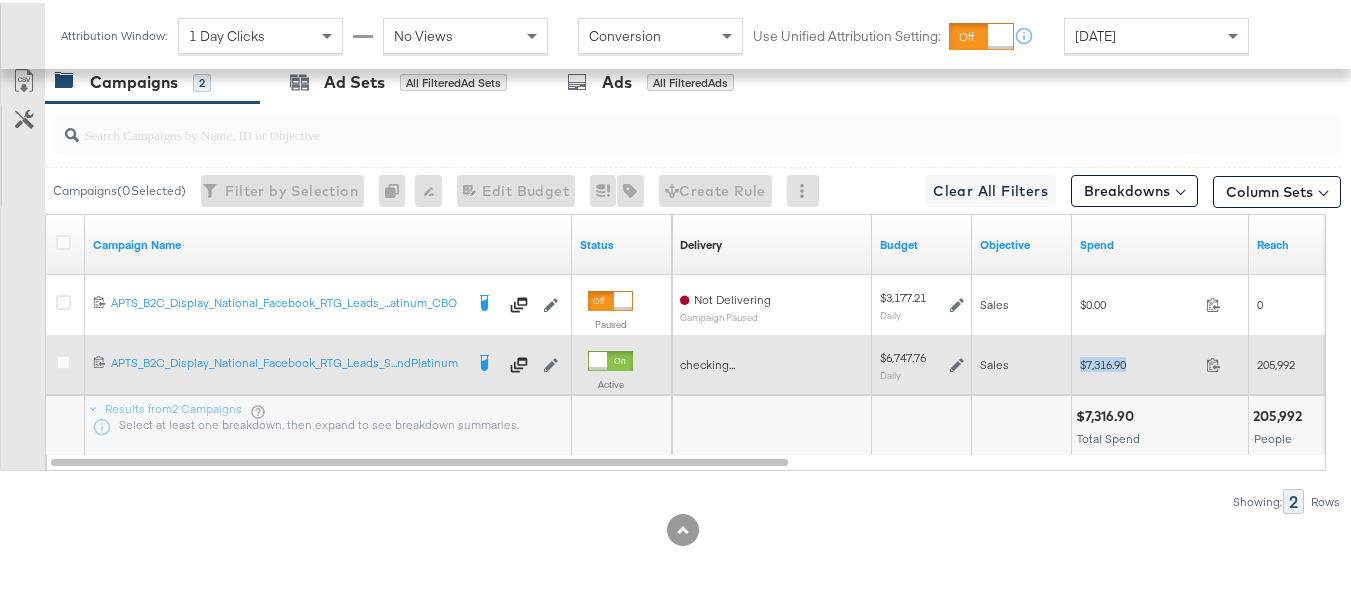 click on "$7,316.90" at bounding box center (1139, 361) 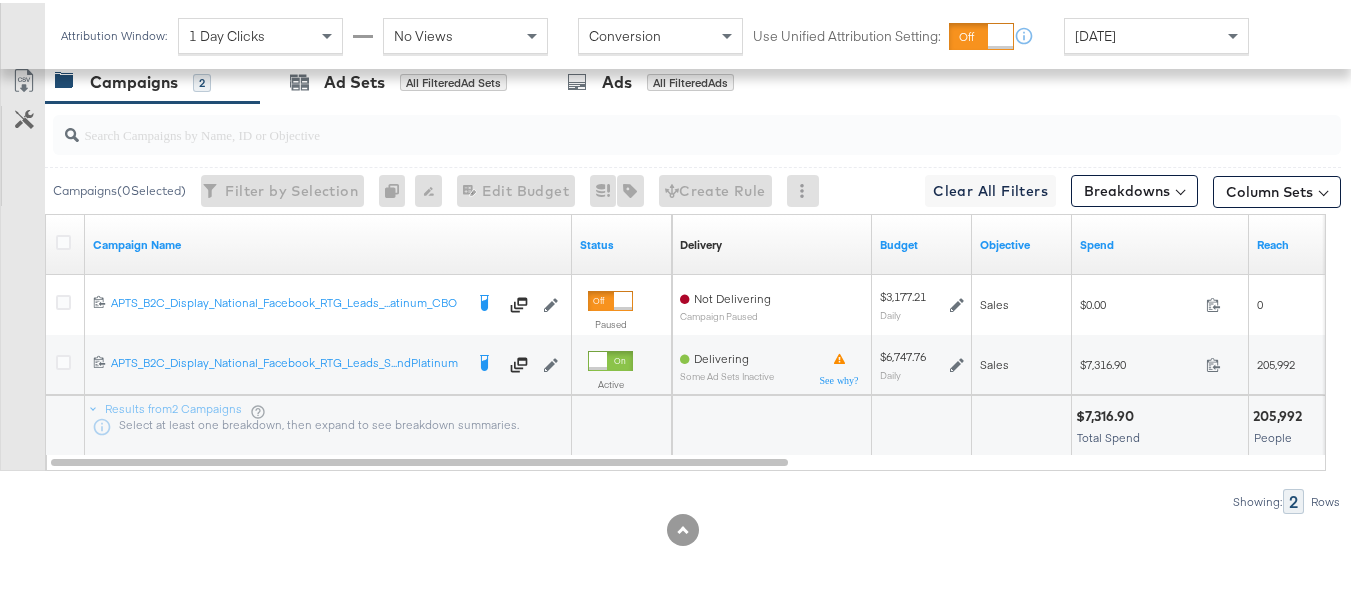 click at bounding box center [921, 423] 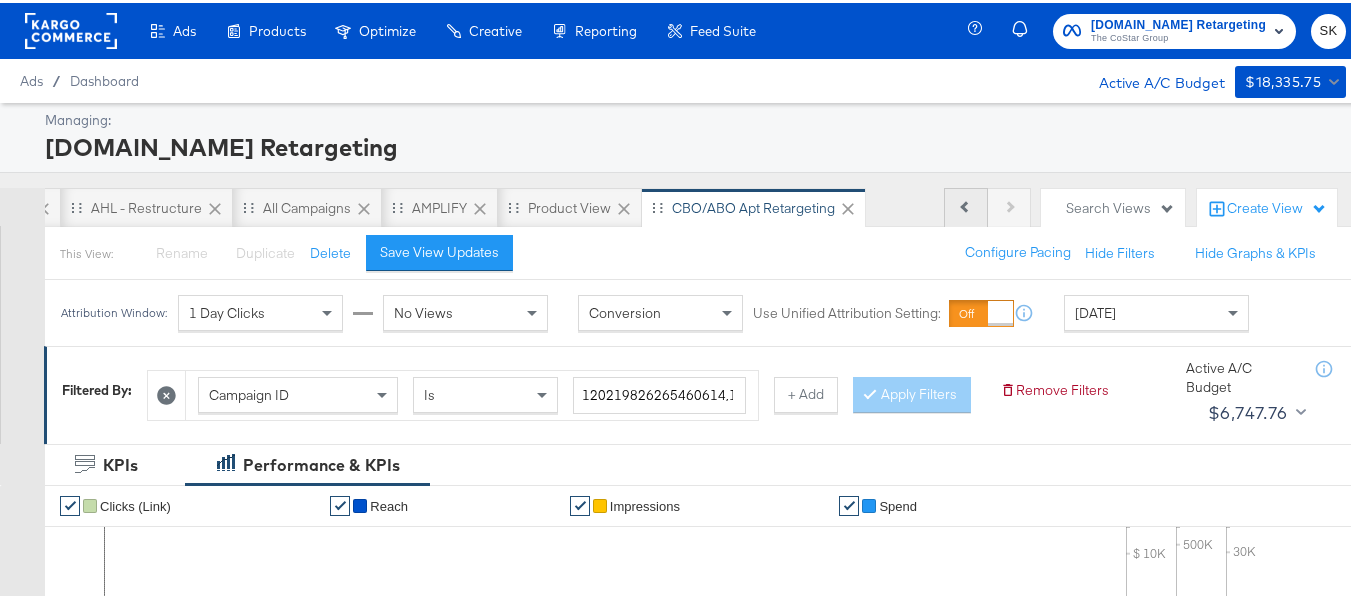 click on "Previous" at bounding box center (966, 205) 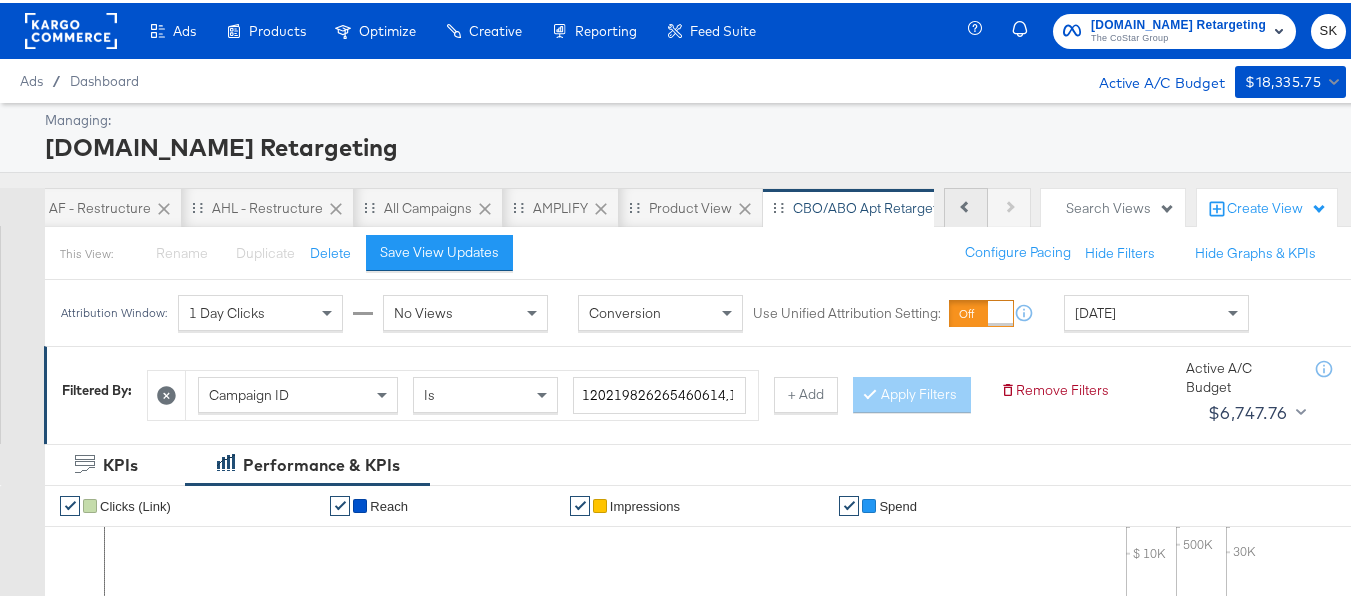 click on "Previous" at bounding box center [966, 205] 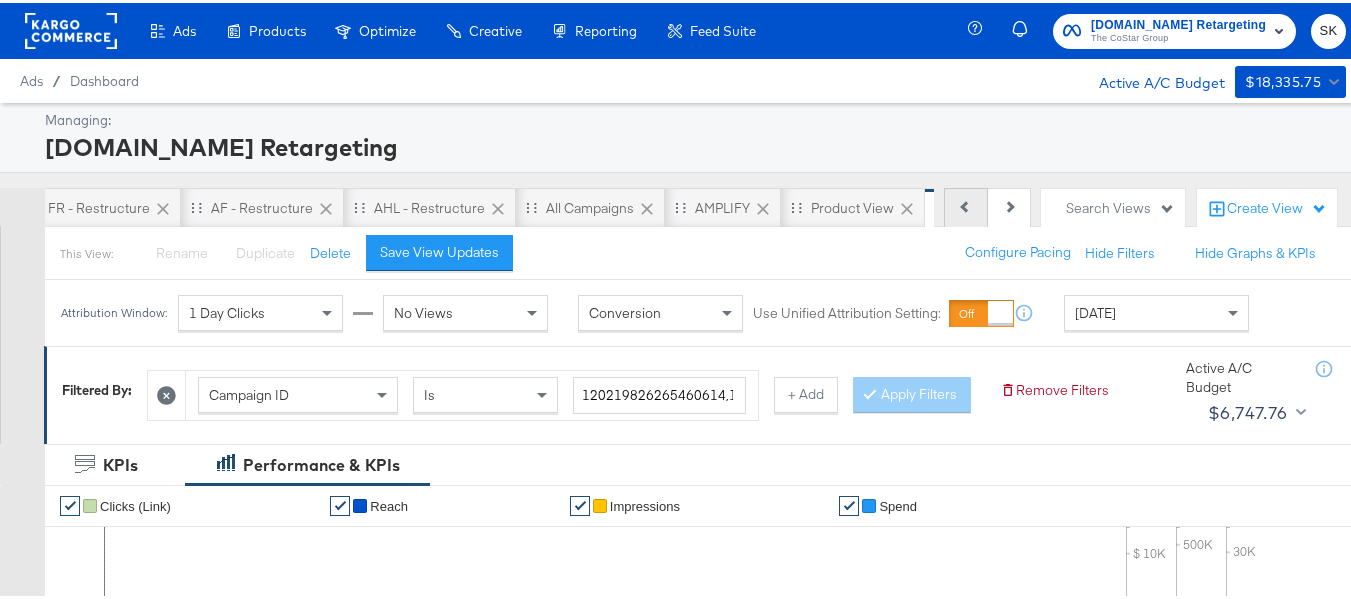 click on "Previous" at bounding box center (966, 205) 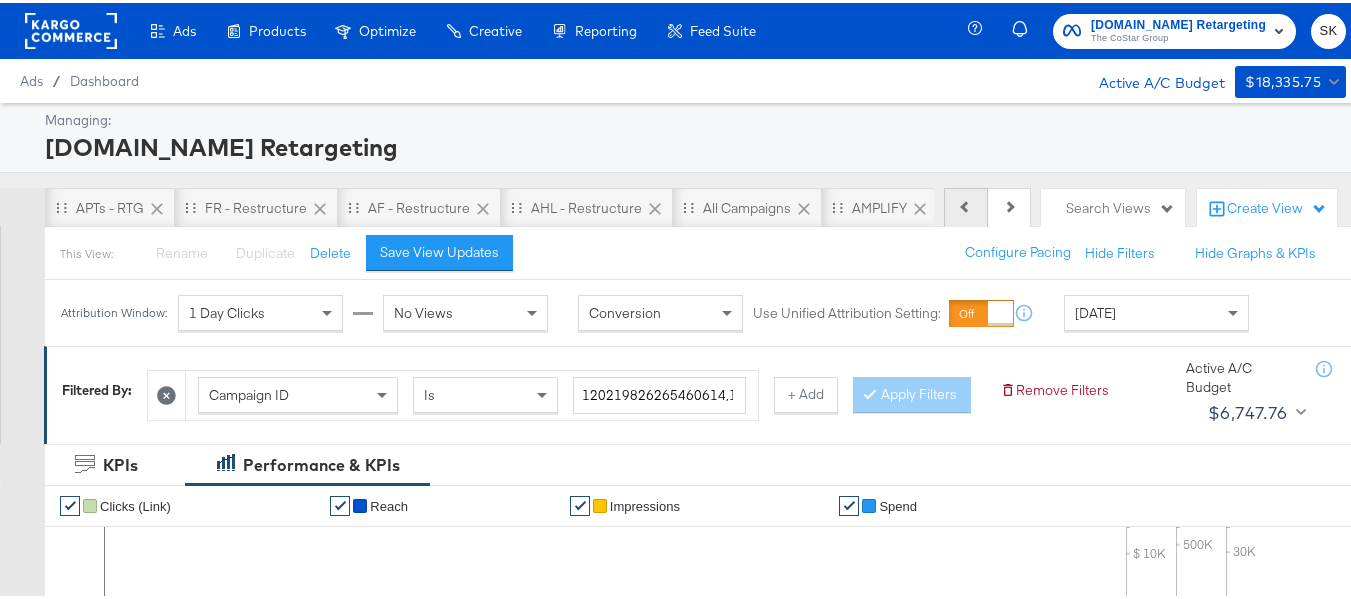 click on "Previous" at bounding box center (966, 205) 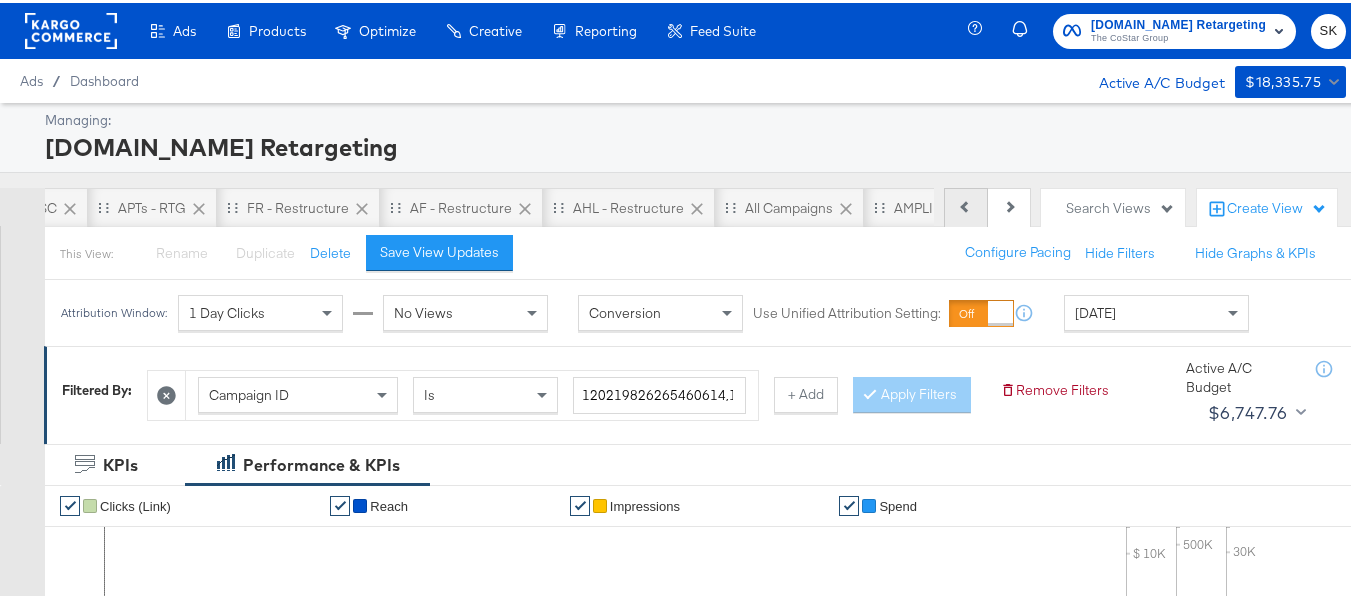 click on "Previous" at bounding box center [966, 205] 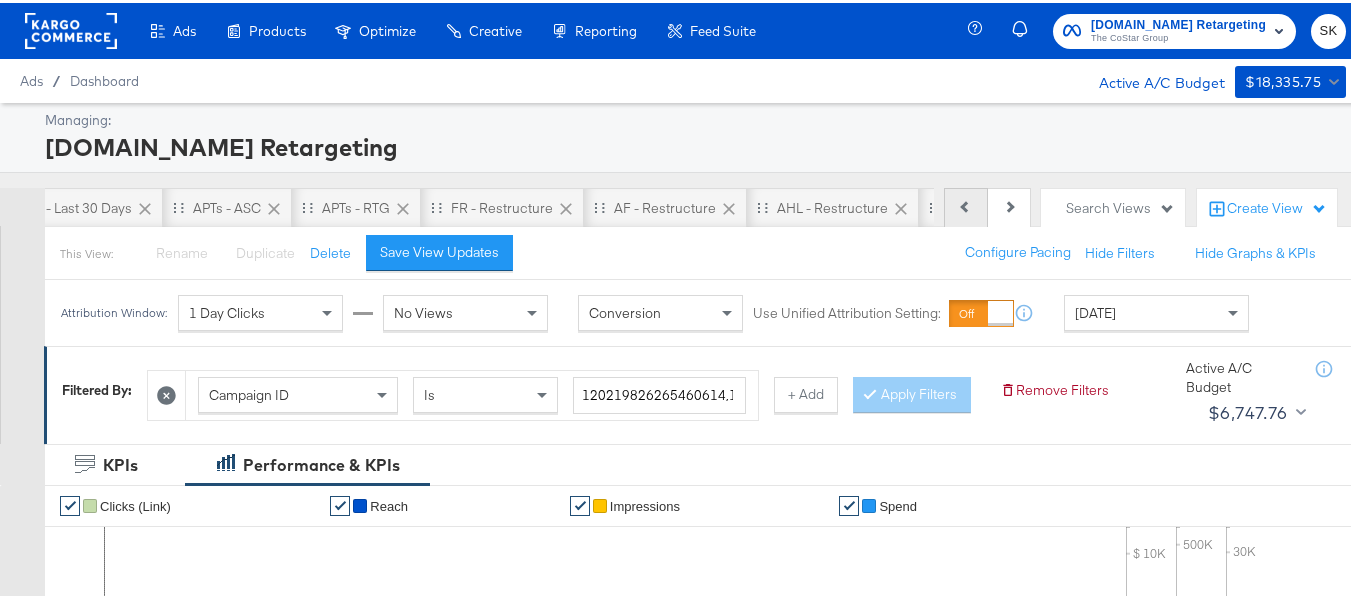 click on "Previous" at bounding box center (966, 205) 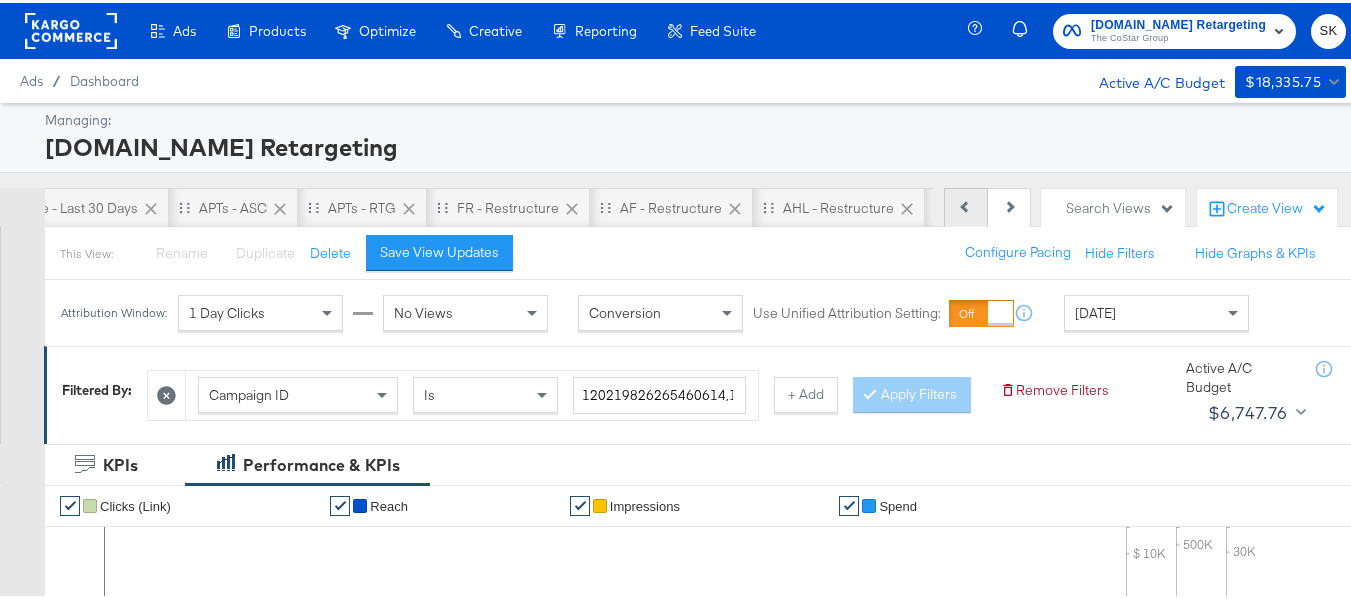 scroll, scrollTop: 0, scrollLeft: 0, axis: both 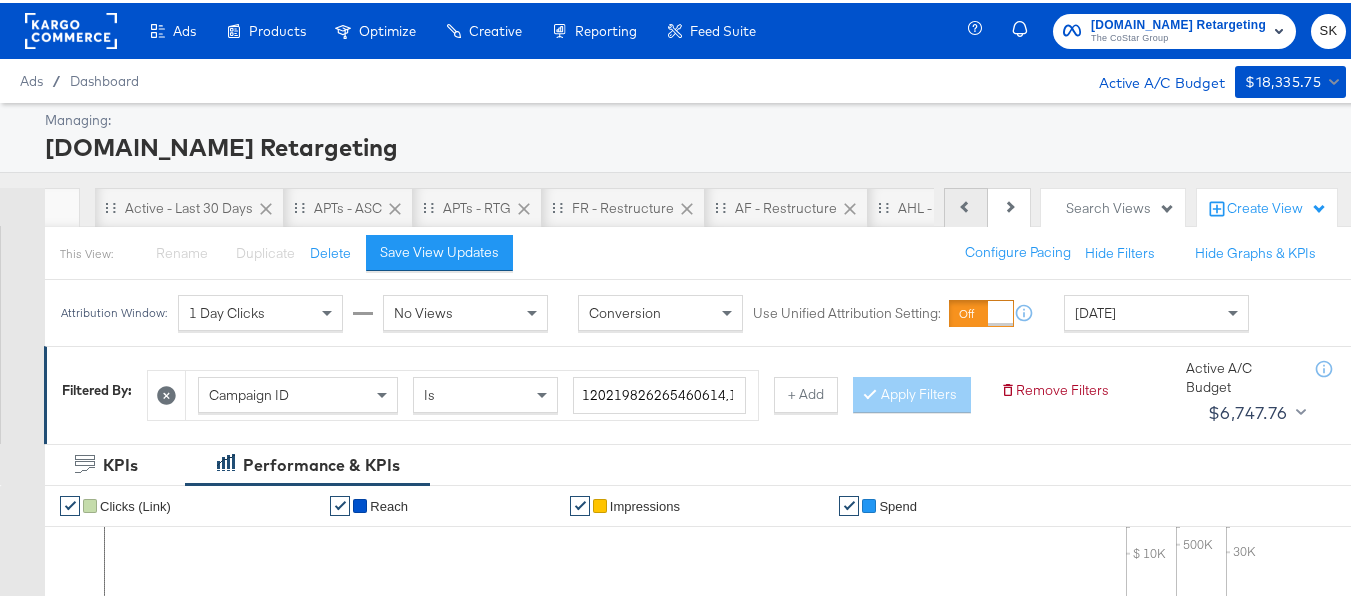 click on "Previous" at bounding box center [966, 205] 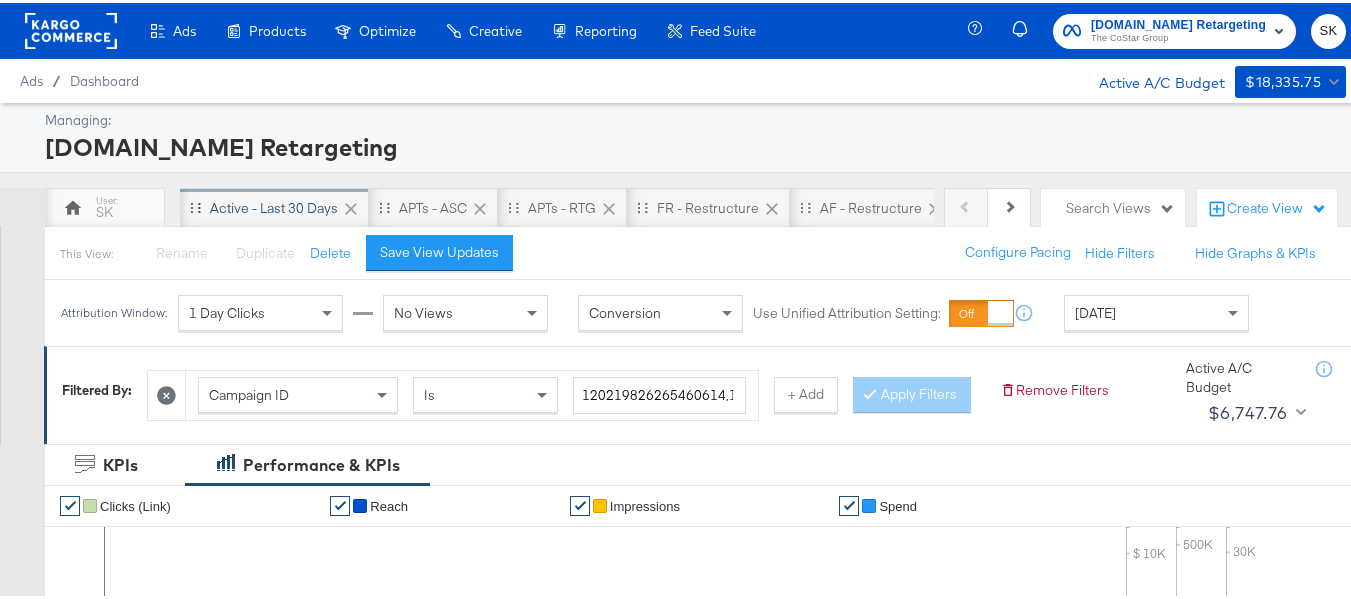 click on "Active - Last 30 Days" at bounding box center [274, 205] 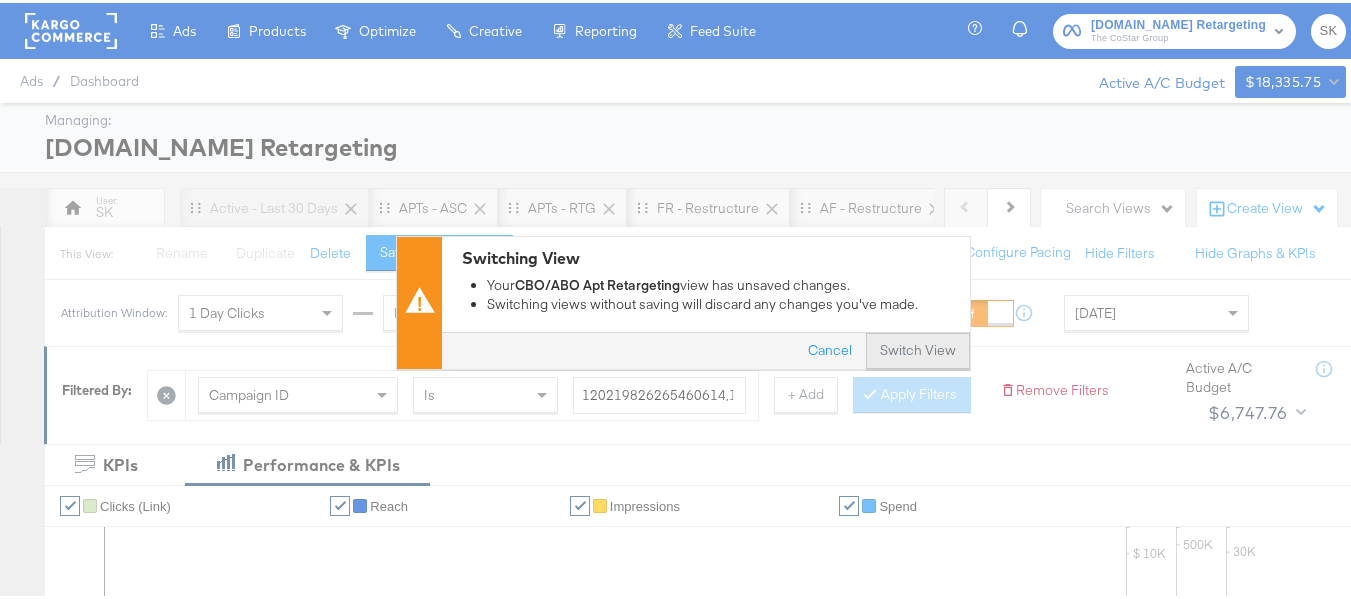 click on "Switch View" at bounding box center [918, 348] 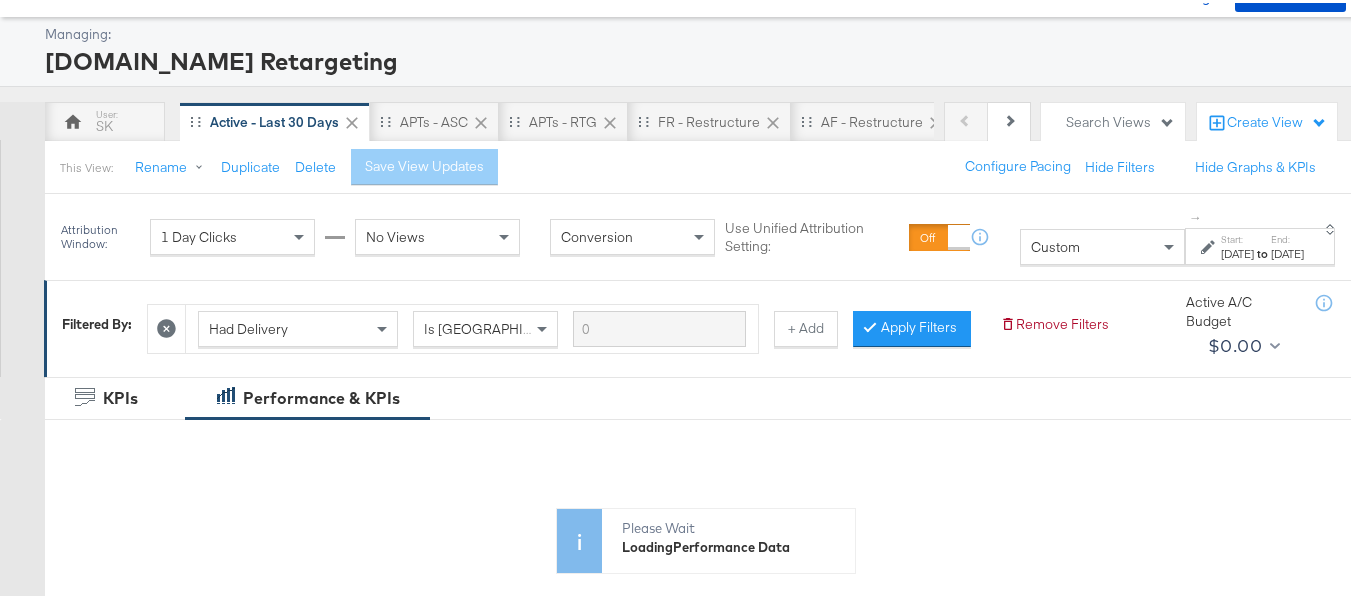 scroll, scrollTop: 200, scrollLeft: 0, axis: vertical 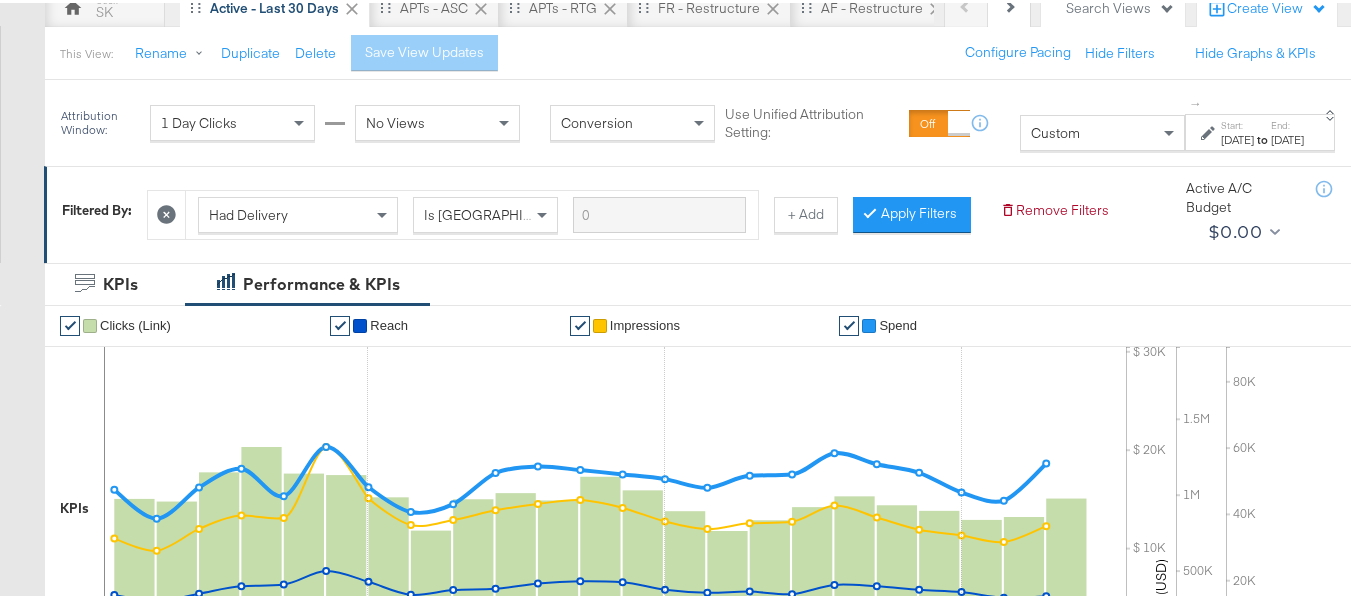 click on "Custom" at bounding box center (1055, 130) 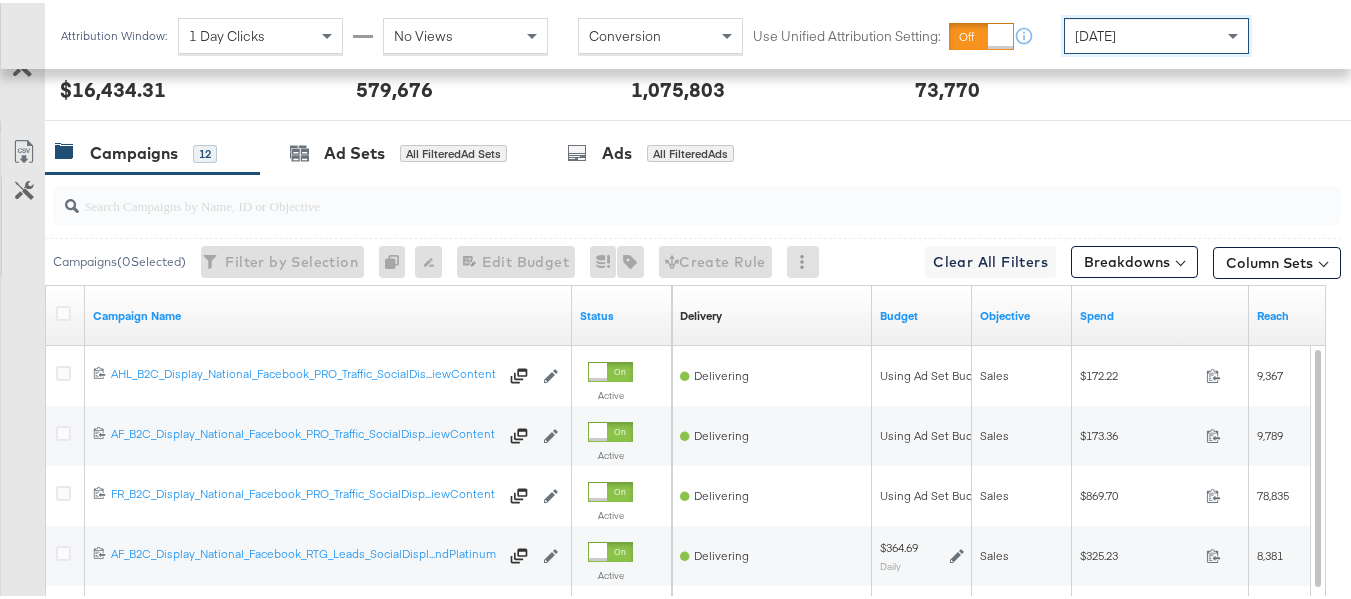 scroll, scrollTop: 933, scrollLeft: 0, axis: vertical 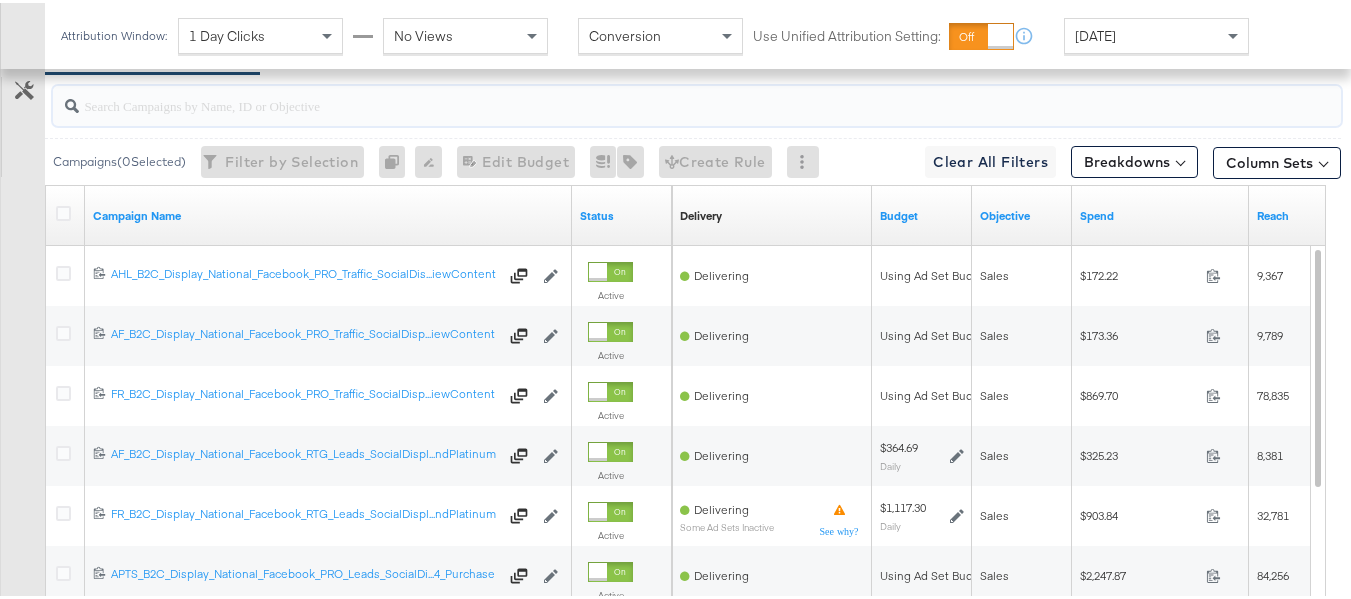 click at bounding box center [653, 94] 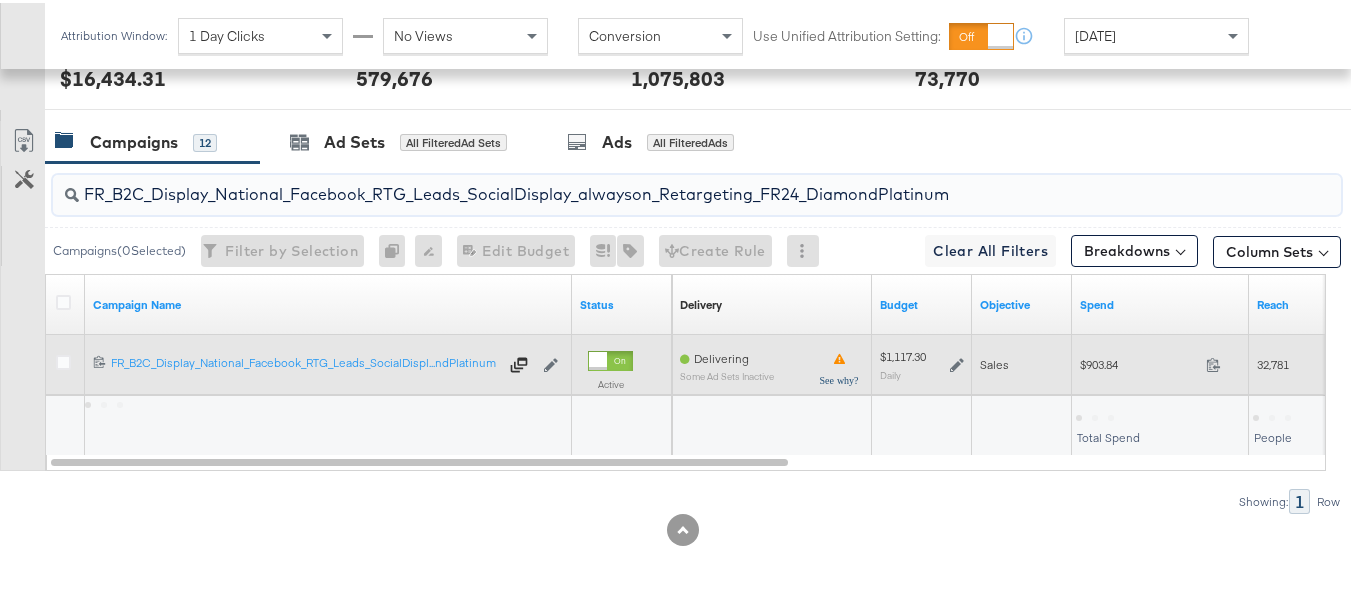 scroll, scrollTop: 873, scrollLeft: 0, axis: vertical 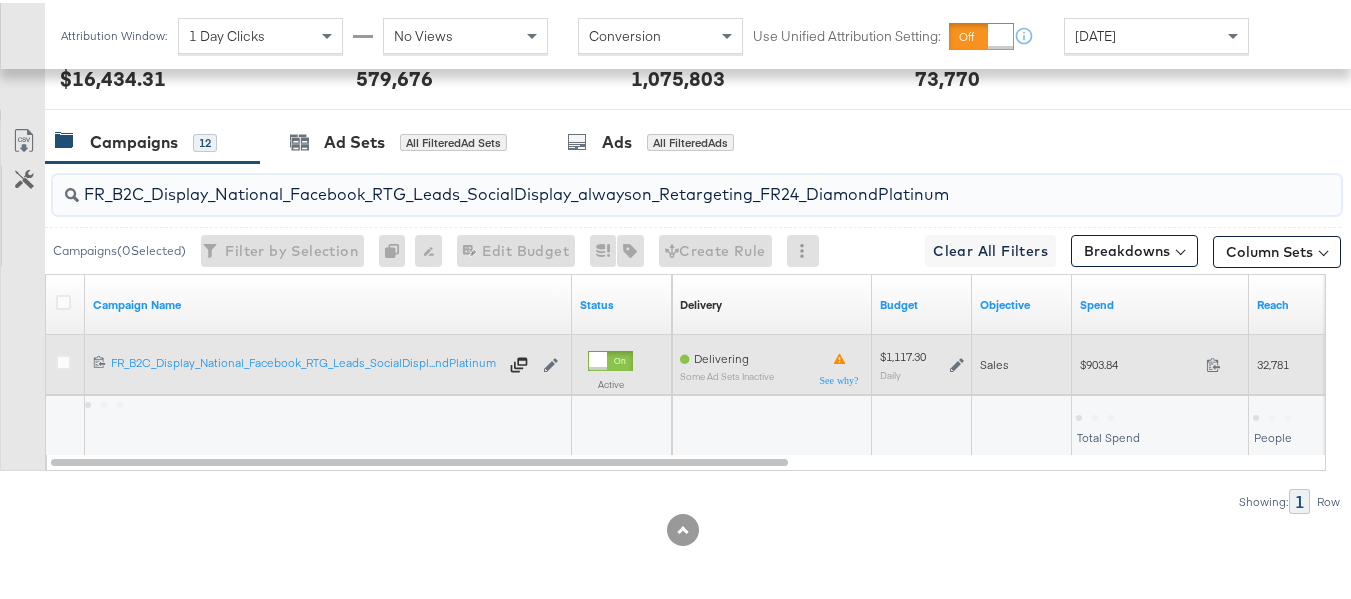 click on "$903.84" at bounding box center [1139, 361] 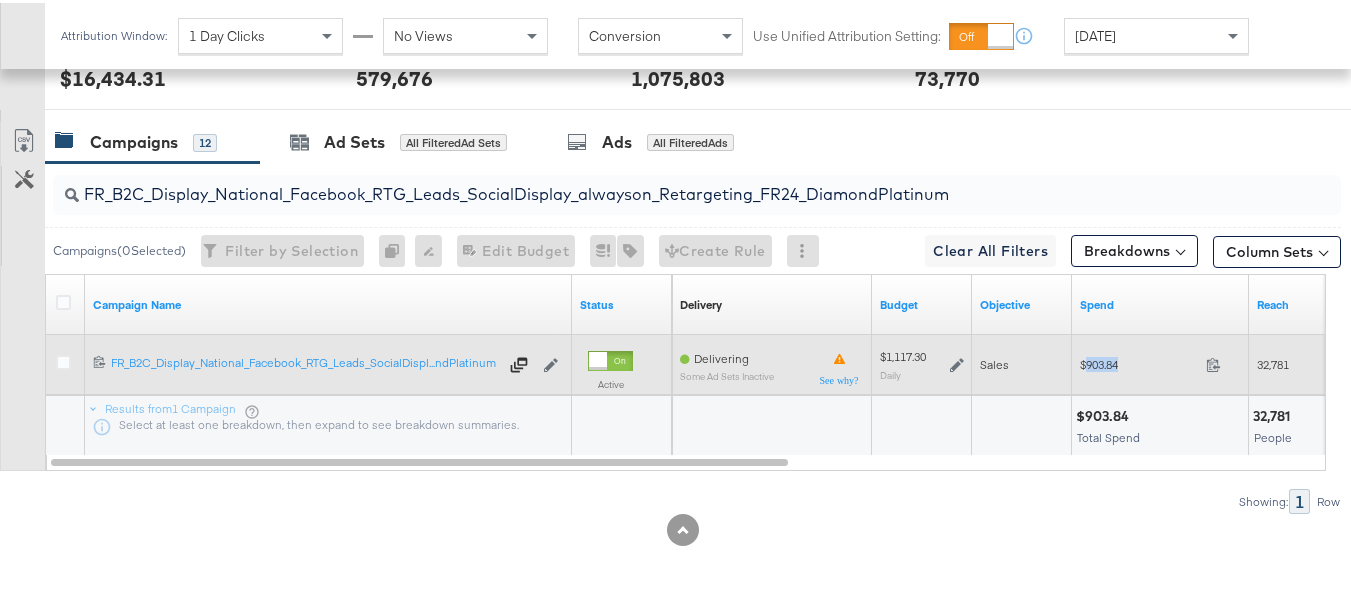 click on "$903.84" at bounding box center (1139, 361) 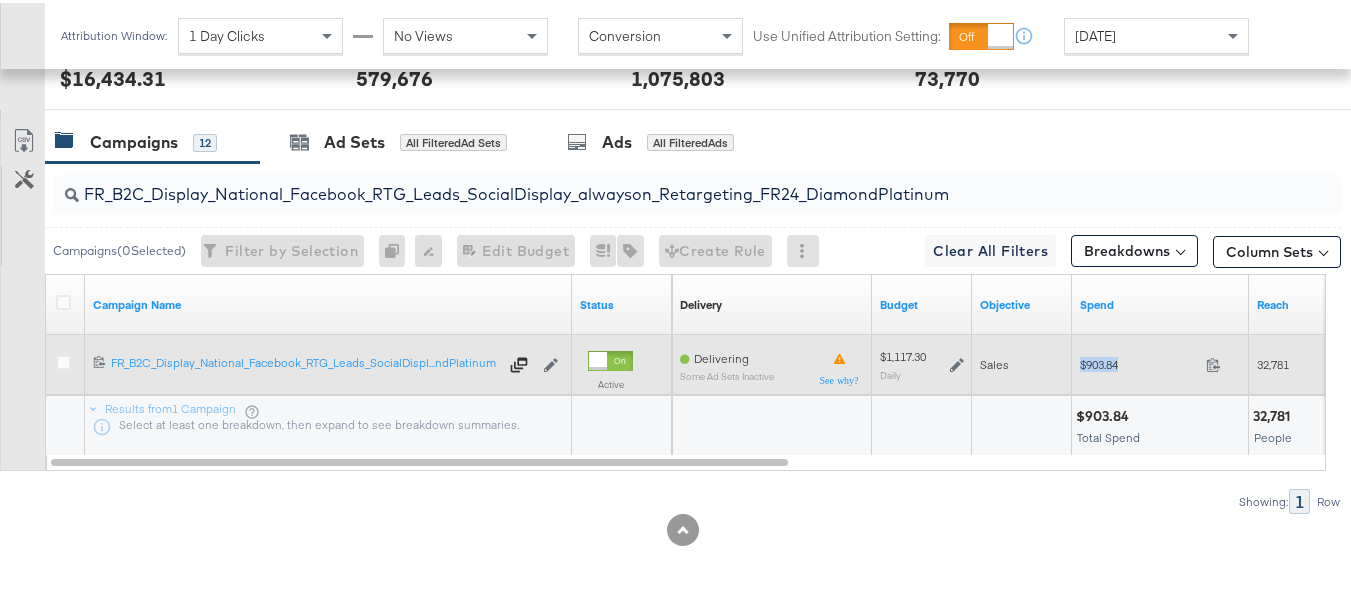 click on "$903.84" at bounding box center [1139, 361] 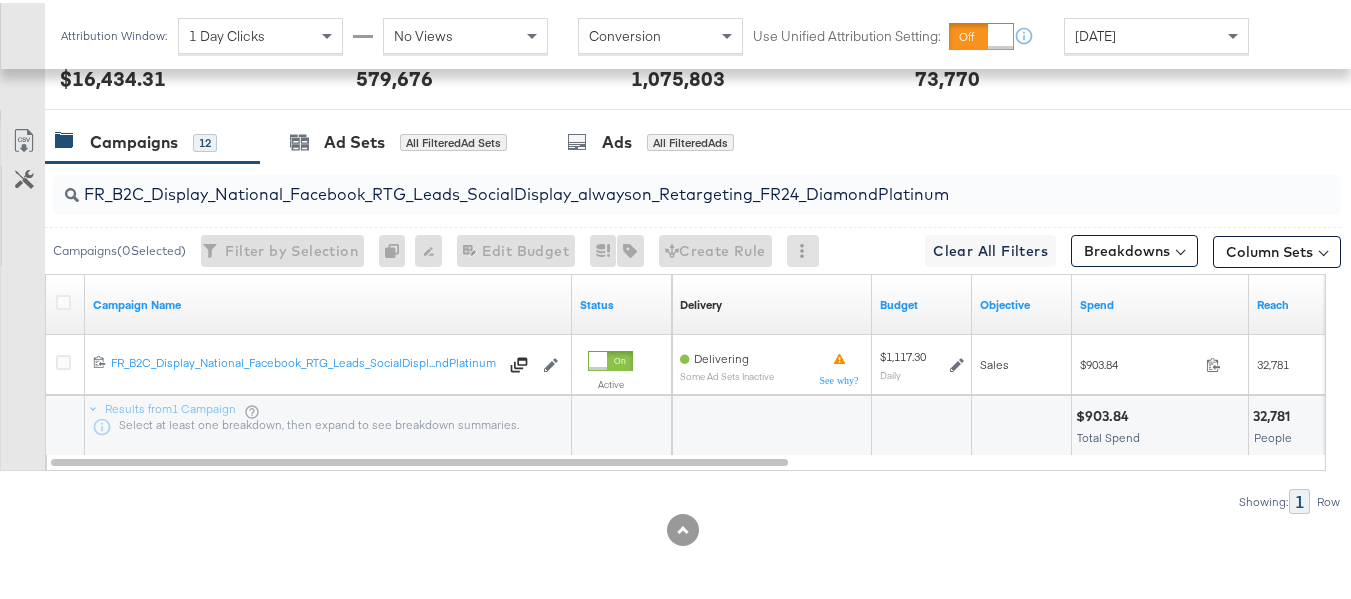 click on "FR_B2C_Display_National_Facebook_RTG_Leads_SocialDisplay_alwayson_Retargeting_FR24_DiamondPlatinum" at bounding box center [653, 183] 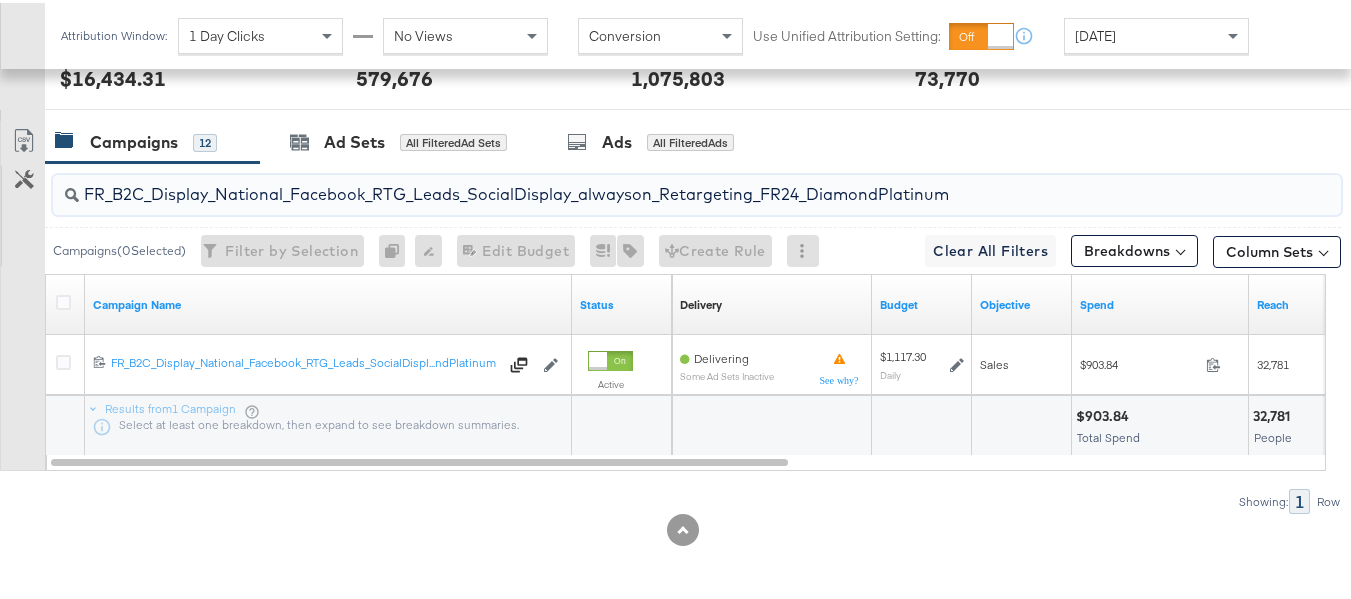 click on "FR_B2C_Display_National_Facebook_RTG_Leads_SocialDisplay_alwayson_Retargeting_FR24_DiamondPlatinum" at bounding box center [653, 183] 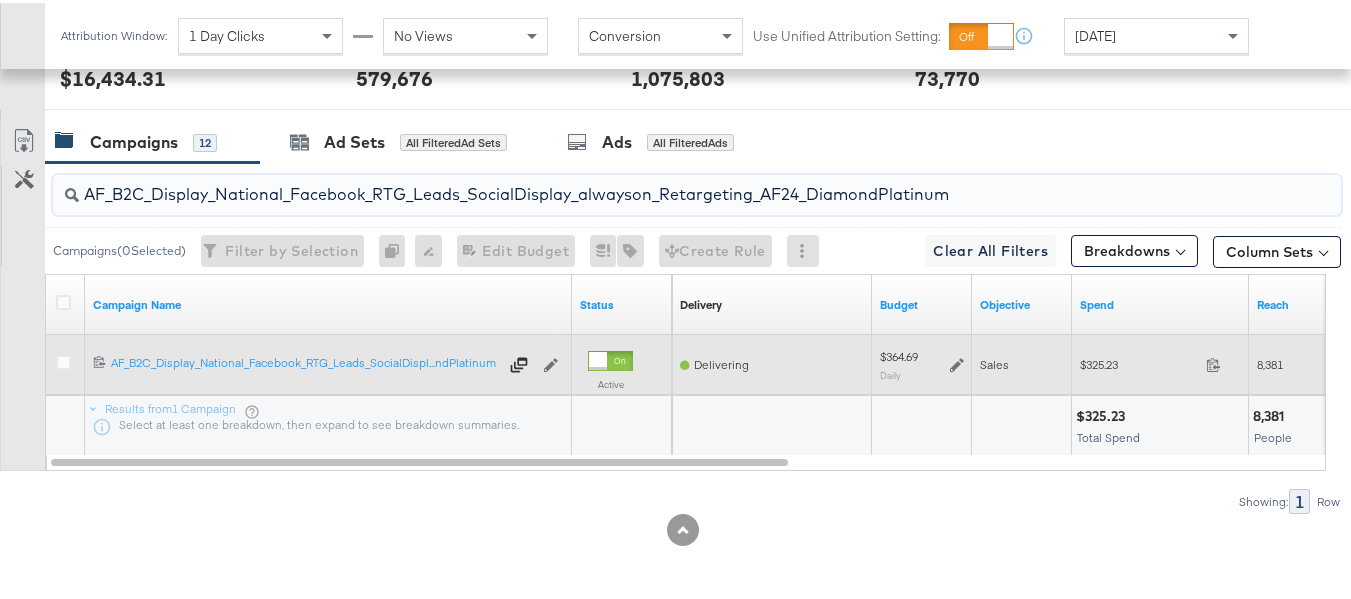 click on "$325.23" at bounding box center [1139, 361] 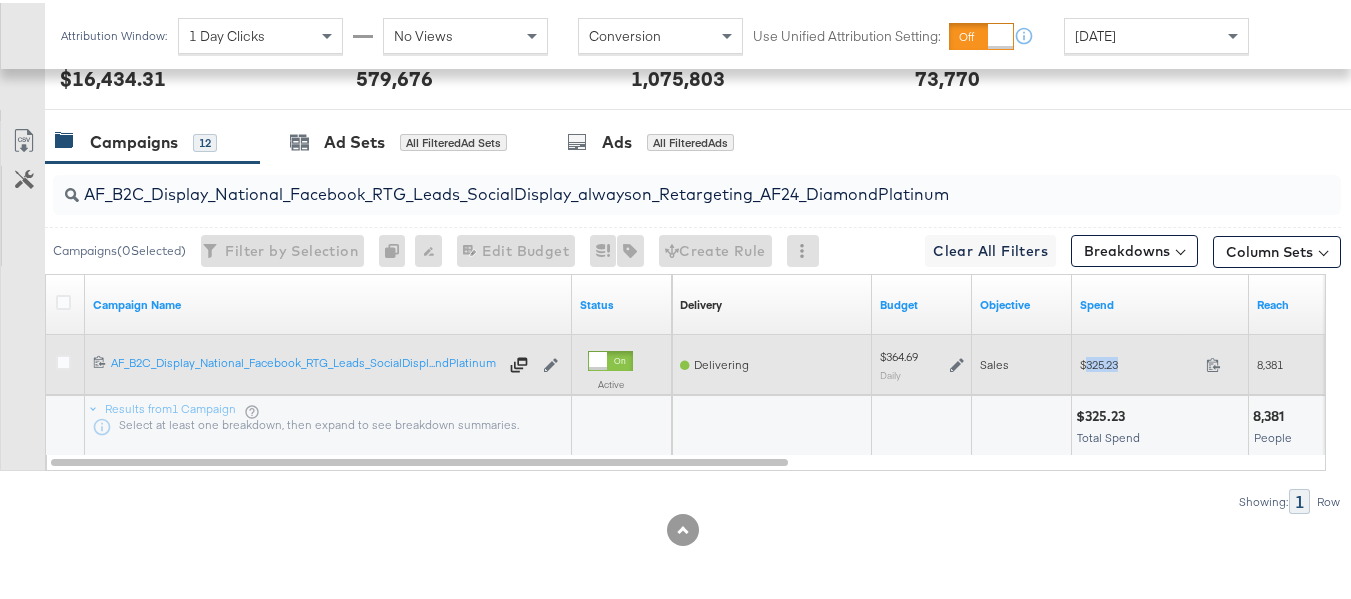 click on "$325.23" at bounding box center (1139, 361) 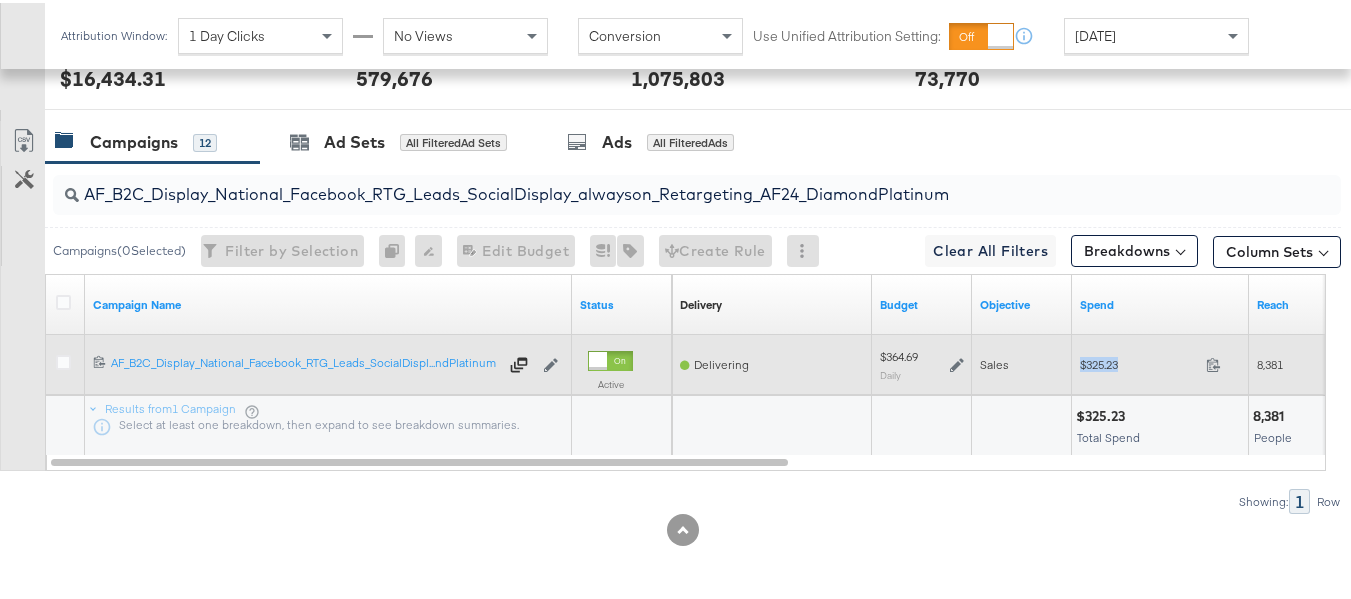 click on "$325.23" at bounding box center [1139, 361] 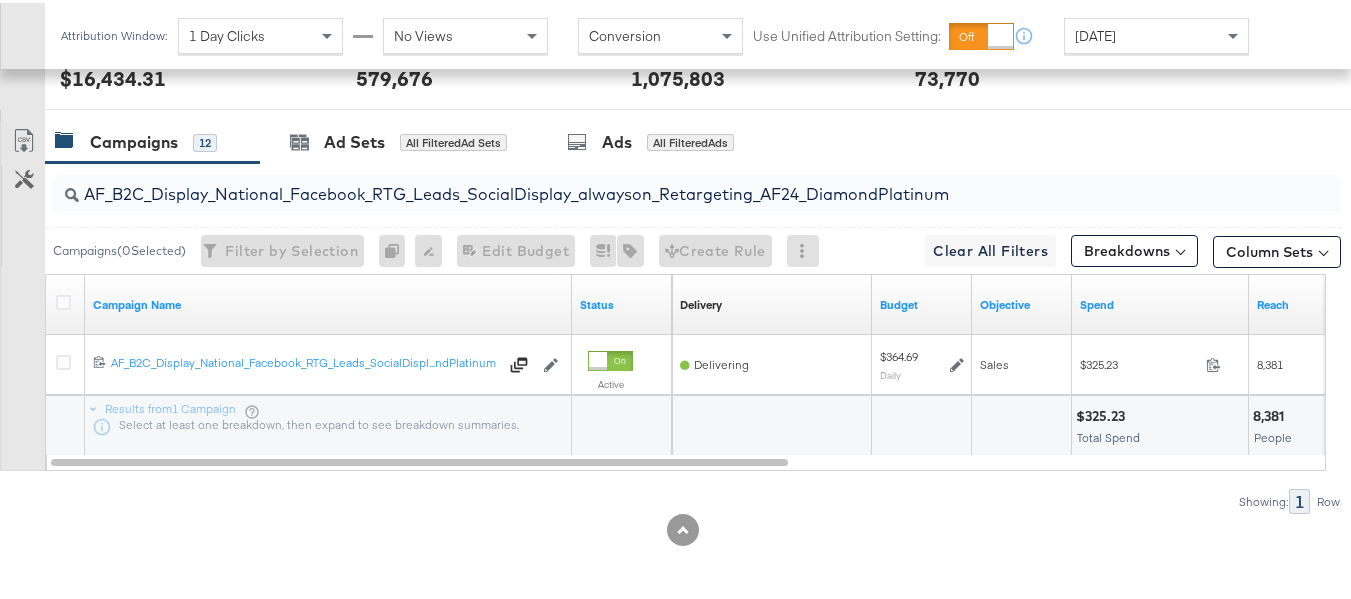 click on "AF_B2C_Display_National_Facebook_RTG_Leads_SocialDisplay_alwayson_Retargeting_AF24_DiamondPlatinum" at bounding box center (653, 183) 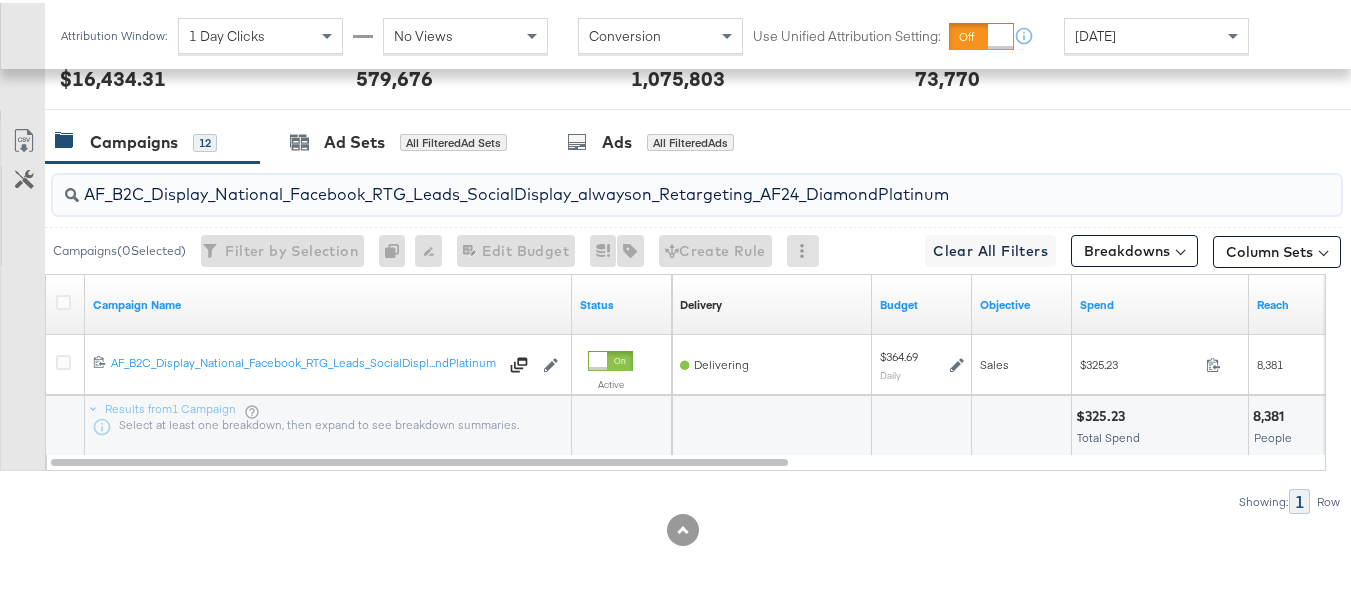 click on "AF_B2C_Display_National_Facebook_RTG_Leads_SocialDisplay_alwayson_Retargeting_AF24_DiamondPlatinum" at bounding box center [653, 183] 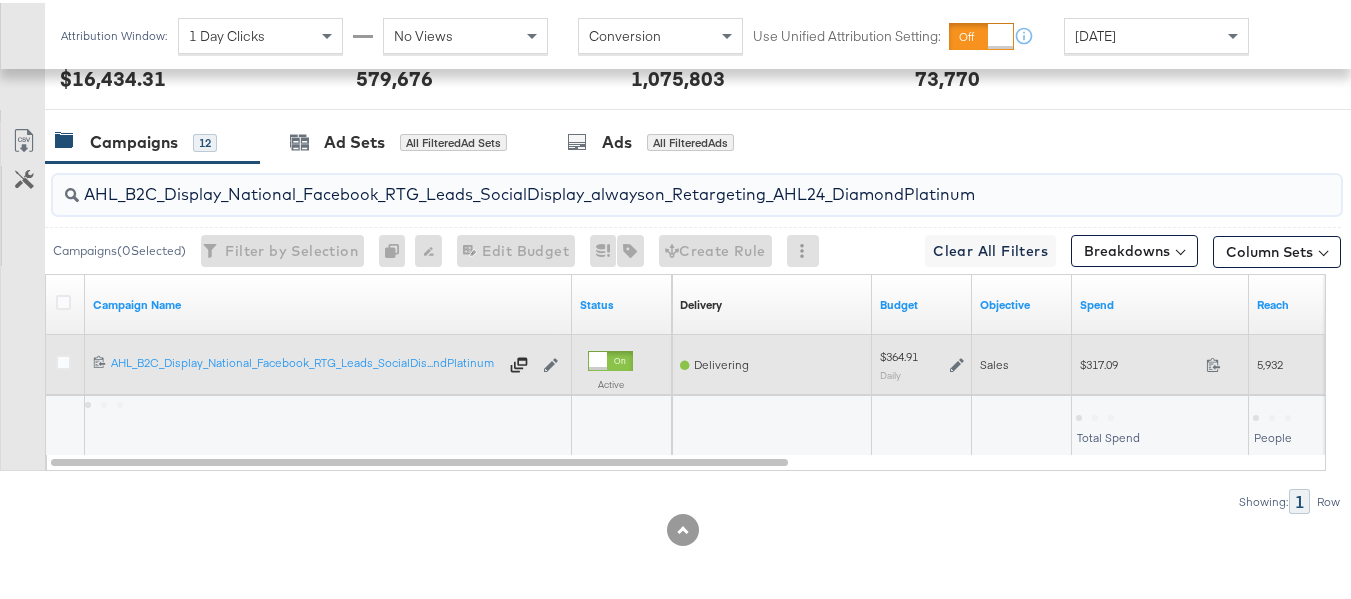 click on "$317.09" at bounding box center [1139, 361] 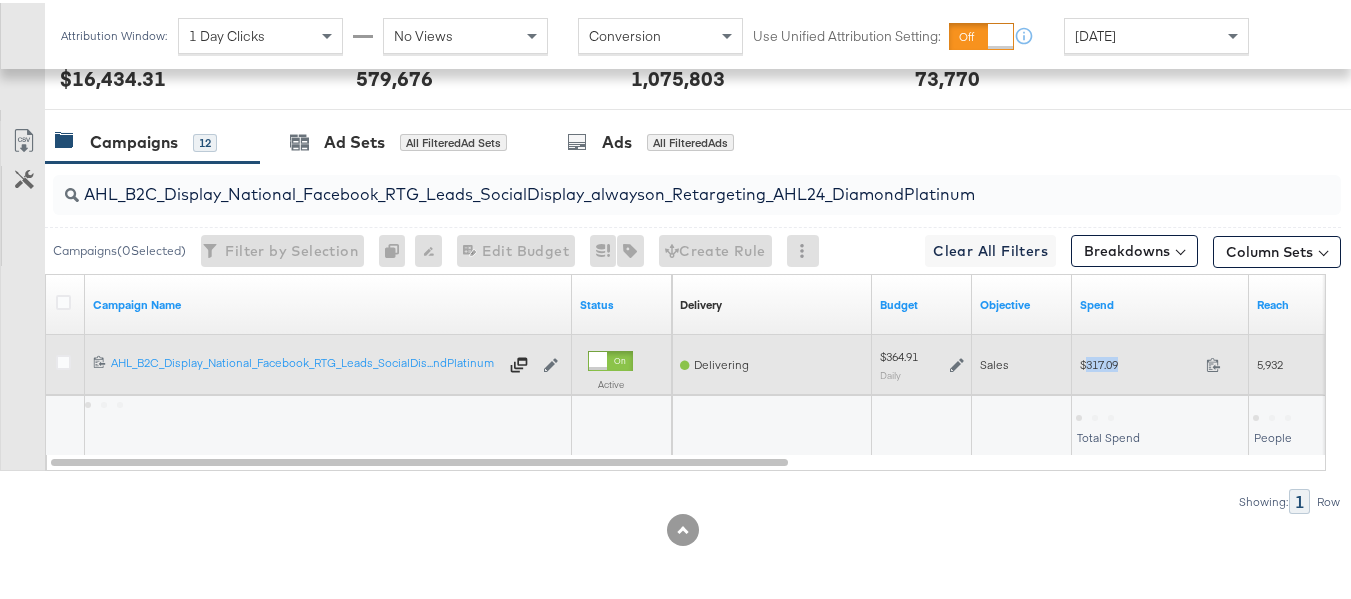 click on "$317.09" at bounding box center (1139, 361) 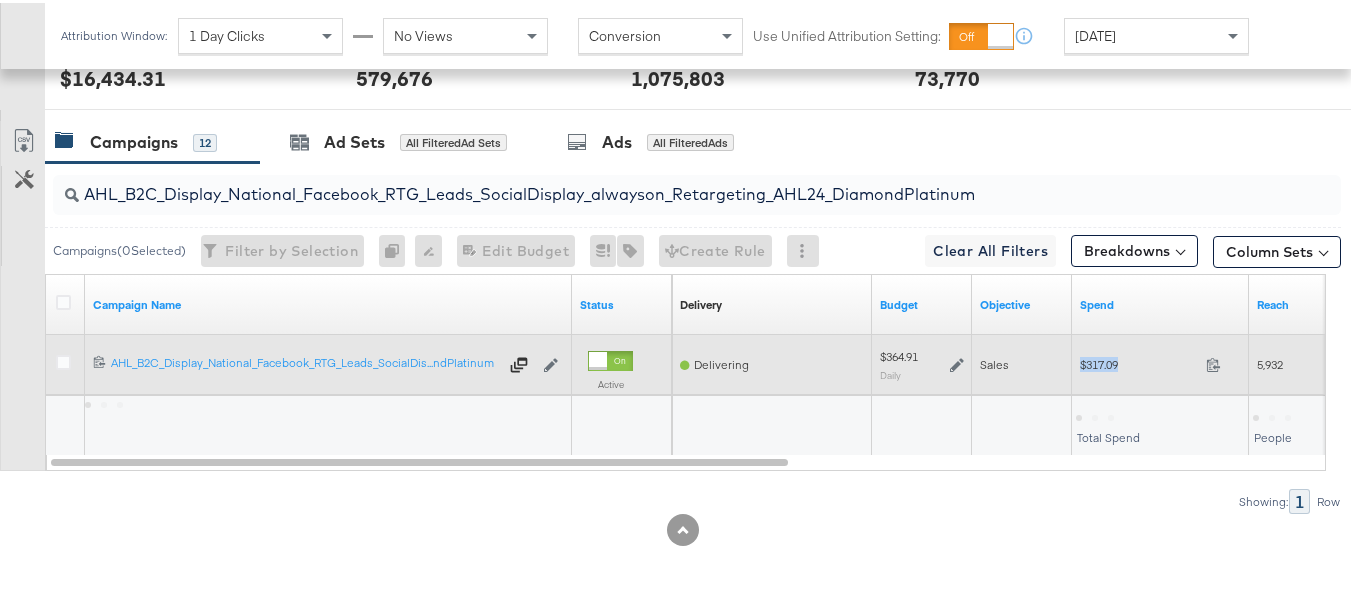 click on "$317.09" at bounding box center (1139, 361) 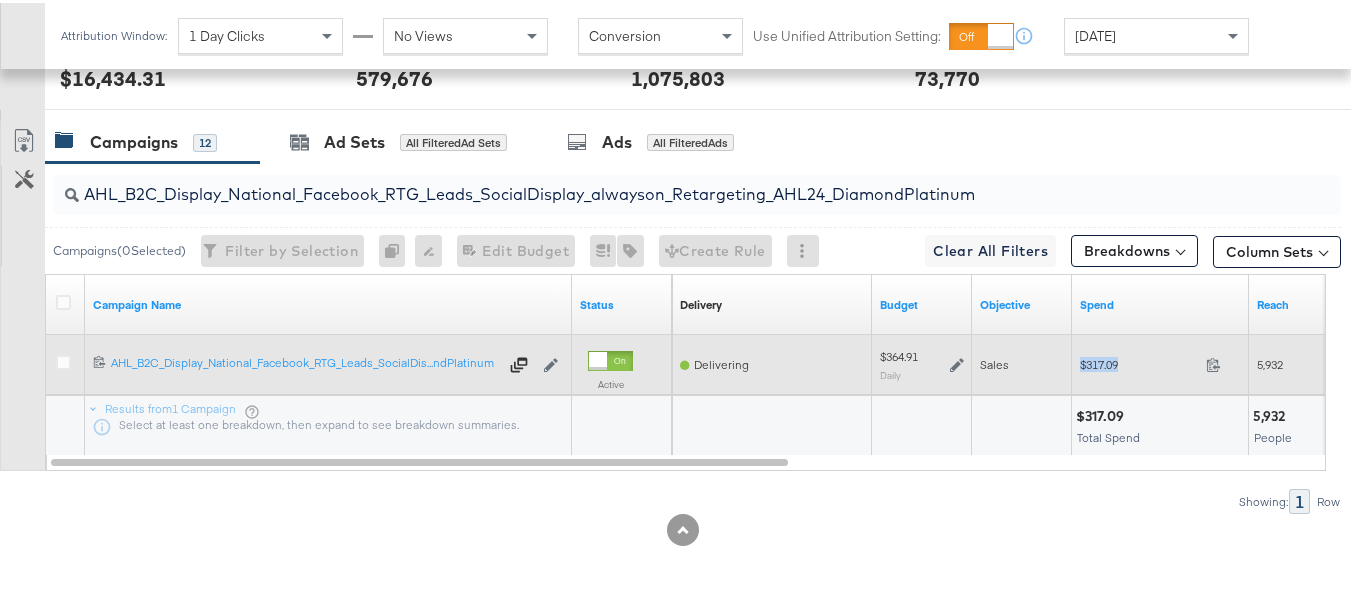 copy on "$317.09" 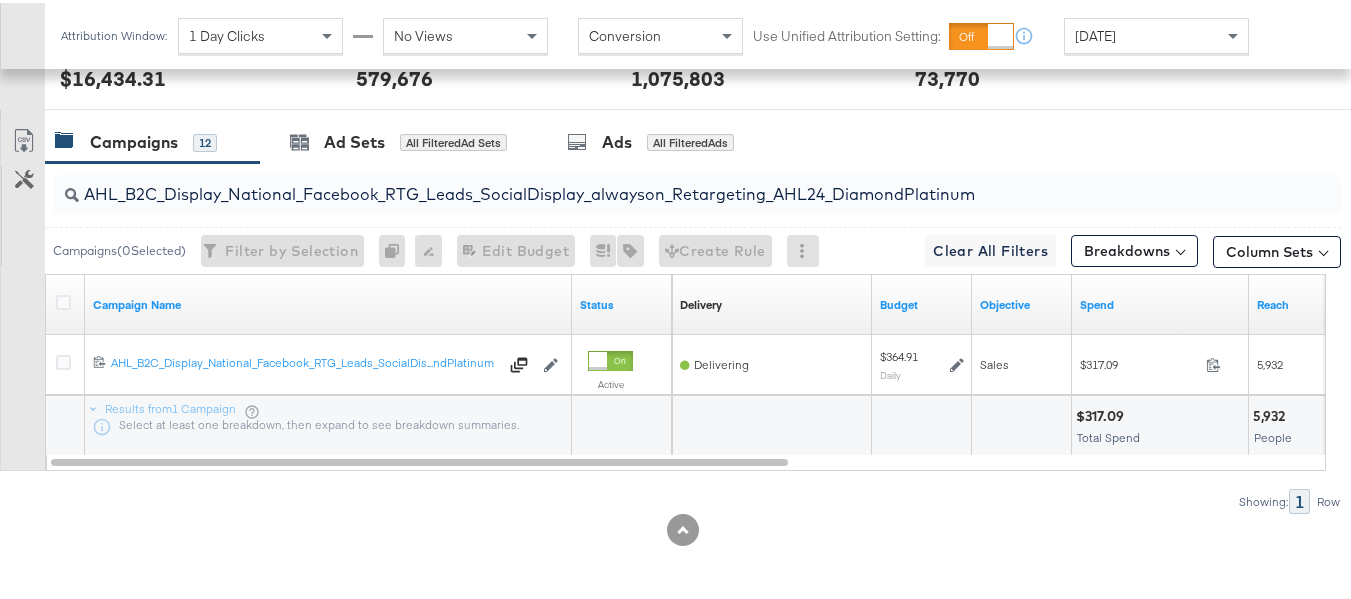 click on "AHL_B2C_Display_National_Facebook_RTG_Leads_SocialDisplay_alwayson_Retargeting_AHL24_DiamondPlatinum" at bounding box center [653, 183] 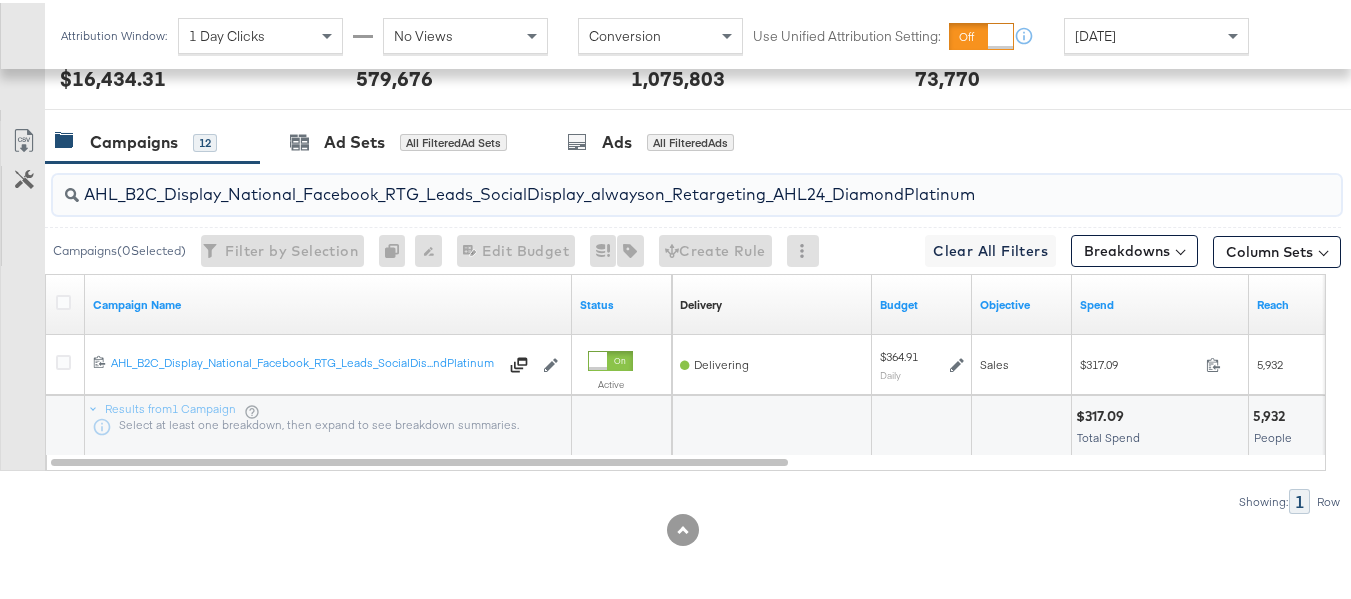 click on "AHL_B2C_Display_National_Facebook_RTG_Leads_SocialDisplay_alwayson_Retargeting_AHL24_DiamondPlatinum" at bounding box center (653, 183) 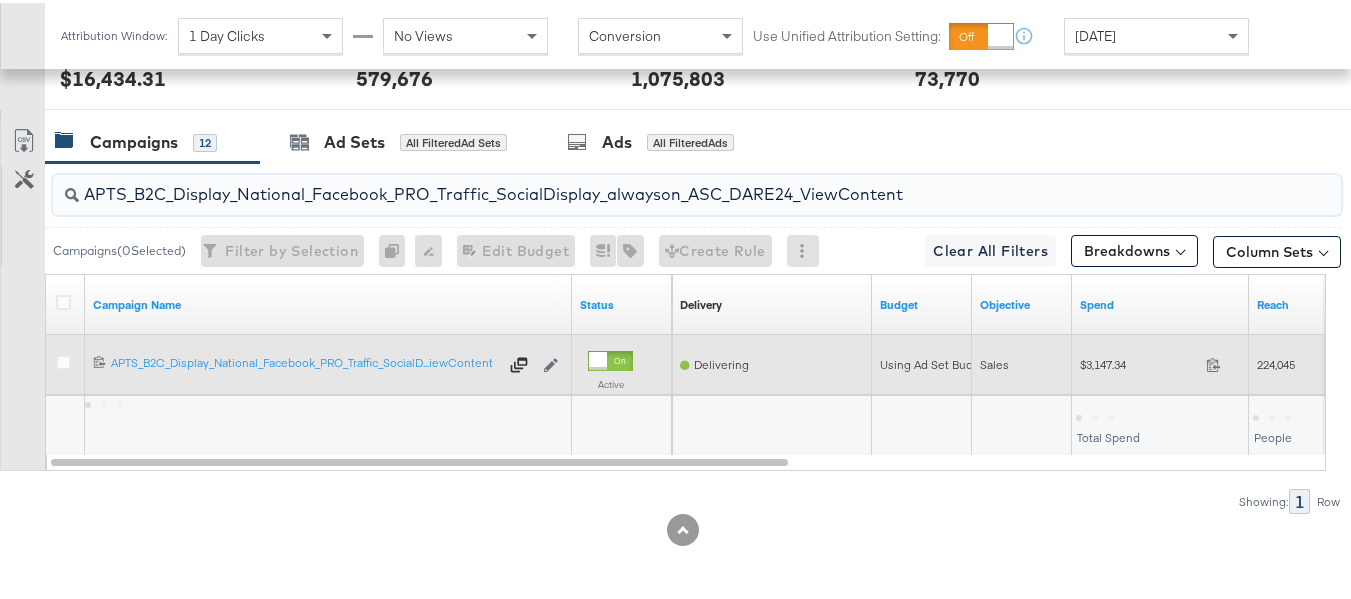 click on "$3,147.34   3147.34" at bounding box center (1160, 361) 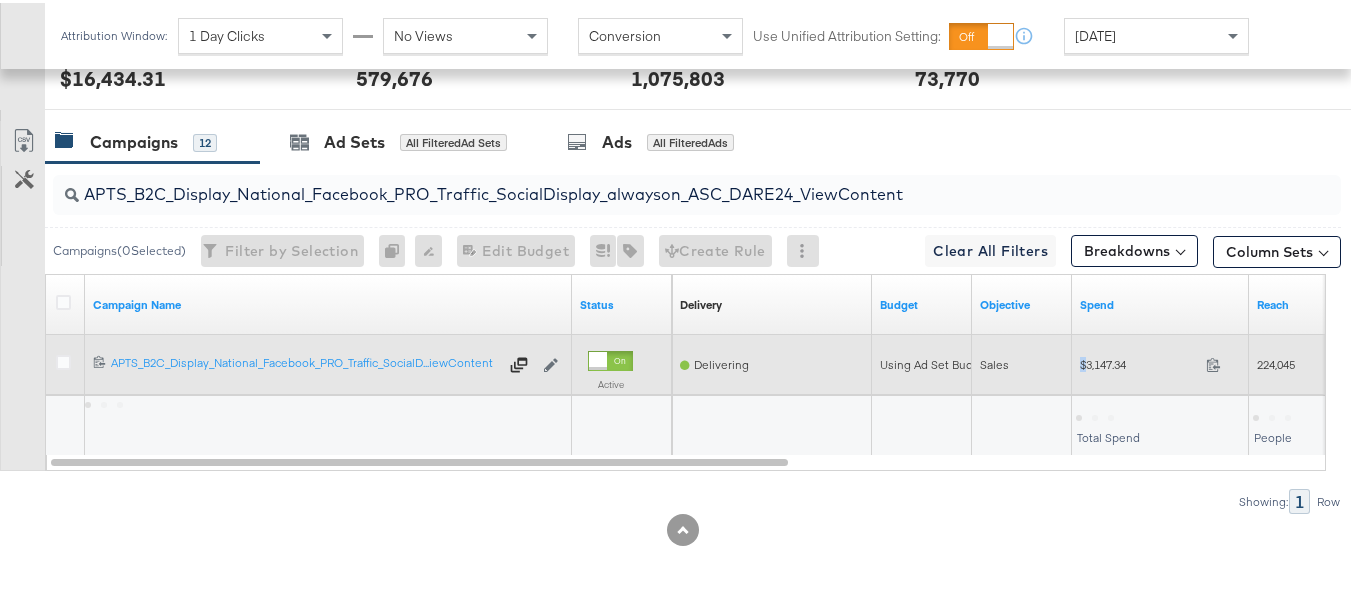 click on "$3,147.34   3147.34" at bounding box center [1160, 361] 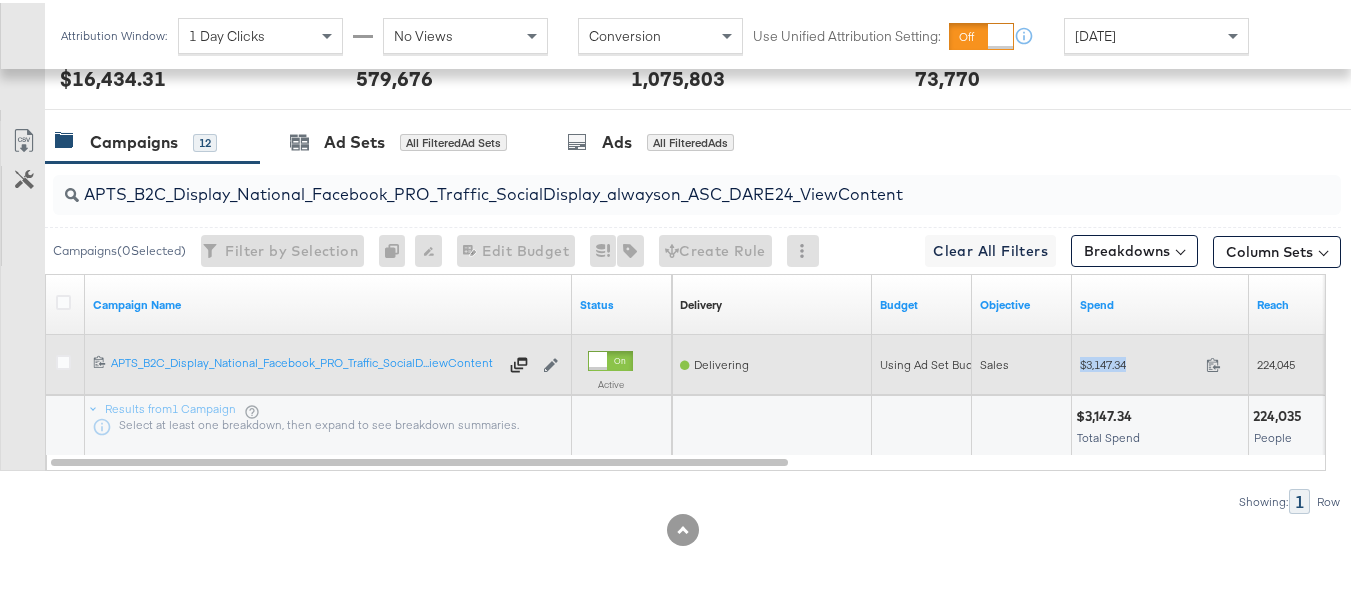 click on "$3,147.34   3147.34" at bounding box center (1160, 361) 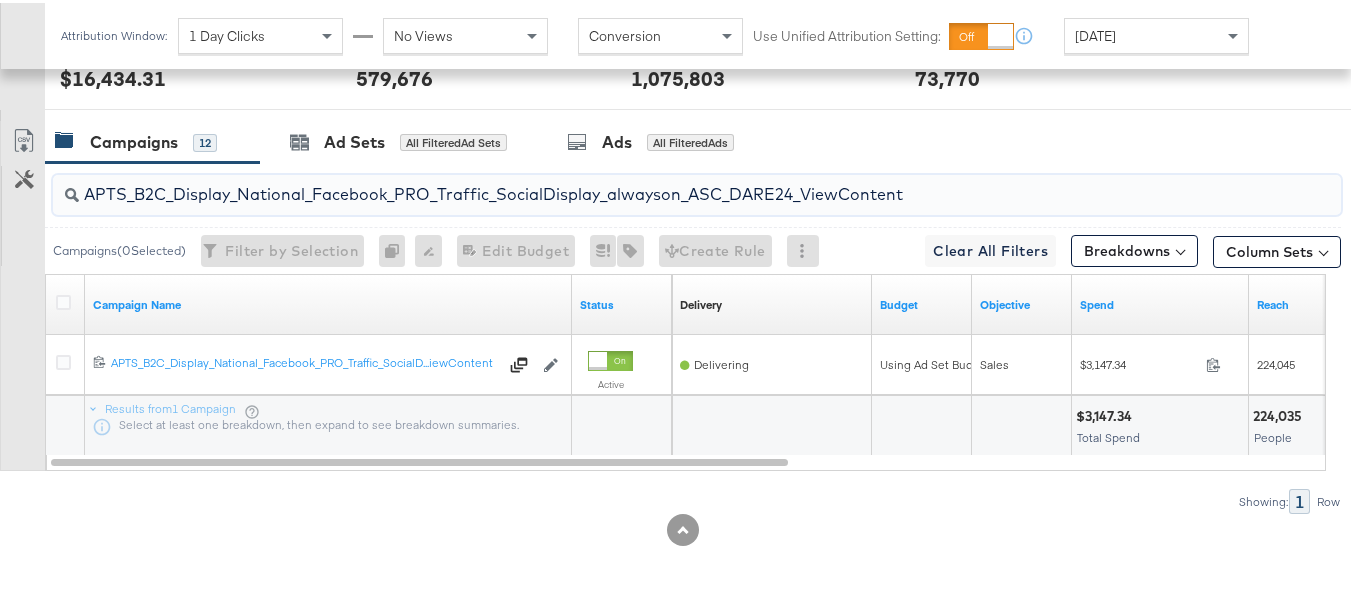 click on "APTS_B2C_Display_National_Facebook_PRO_Traffic_SocialDisplay_alwayson_ASC_DARE24_ViewContent" at bounding box center [653, 183] 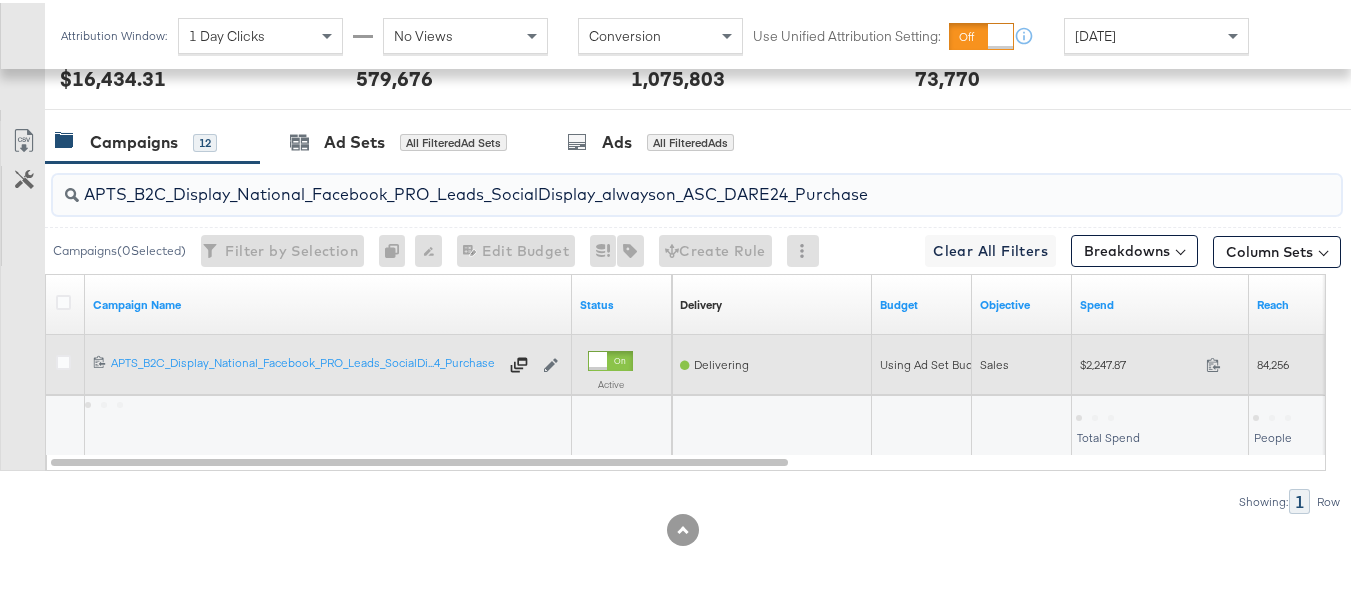 click on "$2,247.87" at bounding box center [1139, 361] 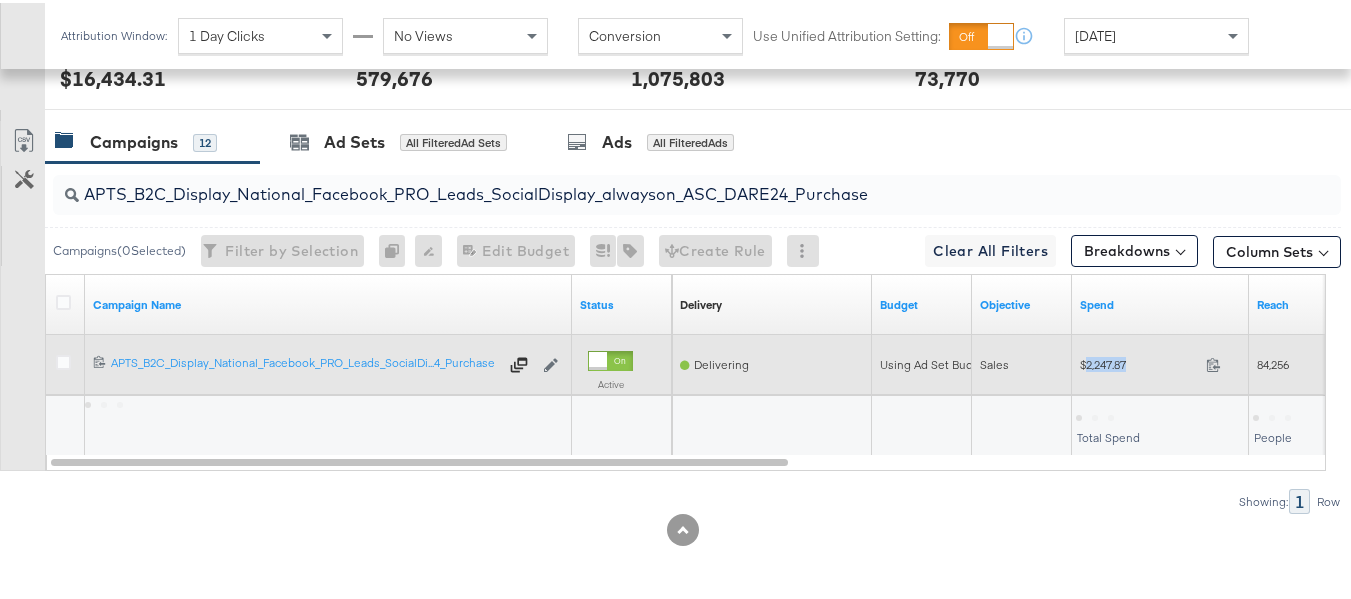 click on "$2,247.87" at bounding box center (1139, 361) 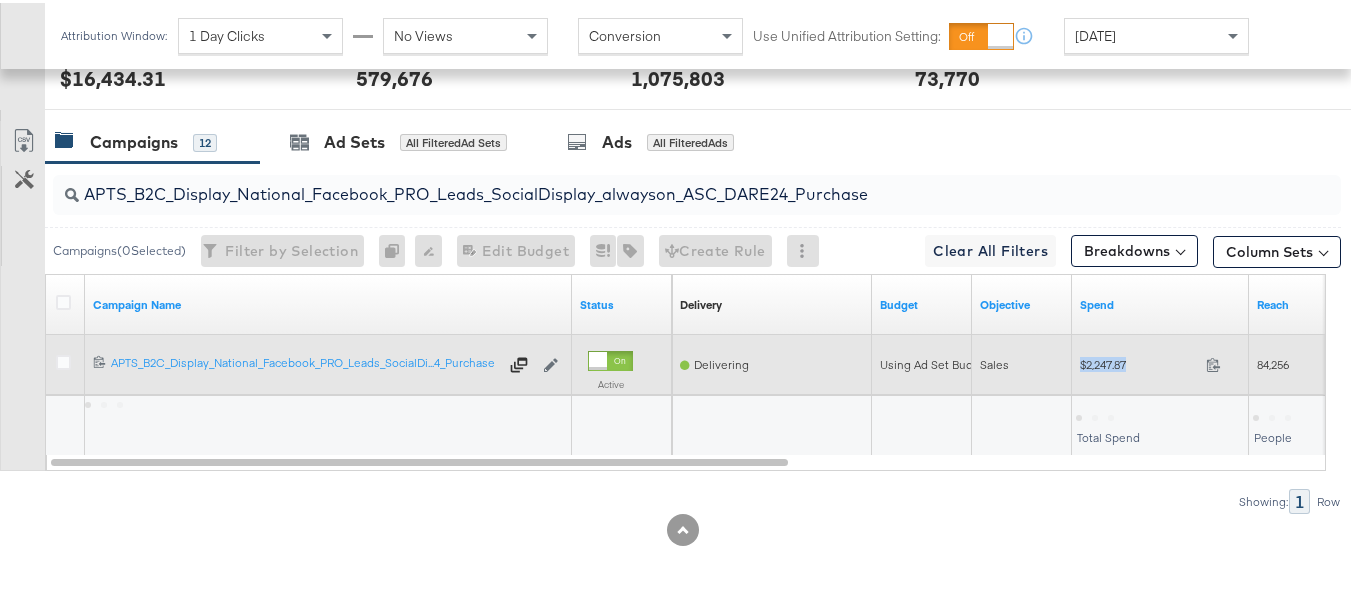click on "$2,247.87" at bounding box center [1139, 361] 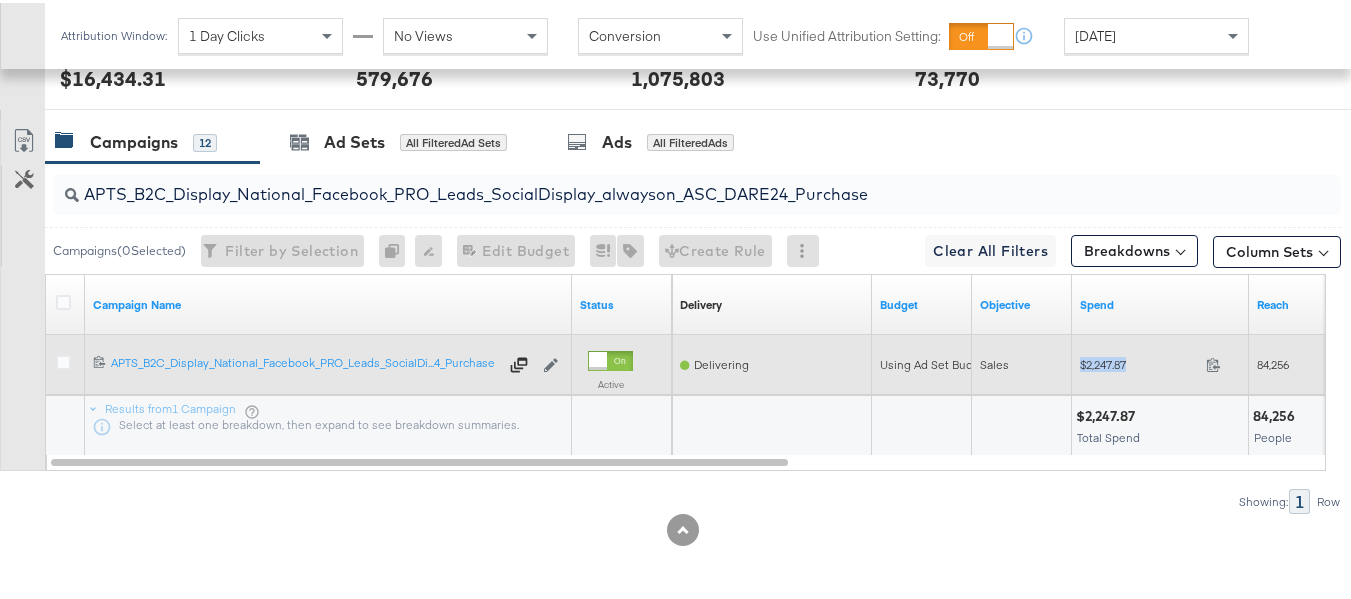 copy on "$2,247.87" 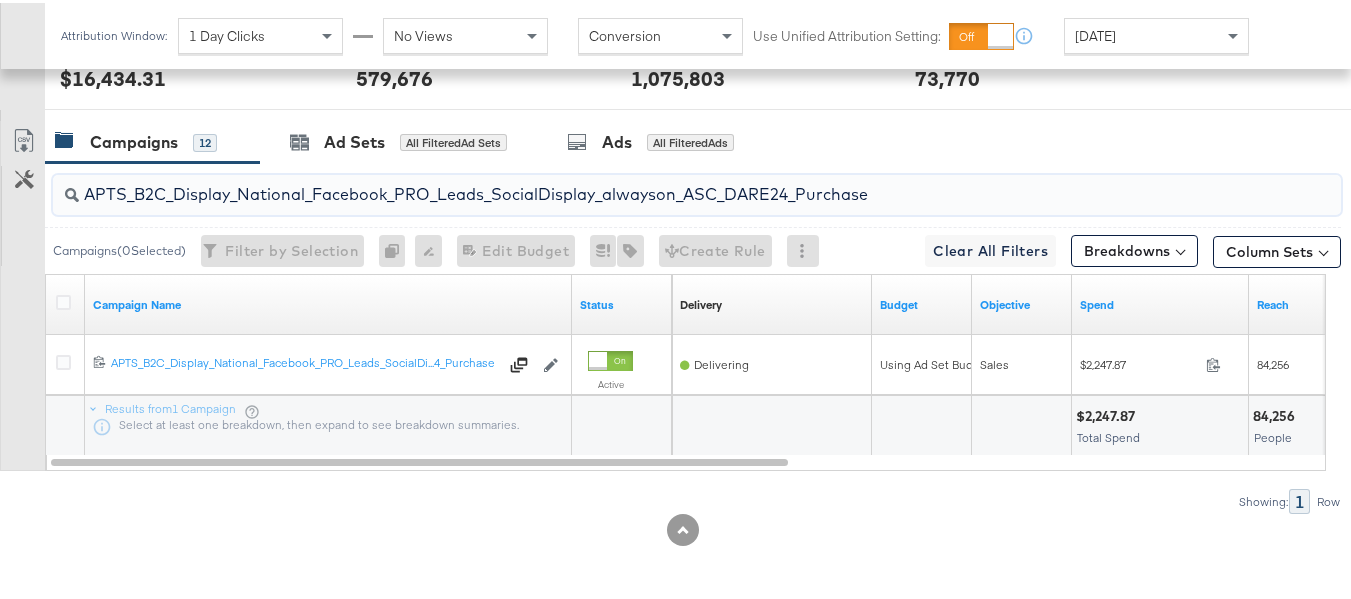 click on "APTS_B2C_Display_National_Facebook_PRO_Leads_SocialDisplay_alwayson_ASC_DARE24_Purchase" at bounding box center [653, 183] 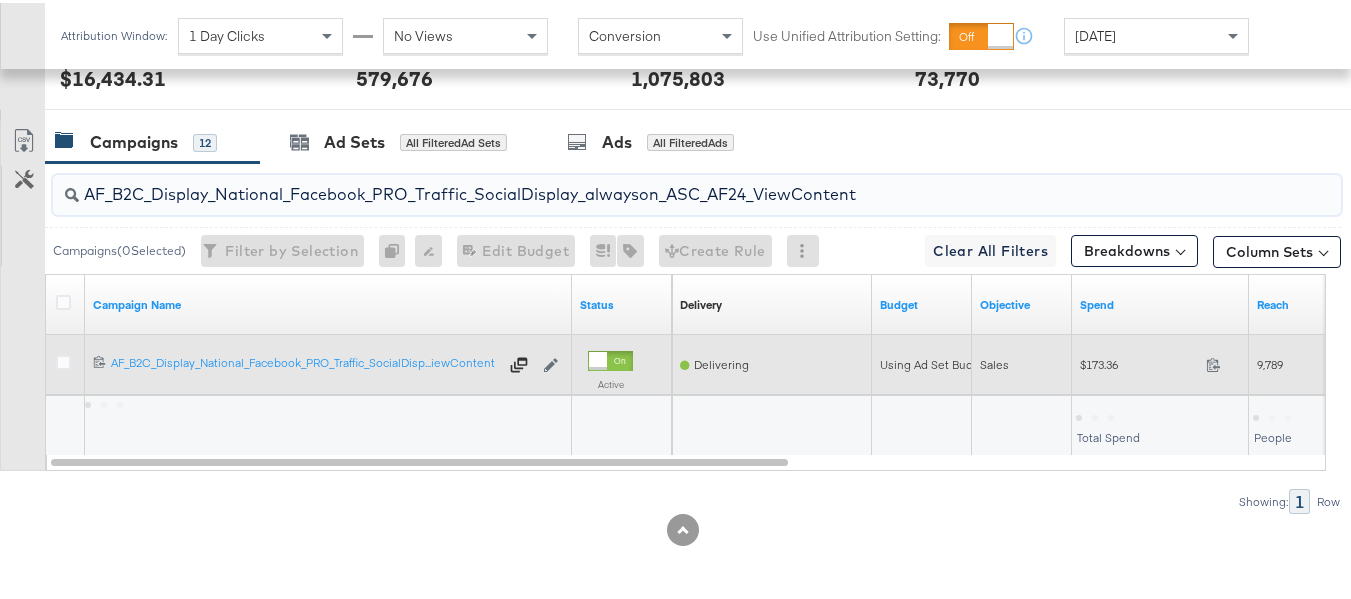 click on "$173.36   173.36" at bounding box center [1160, 361] 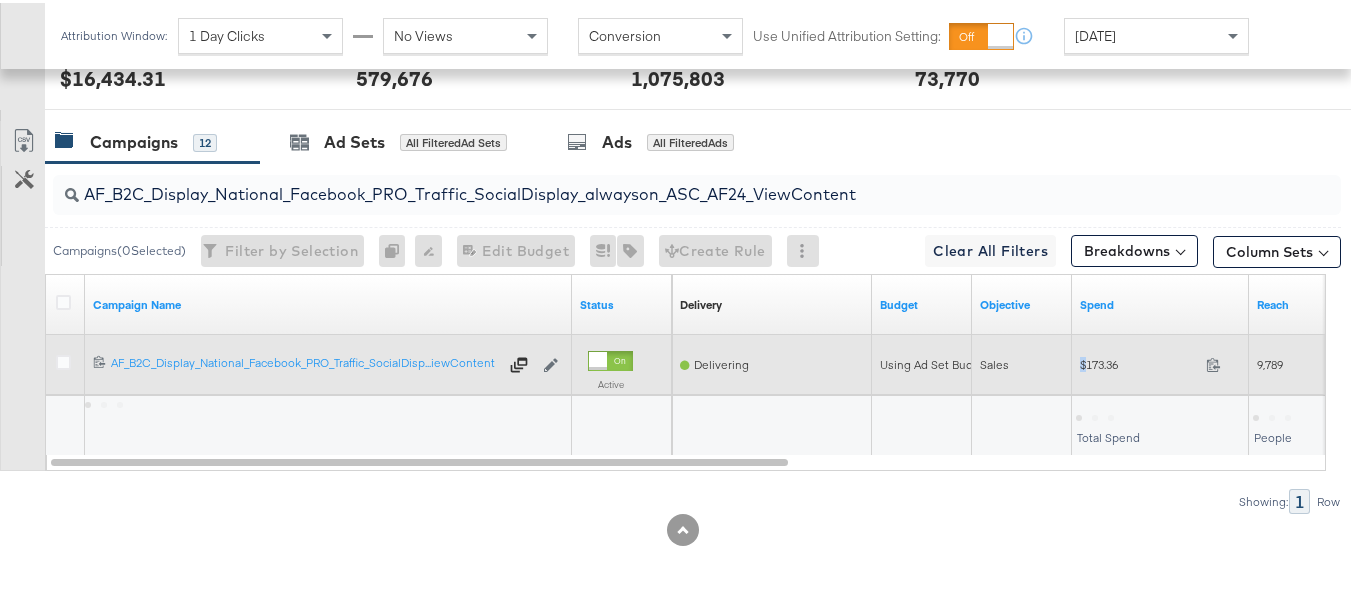 click on "$173.36   173.36" at bounding box center [1160, 361] 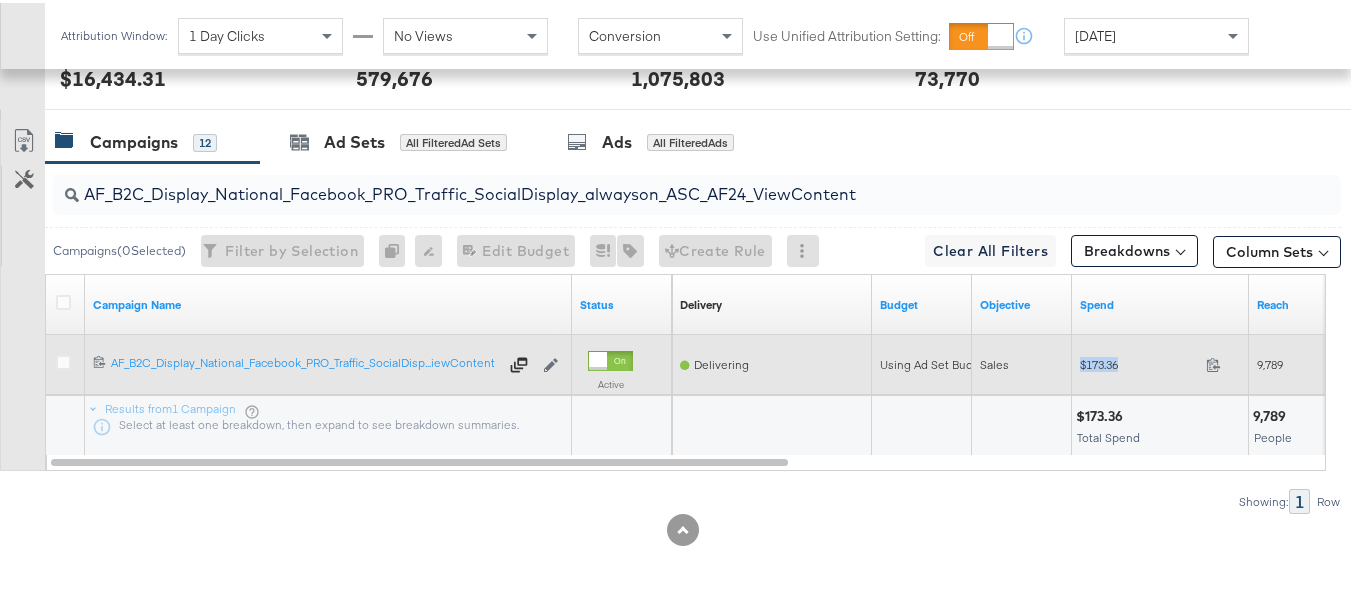click on "$173.36   173.36" at bounding box center (1160, 361) 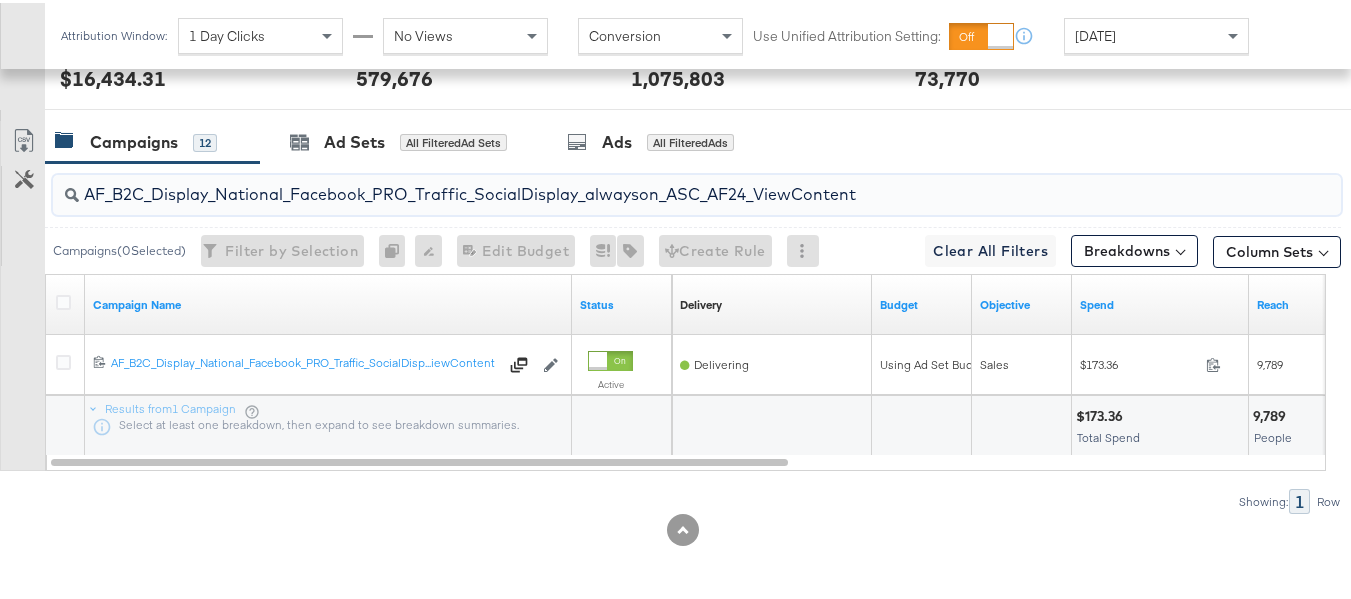 click on "AF_B2C_Display_National_Facebook_PRO_Traffic_SocialDisplay_alwayson_ASC_AF24_ViewContent" at bounding box center (653, 183) 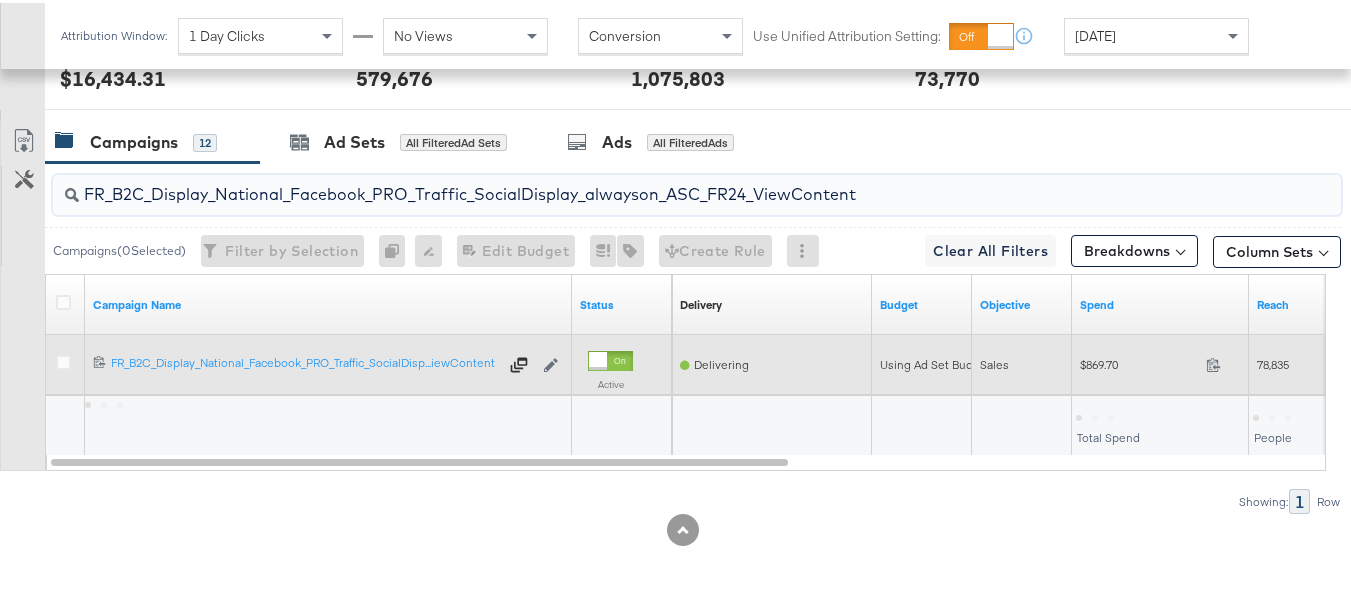 click on "$869.70   869.7" at bounding box center [1160, 362] 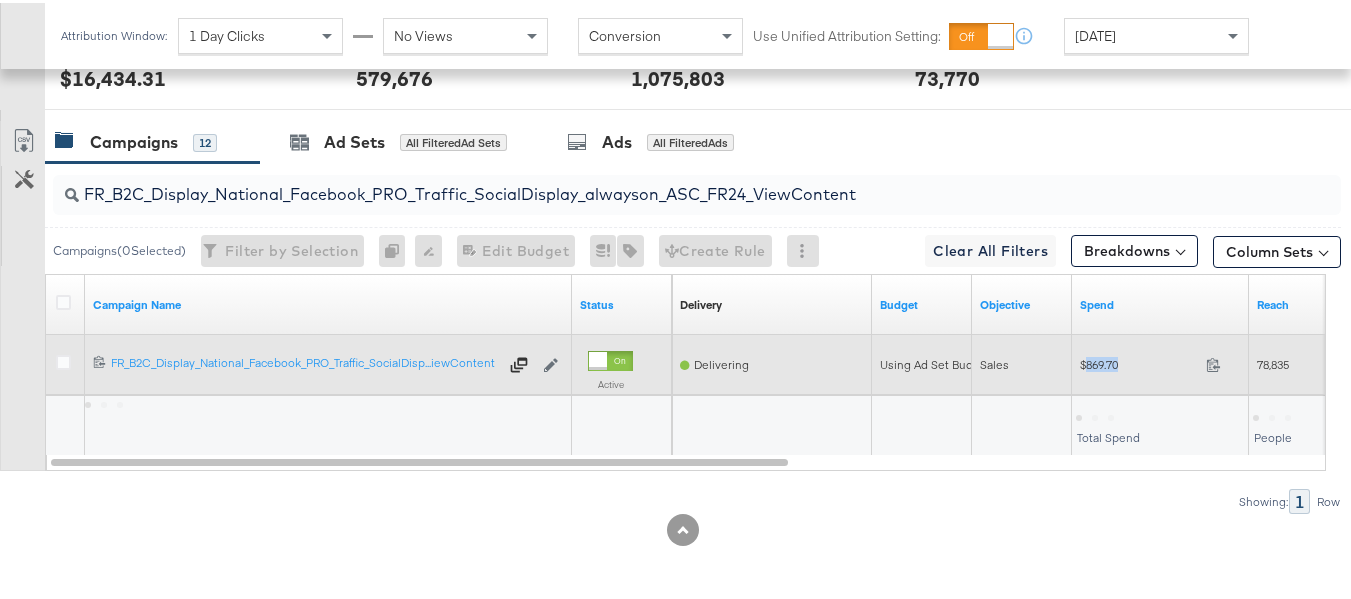 click on "$869.70   869.7" at bounding box center [1160, 362] 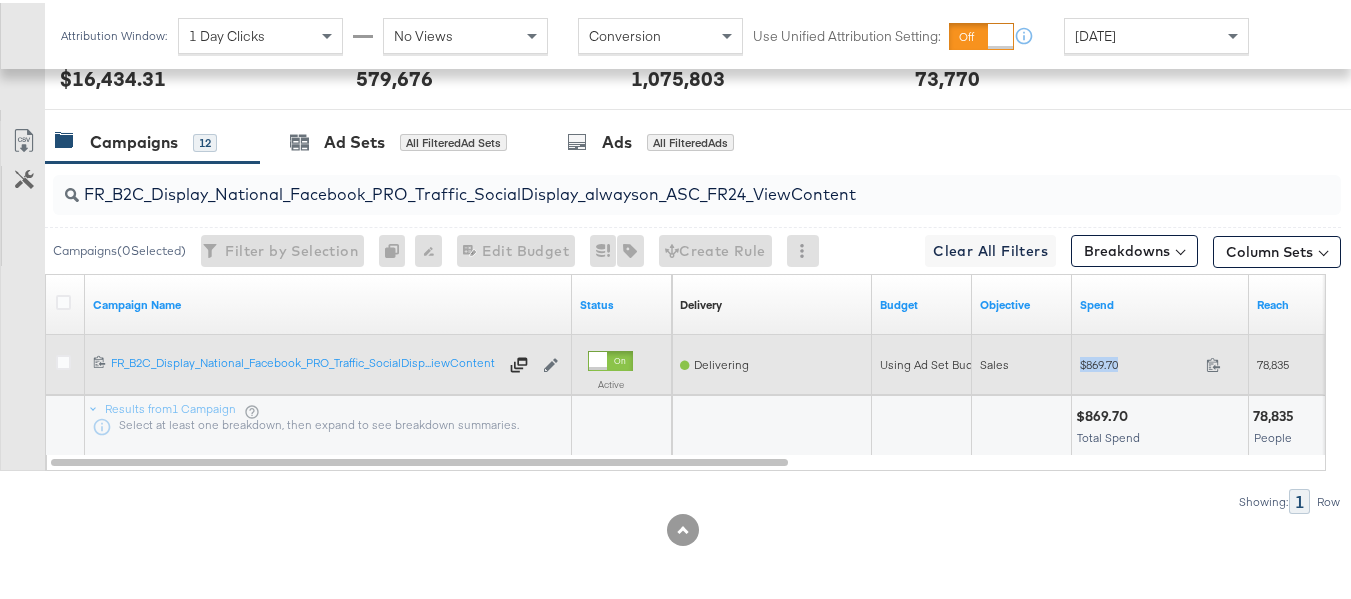click on "$869.70   869.7" at bounding box center [1160, 362] 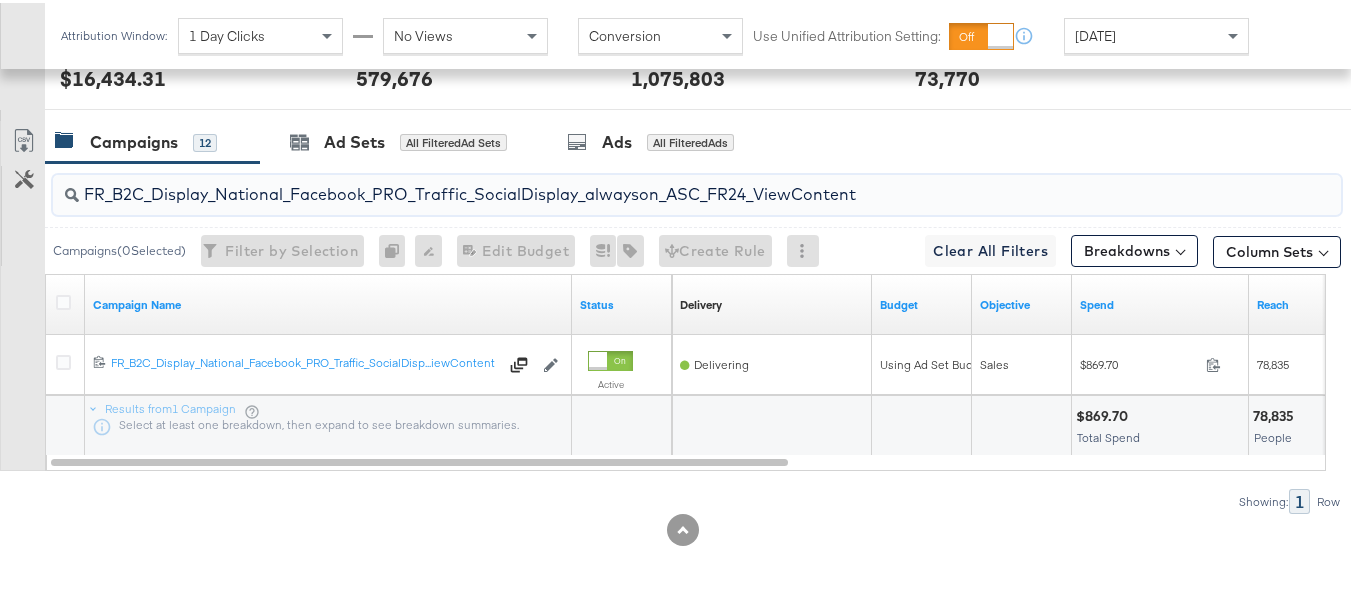 click on "FR_B2C_Display_National_Facebook_PRO_Traffic_SocialDisplay_alwayson_ASC_FR24_ViewContent" at bounding box center (653, 183) 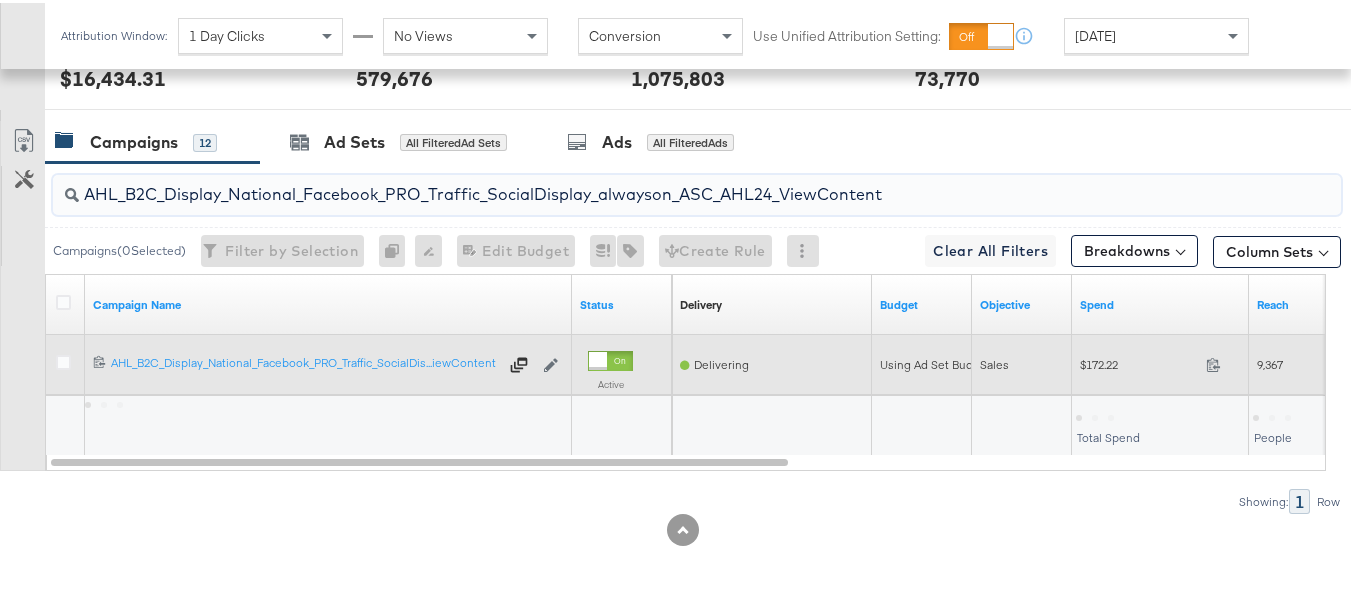 type on "AHL_B2C_Display_National_Facebook_PRO_Traffic_SocialDisplay_alwayson_ASC_AHL24_ViewContent" 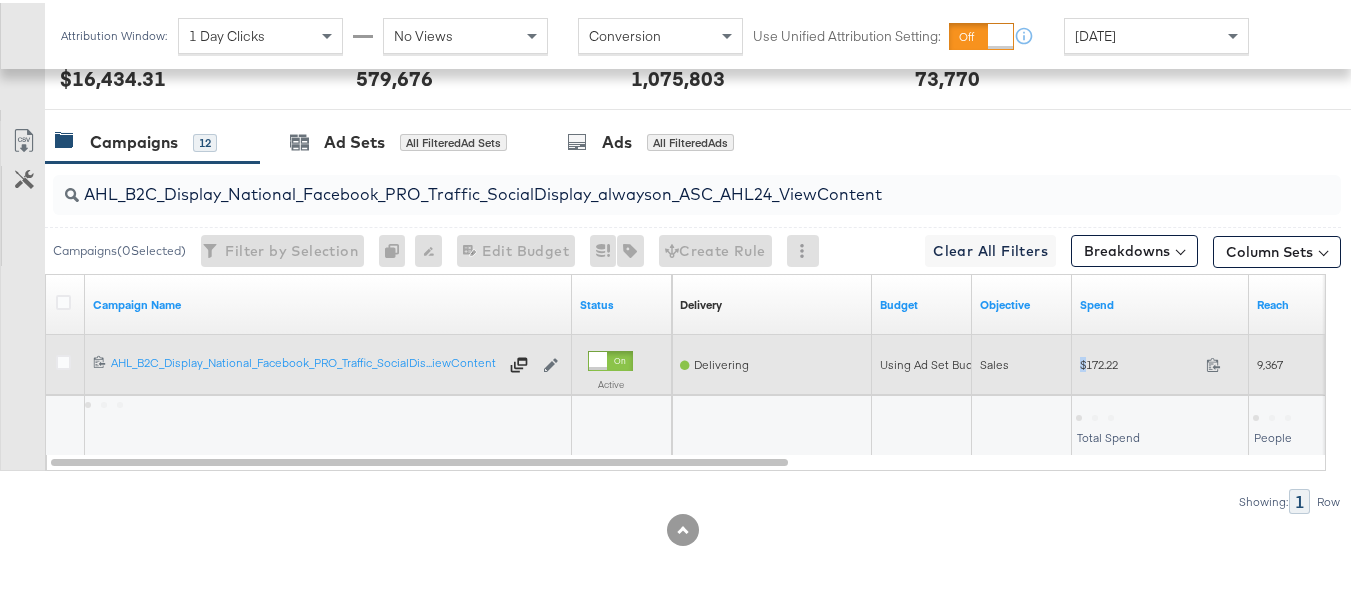 click on "$172.22   172.22" at bounding box center [1160, 361] 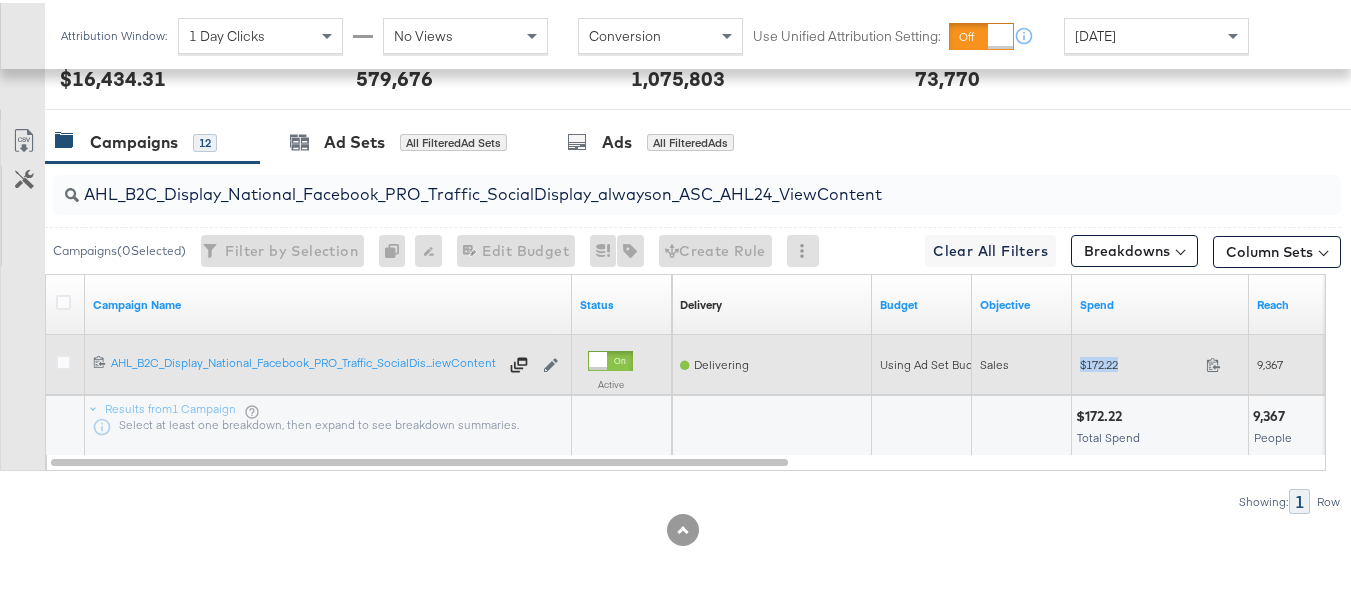 click on "$172.22   172.22" at bounding box center [1160, 361] 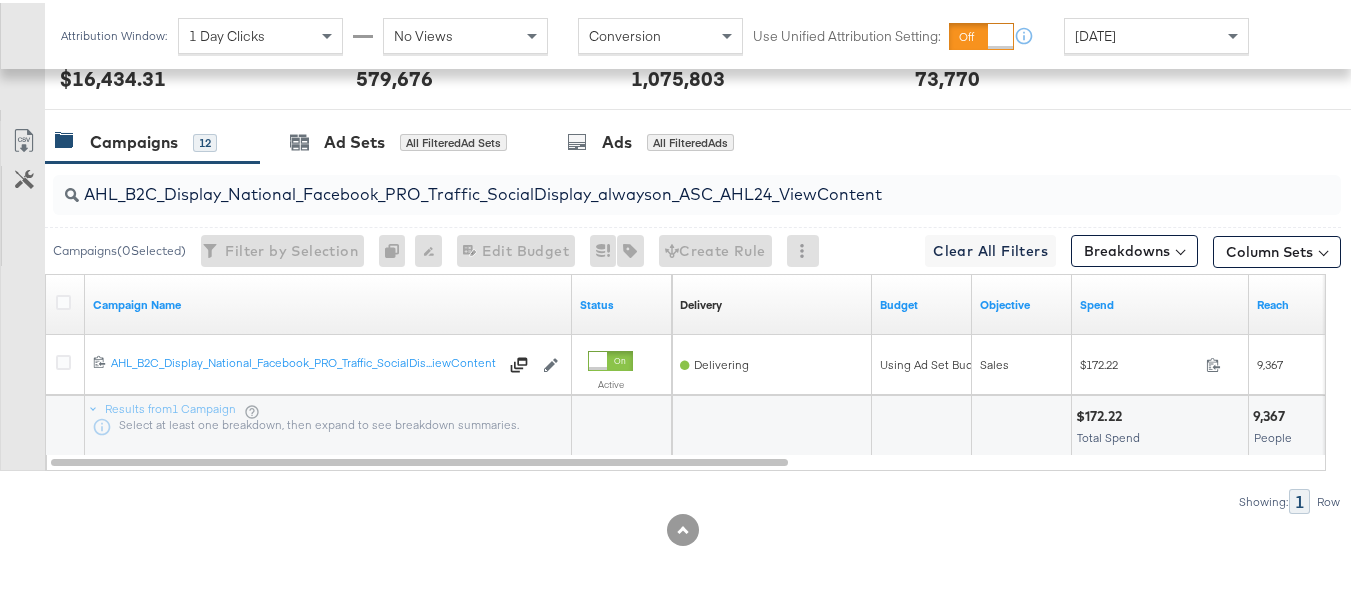 click on "Showing:   1    Row" at bounding box center (670, 498) 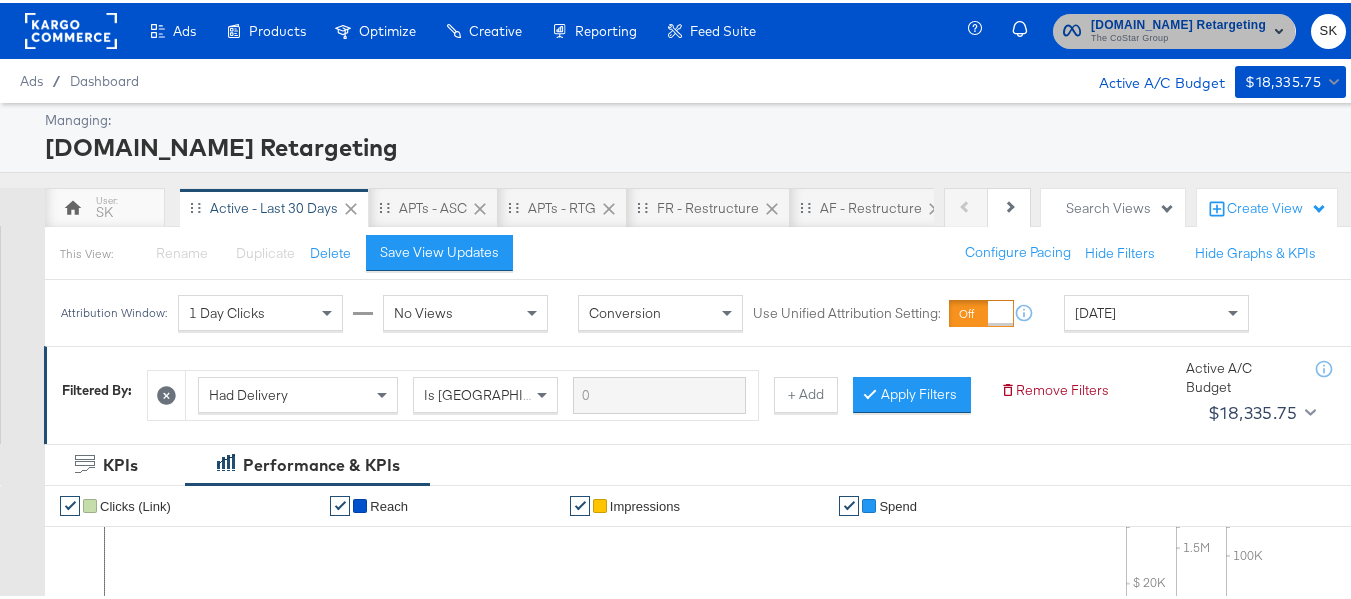 click on "Apartments.com Retargeting The CoStar Group" at bounding box center [1174, 28] 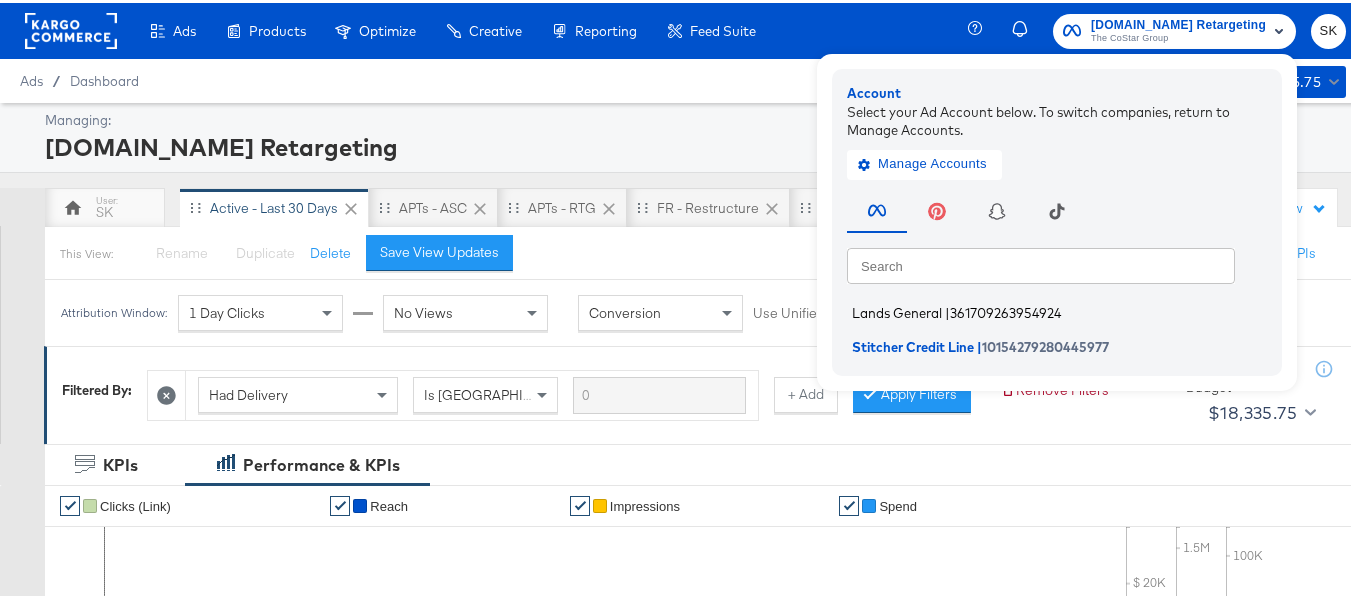 click on "Lands General" at bounding box center [897, 310] 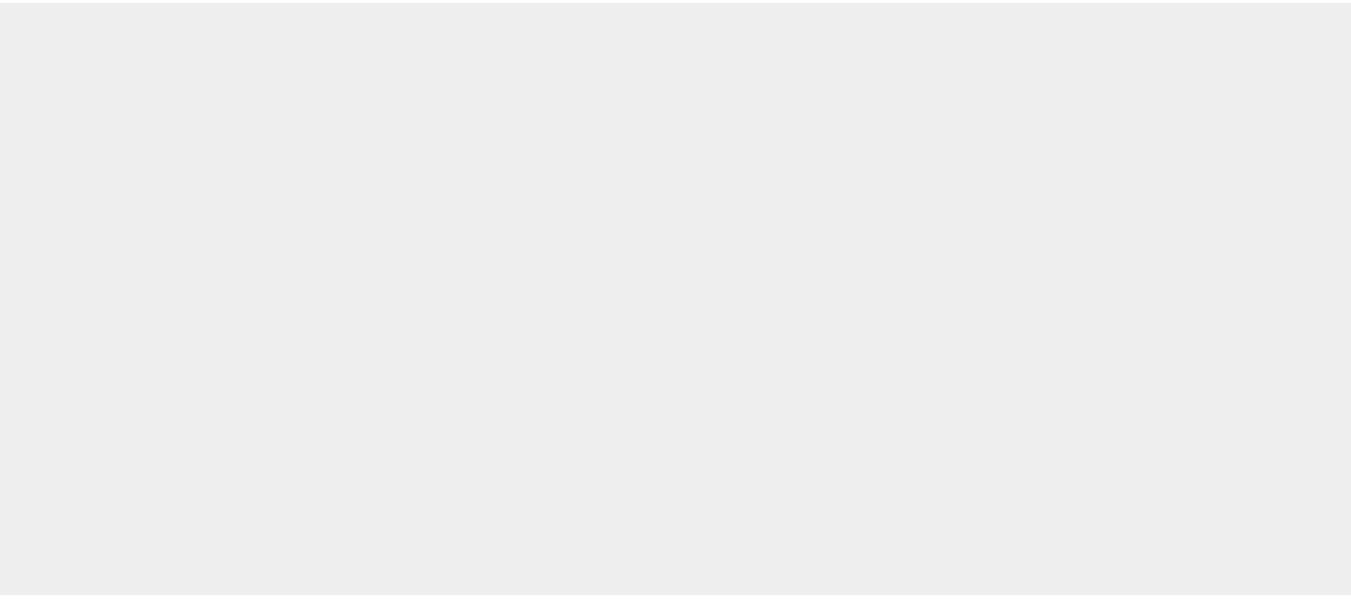 scroll, scrollTop: 0, scrollLeft: 0, axis: both 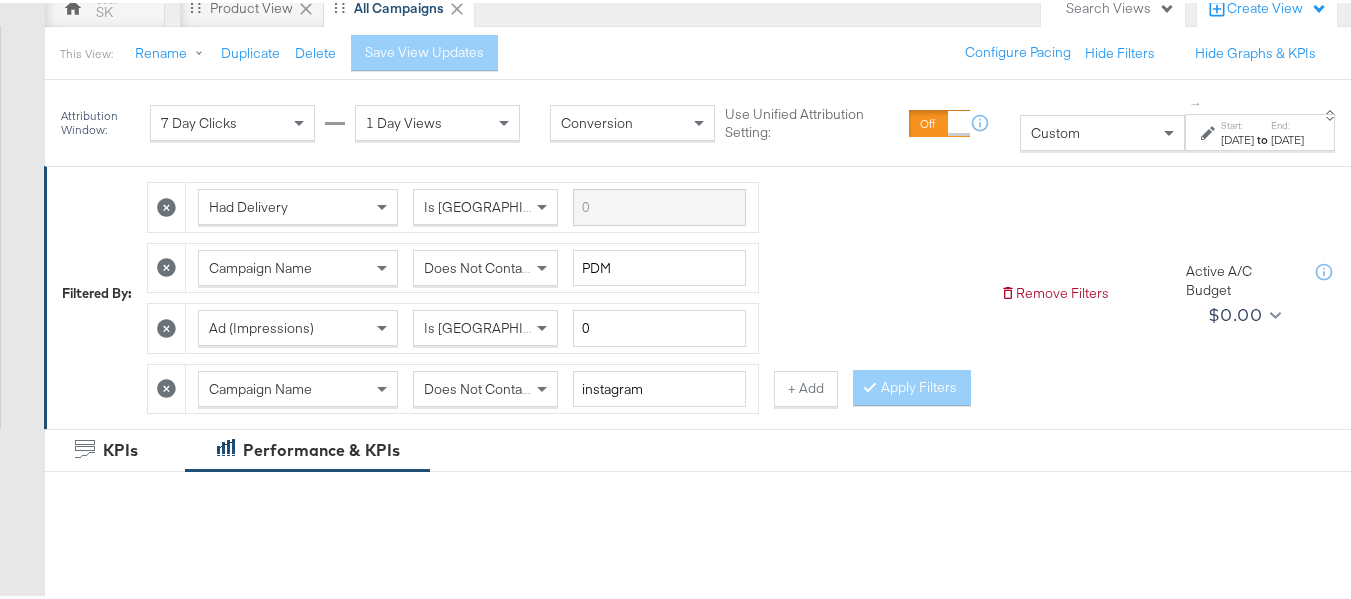 click on "Custom" at bounding box center (1055, 130) 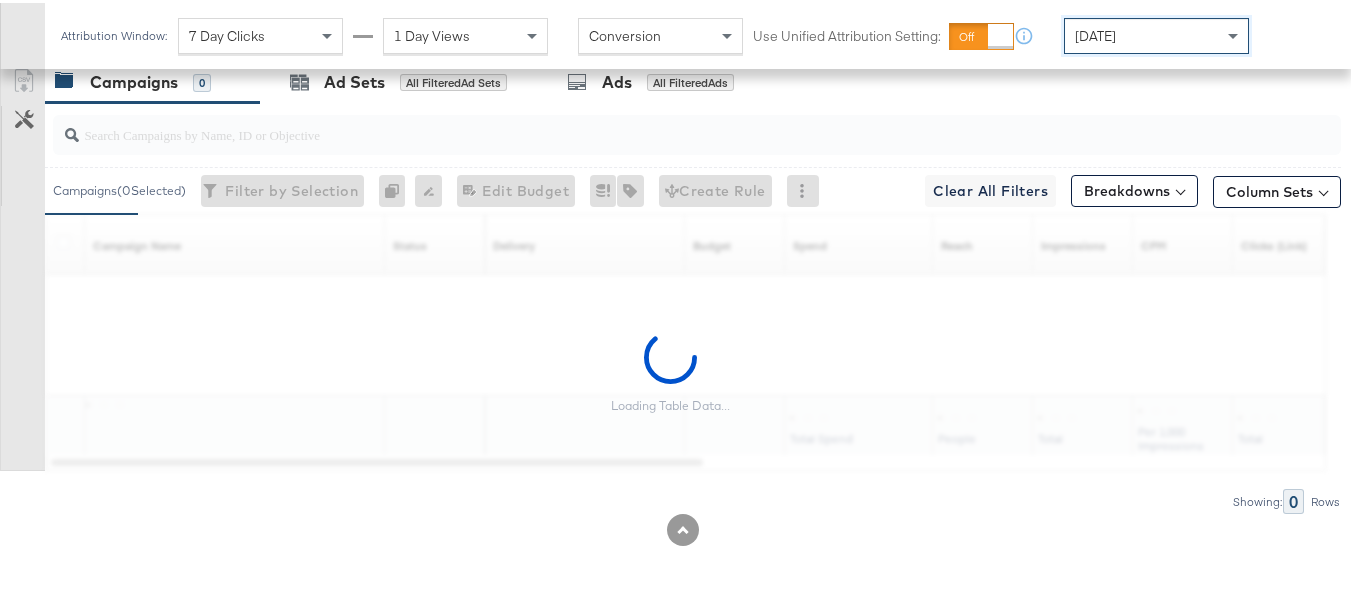 scroll, scrollTop: 1231, scrollLeft: 0, axis: vertical 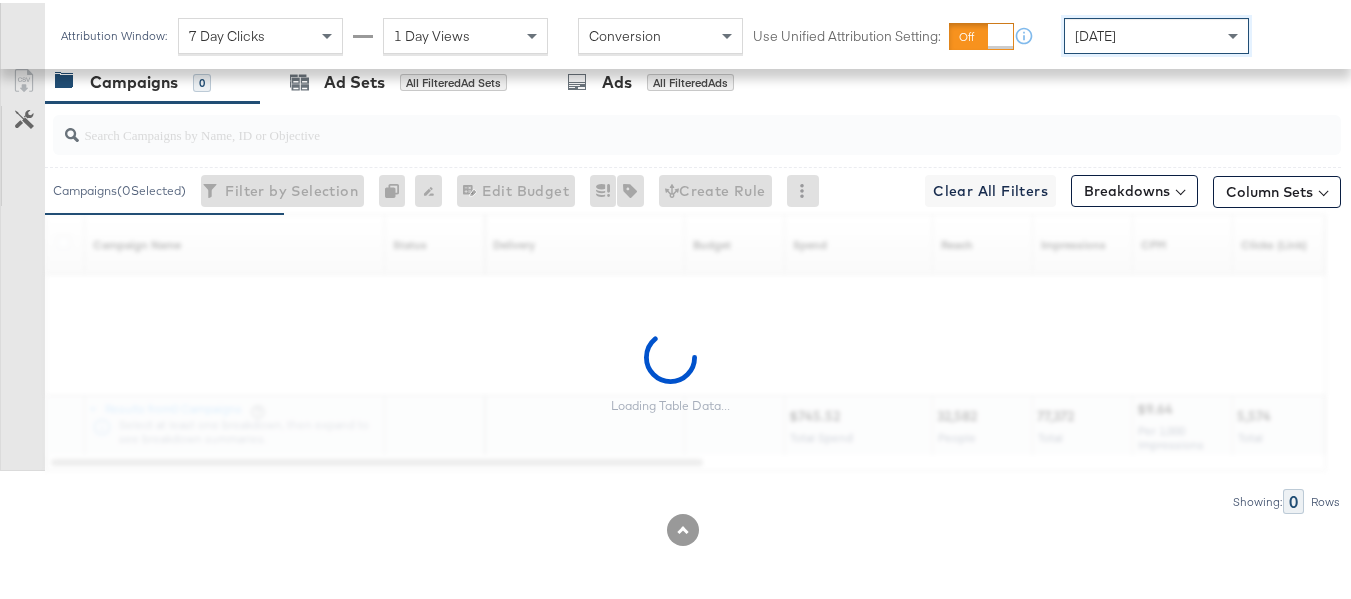 click at bounding box center [653, 123] 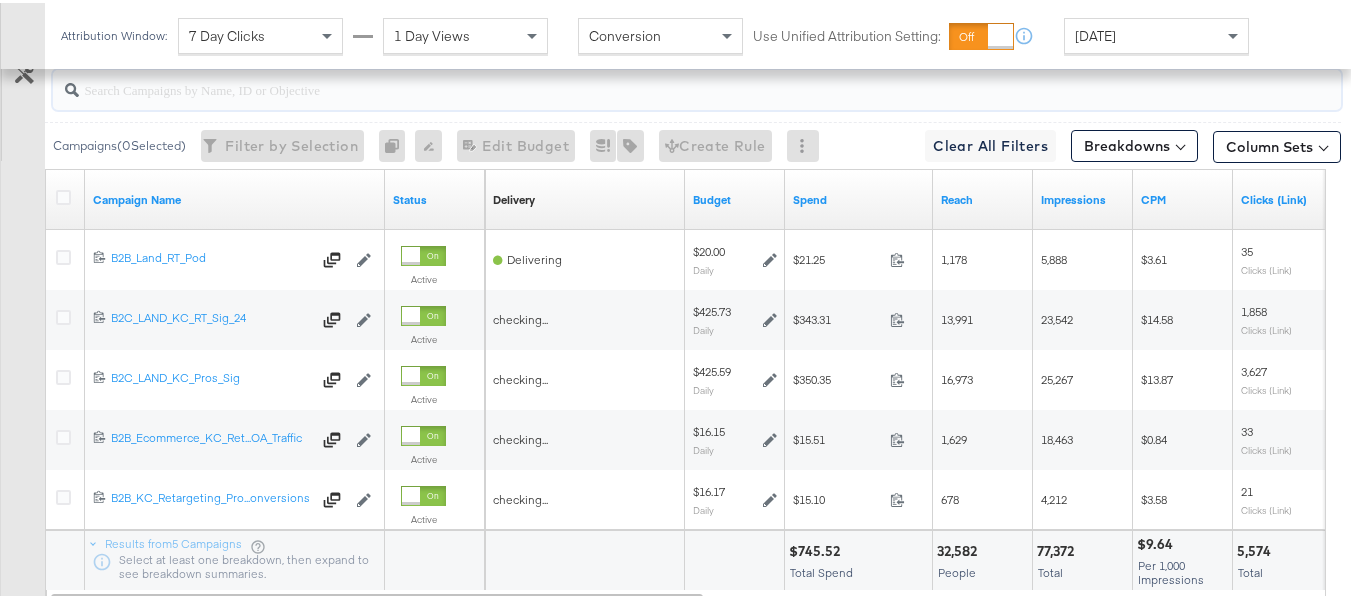 click at bounding box center [653, 78] 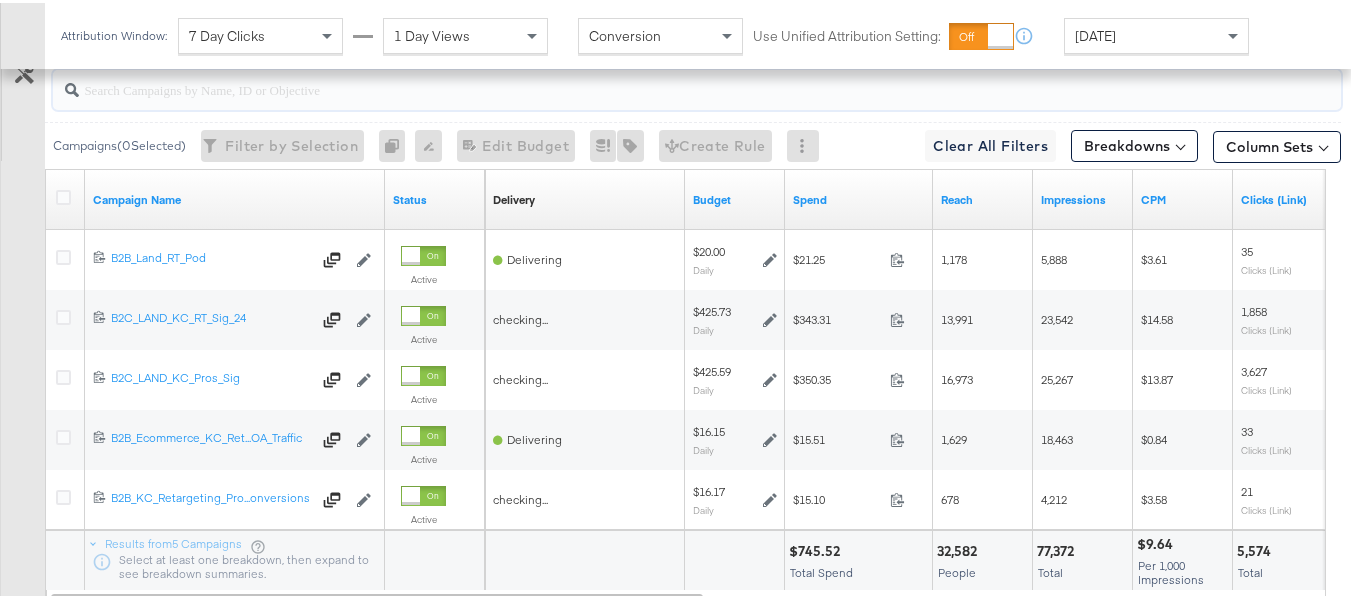 paste on "B2C_LAND_KC_RT_Sig_24" 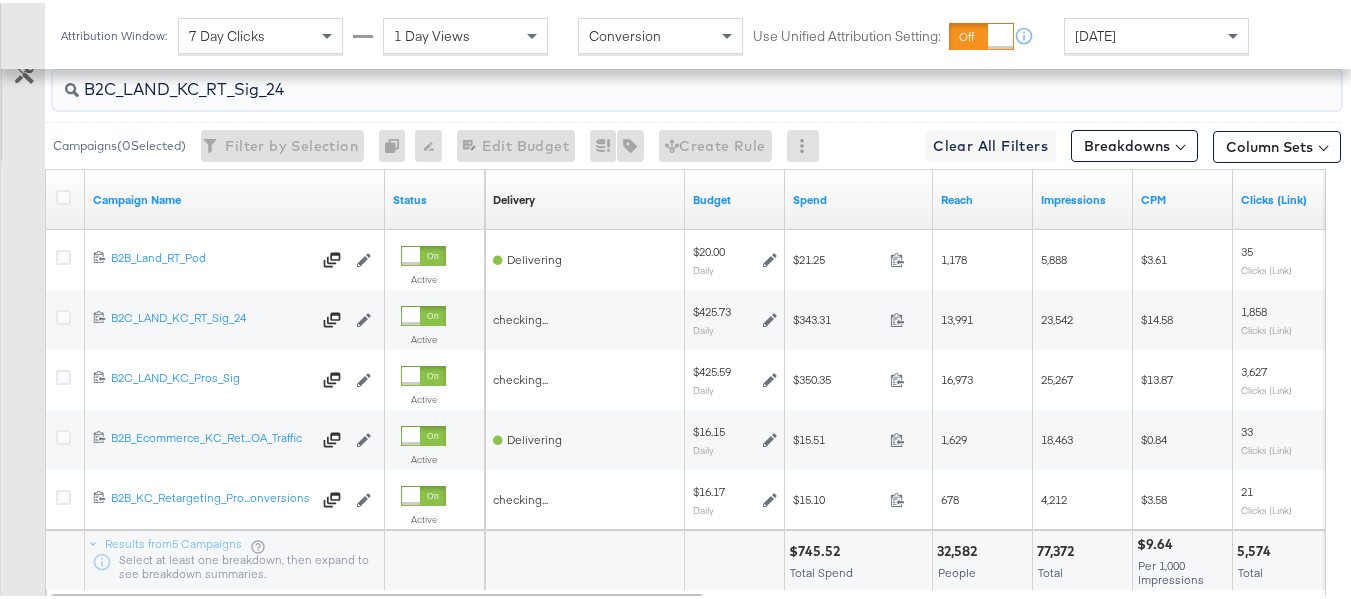 scroll, scrollTop: 1171, scrollLeft: 0, axis: vertical 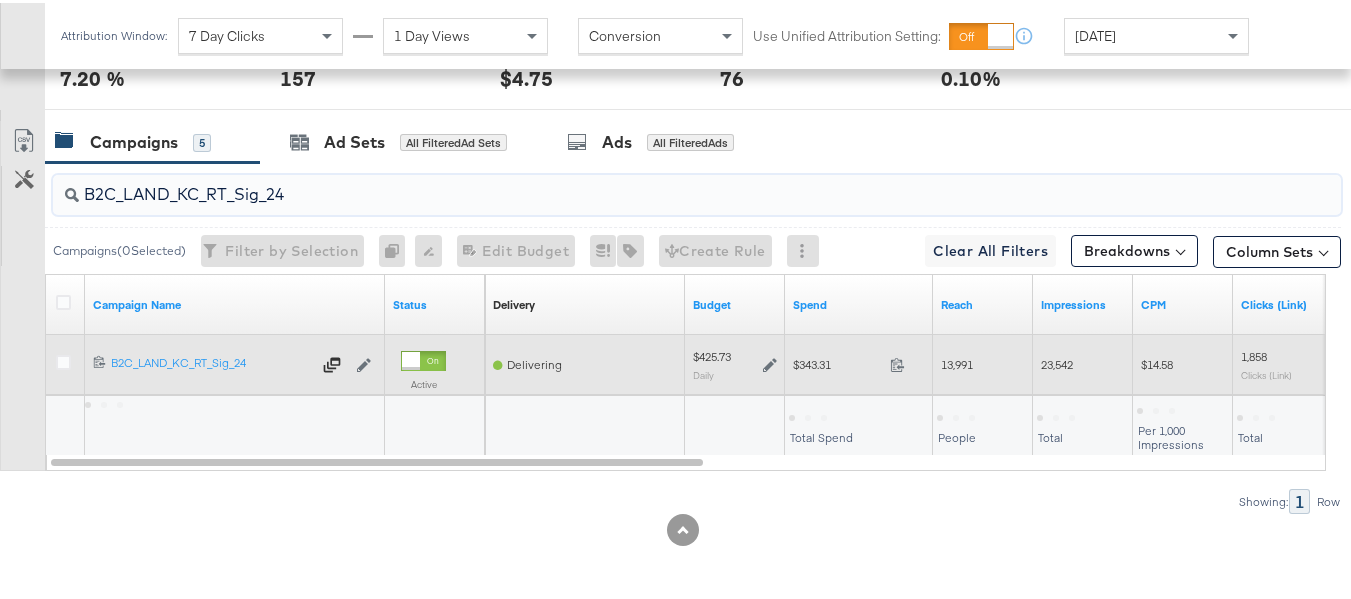 click on "$343.31   343.31" at bounding box center [859, 361] 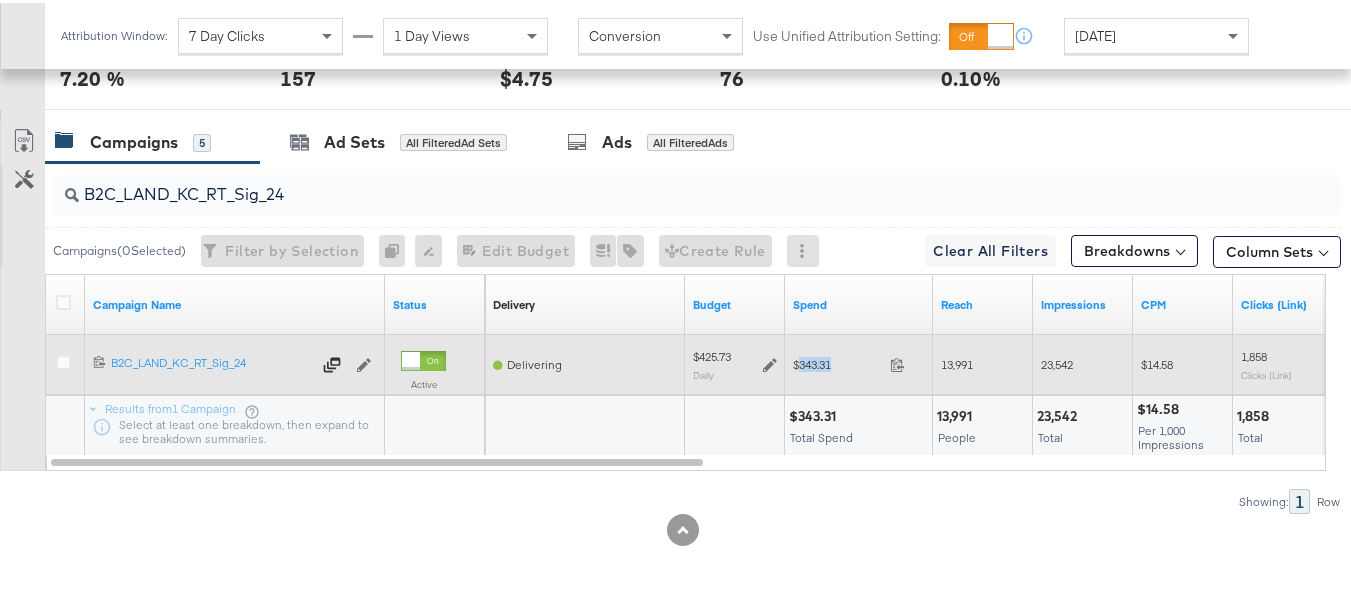 click on "$343.31   343.31" at bounding box center [859, 361] 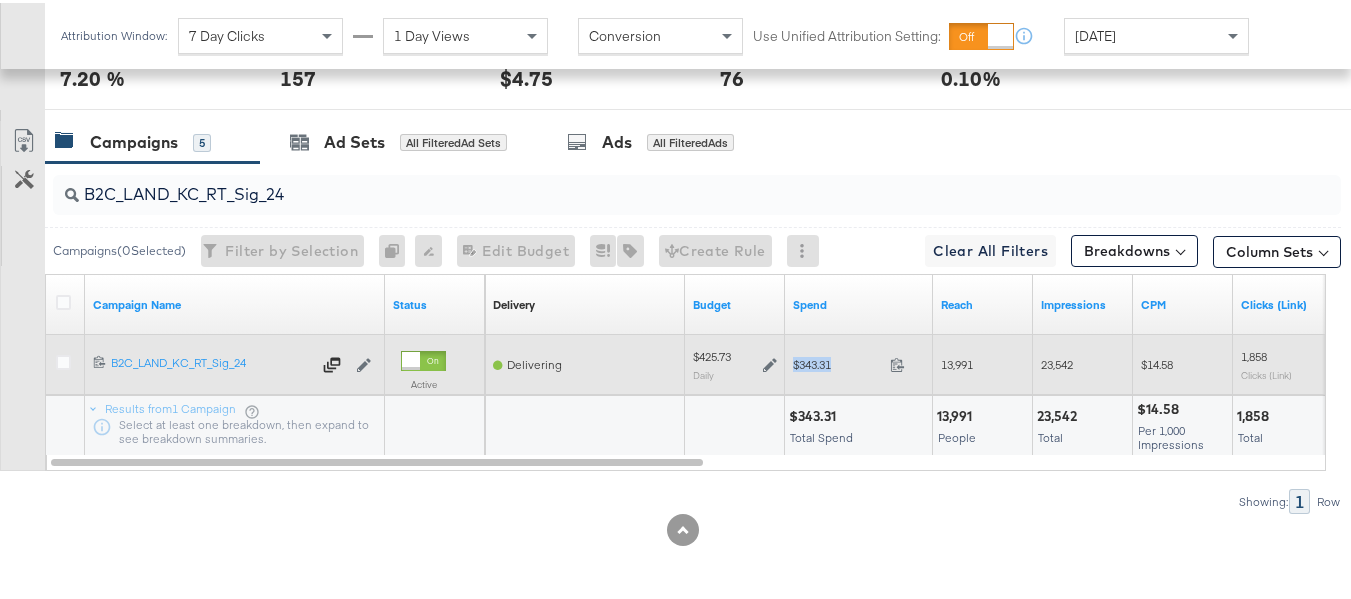 click on "$343.31   343.31" at bounding box center (859, 361) 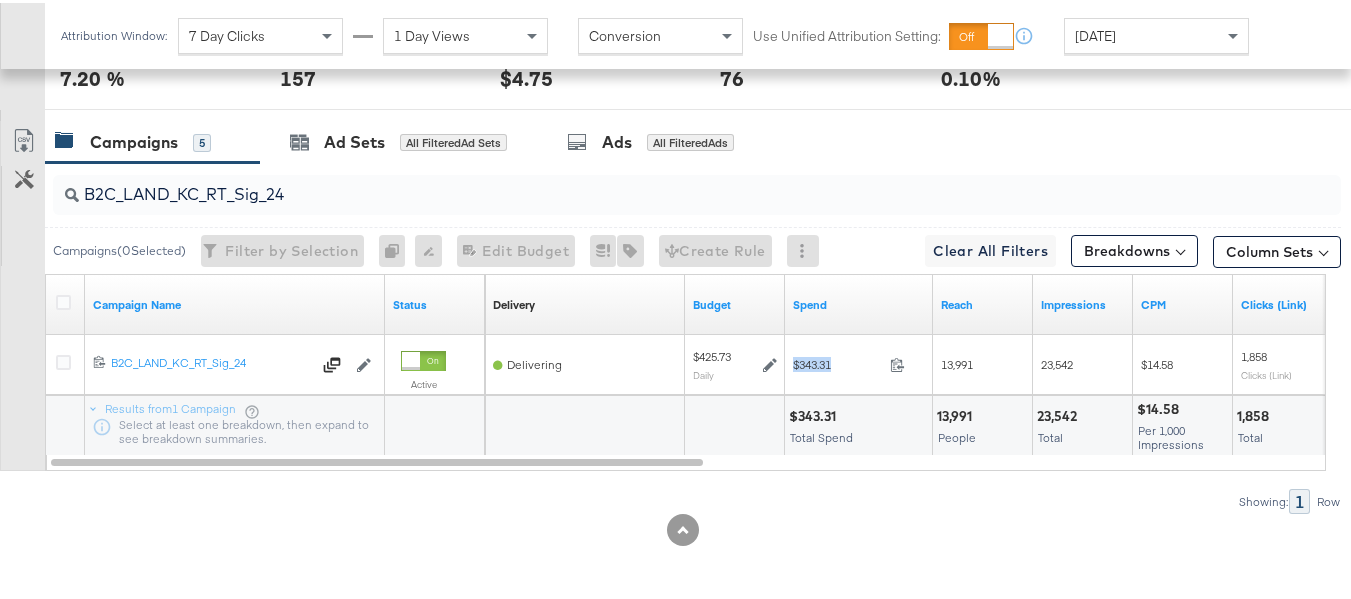copy on "$343.31" 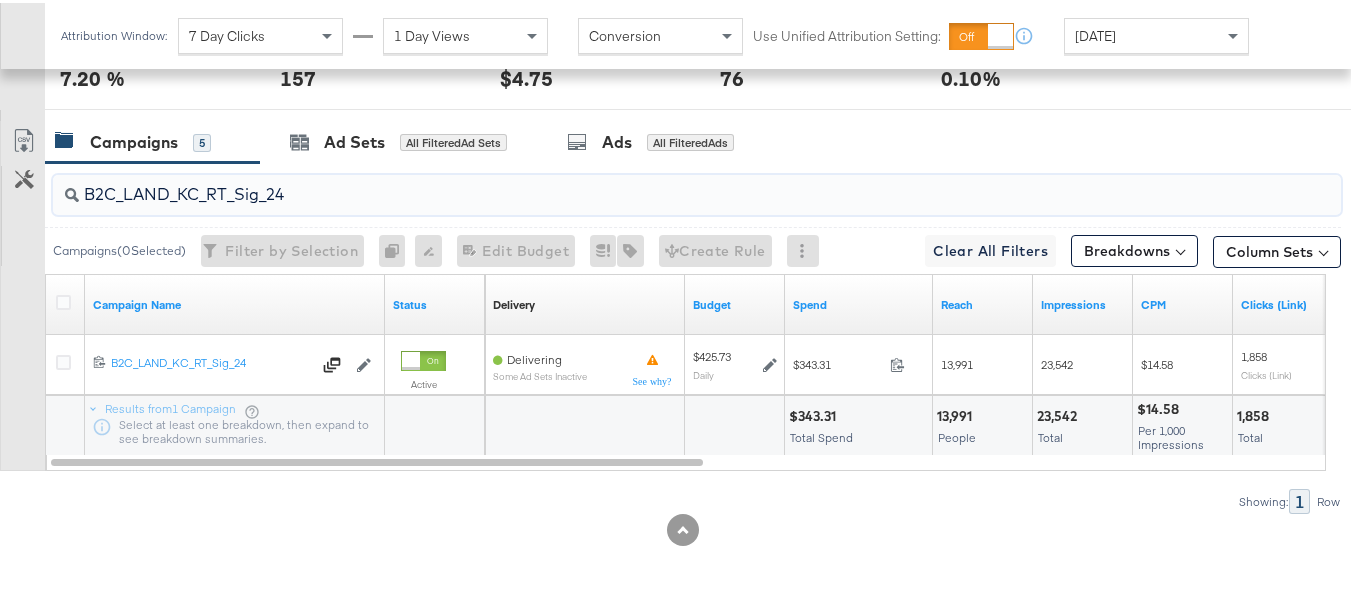 click on "B2C_LAND_KC_RT_Sig_24" at bounding box center (653, 183) 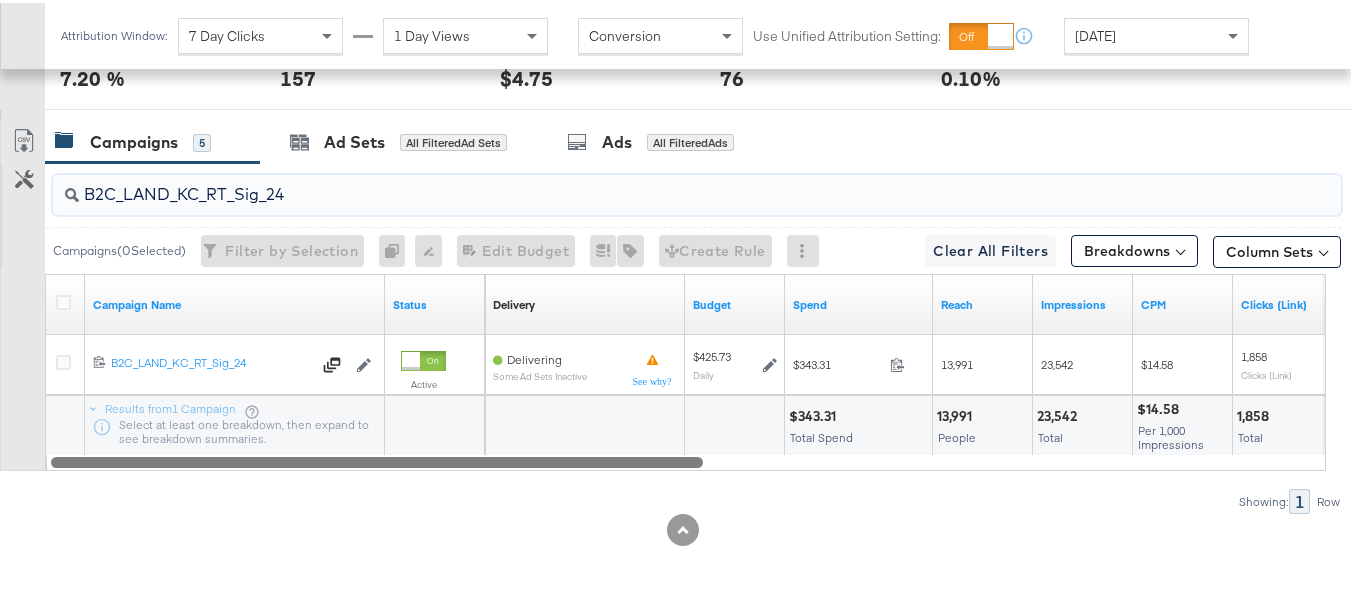 paste on "B_Ecommerce_KC_Retargeting_LW&LOA_Traffic" 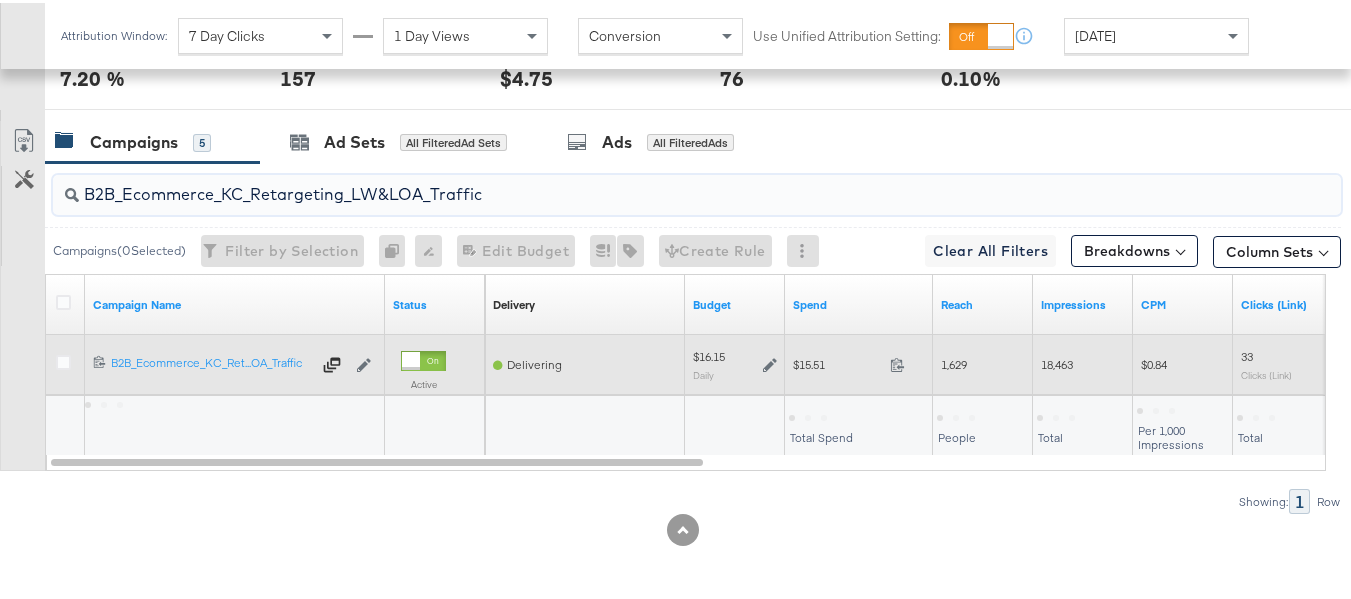 click on "$15.51   15.51" at bounding box center [859, 362] 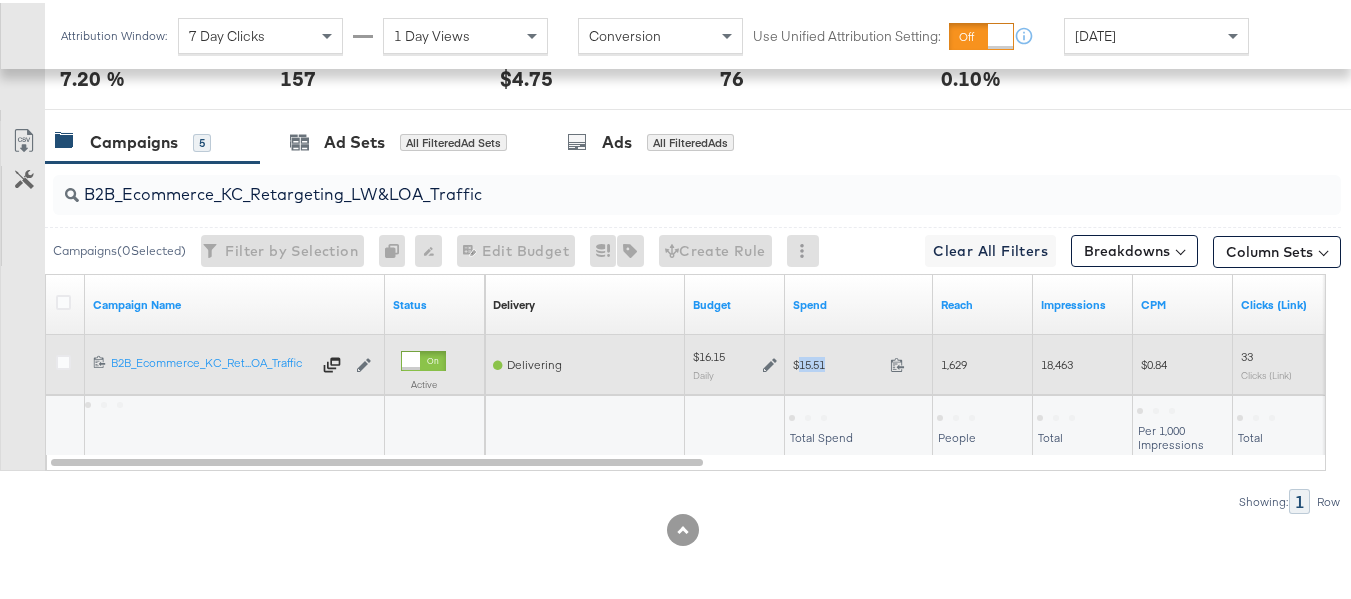 click on "$15.51   15.51" at bounding box center [859, 362] 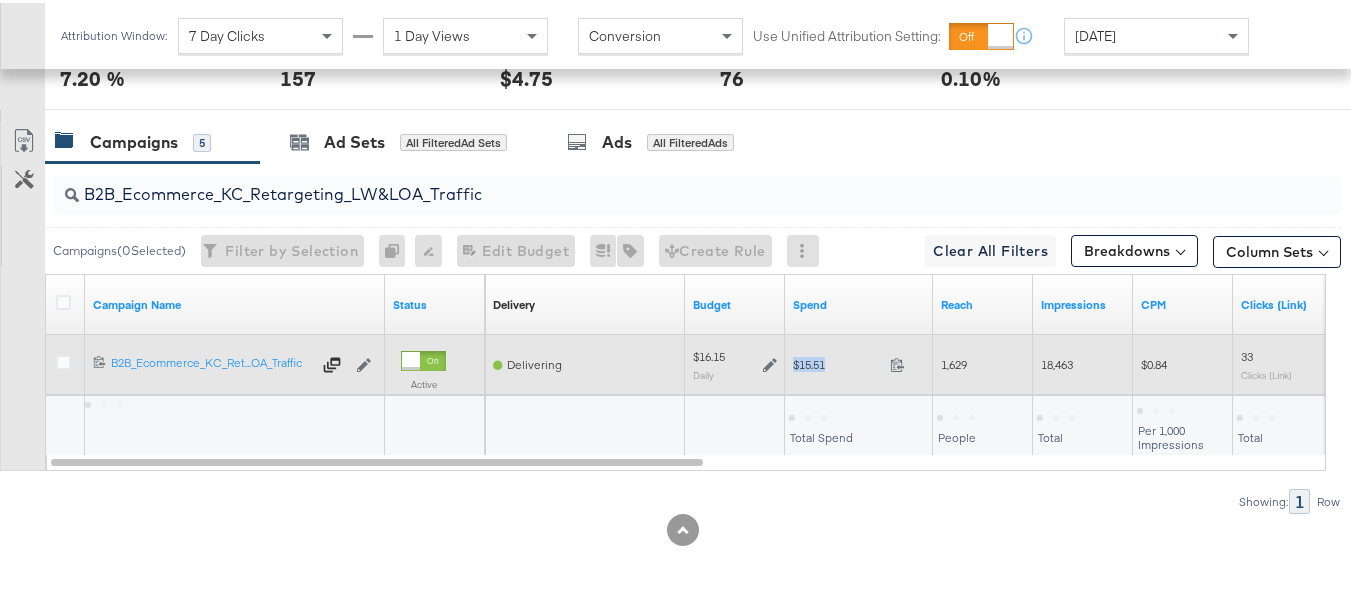 click on "$15.51   15.51" at bounding box center [859, 362] 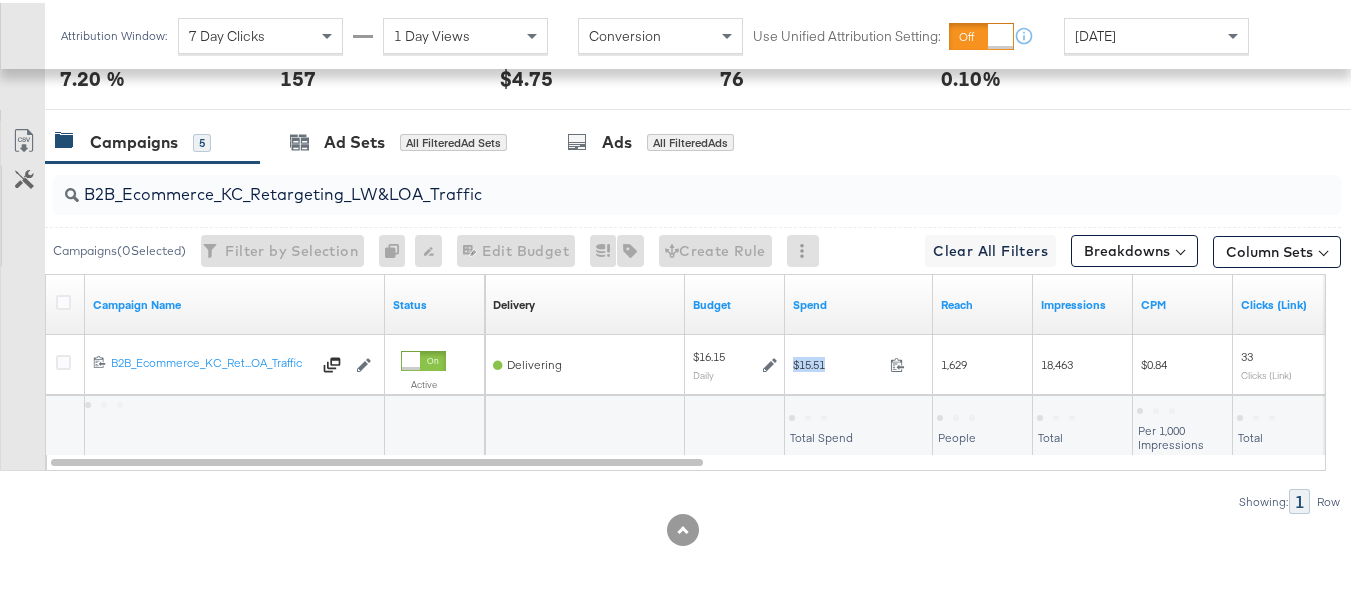 copy on "$15.51" 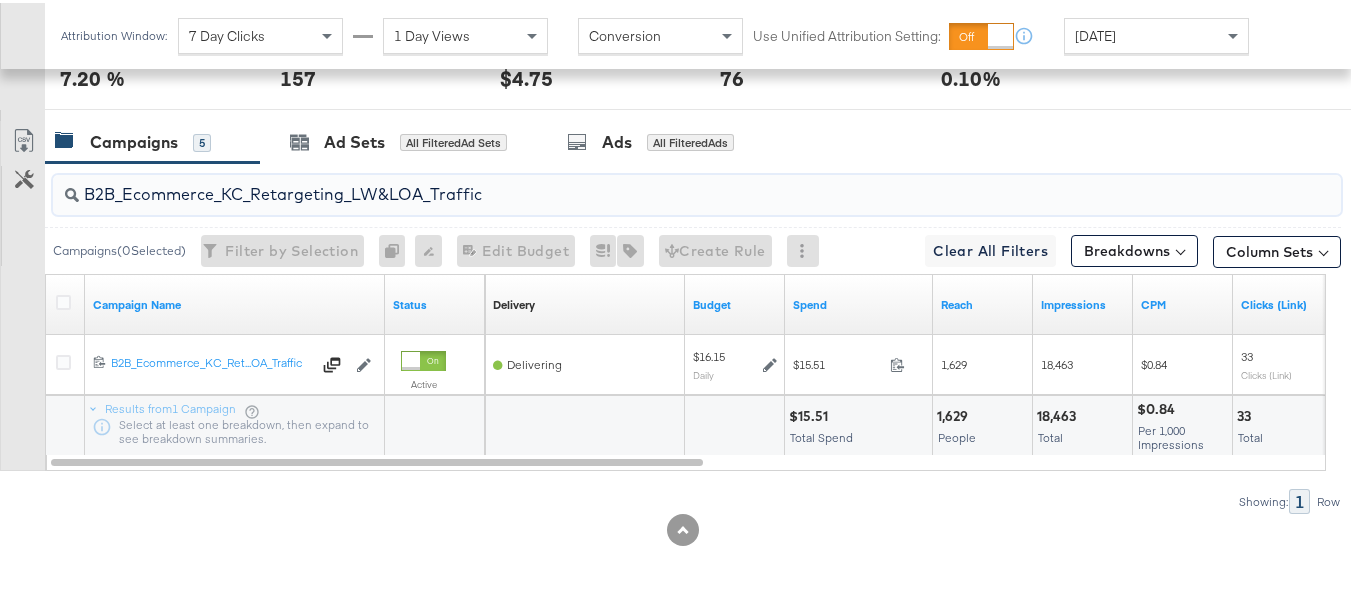 click on "B2B_Ecommerce_KC_Retargeting_LW&LOA_Traffic" at bounding box center (653, 183) 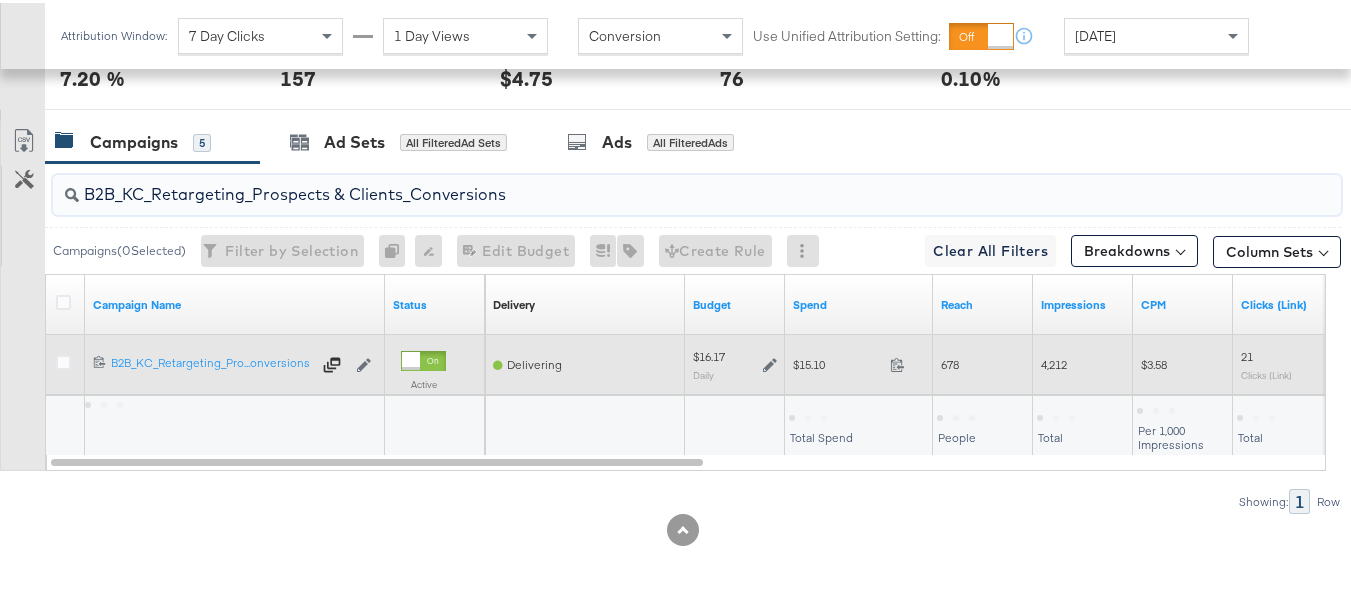 click on "$15.10" at bounding box center (837, 361) 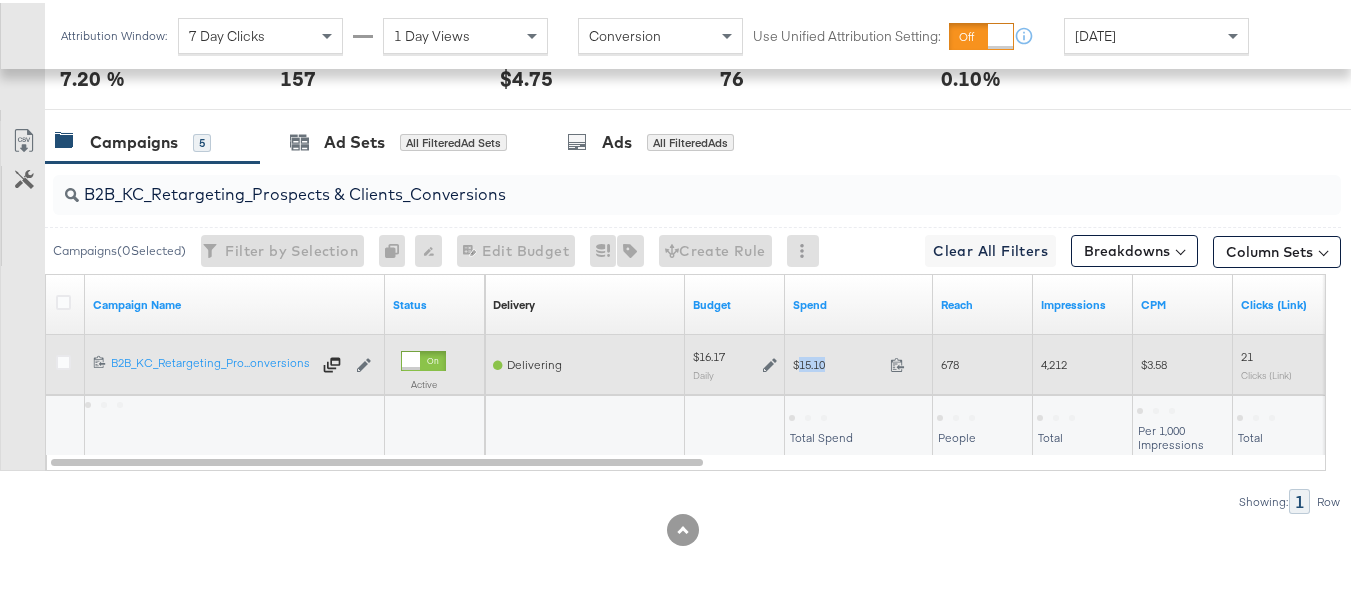 click on "$15.10" at bounding box center [837, 361] 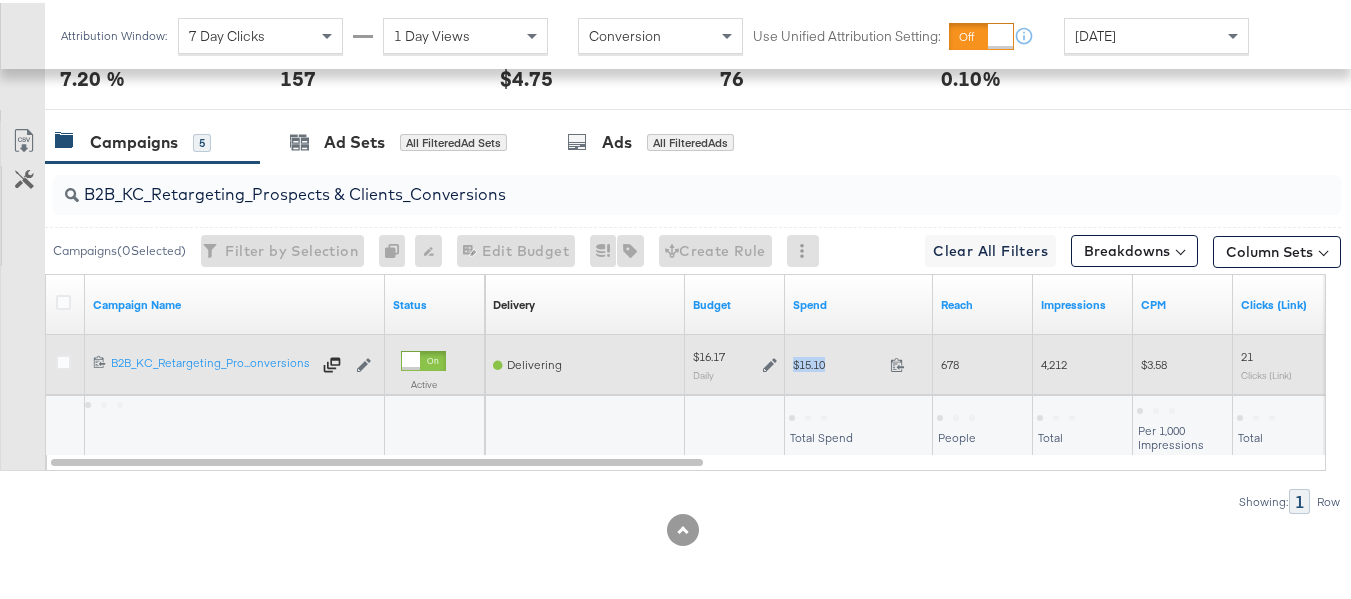 click on "$15.10" at bounding box center (837, 361) 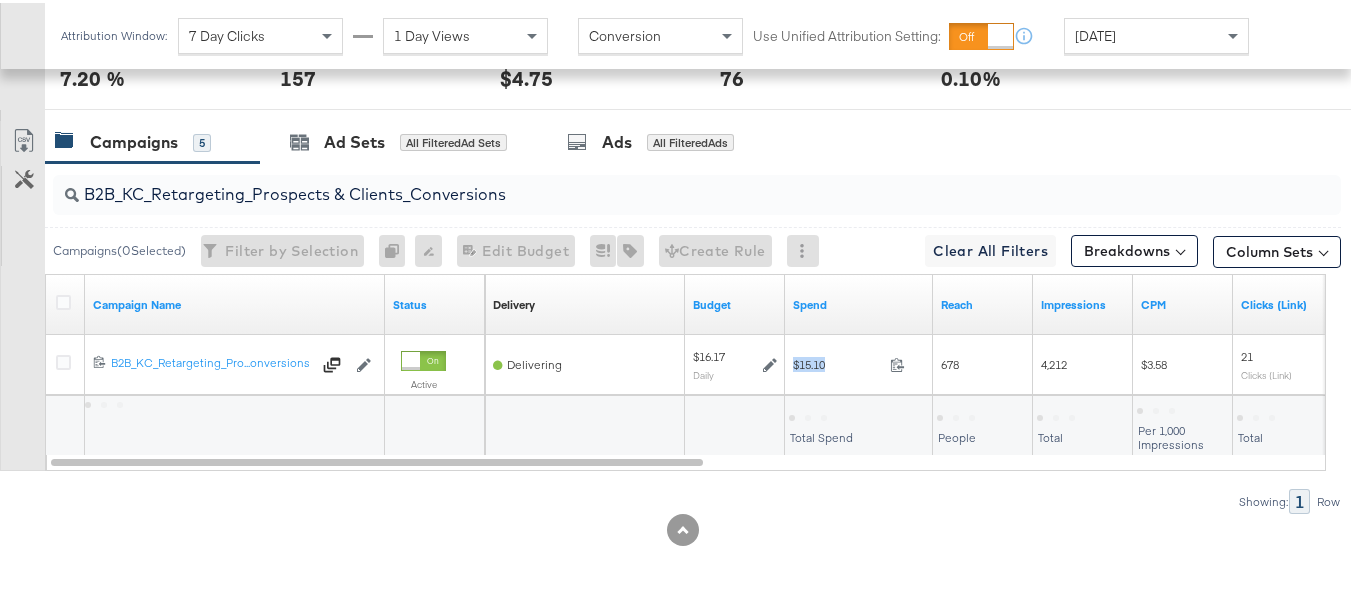 copy on "$15.10" 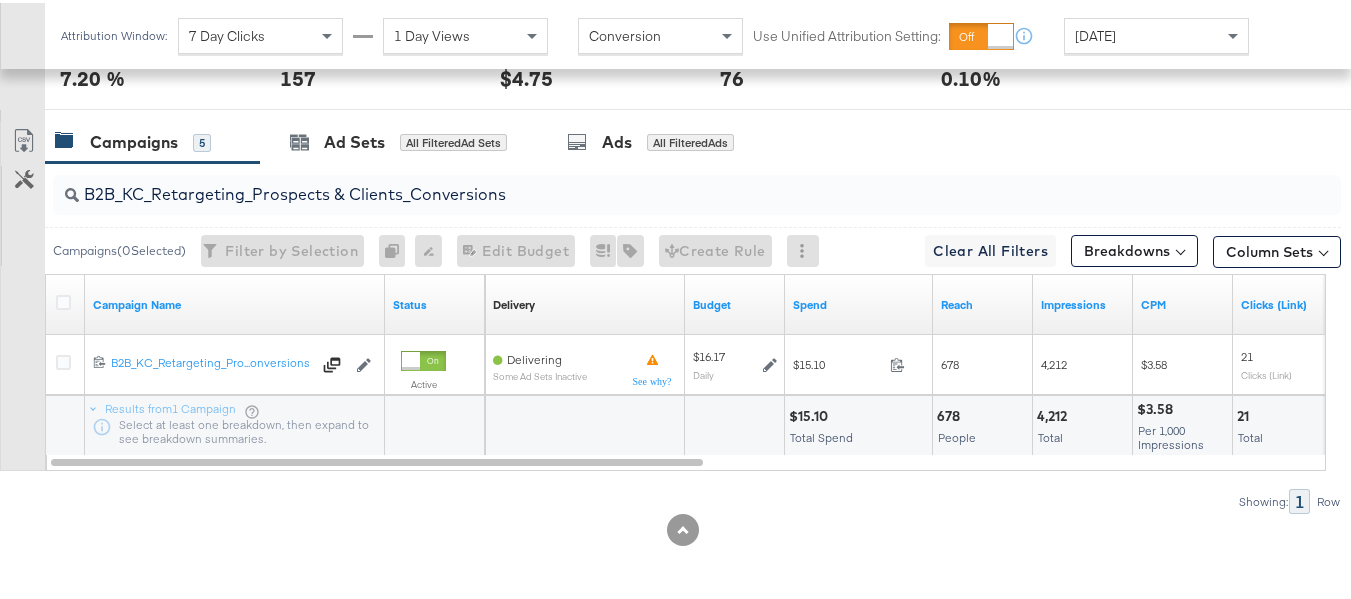 click on "B2B_KC_Retargeting_Prospects & Clients_Conversions" at bounding box center (653, 183) 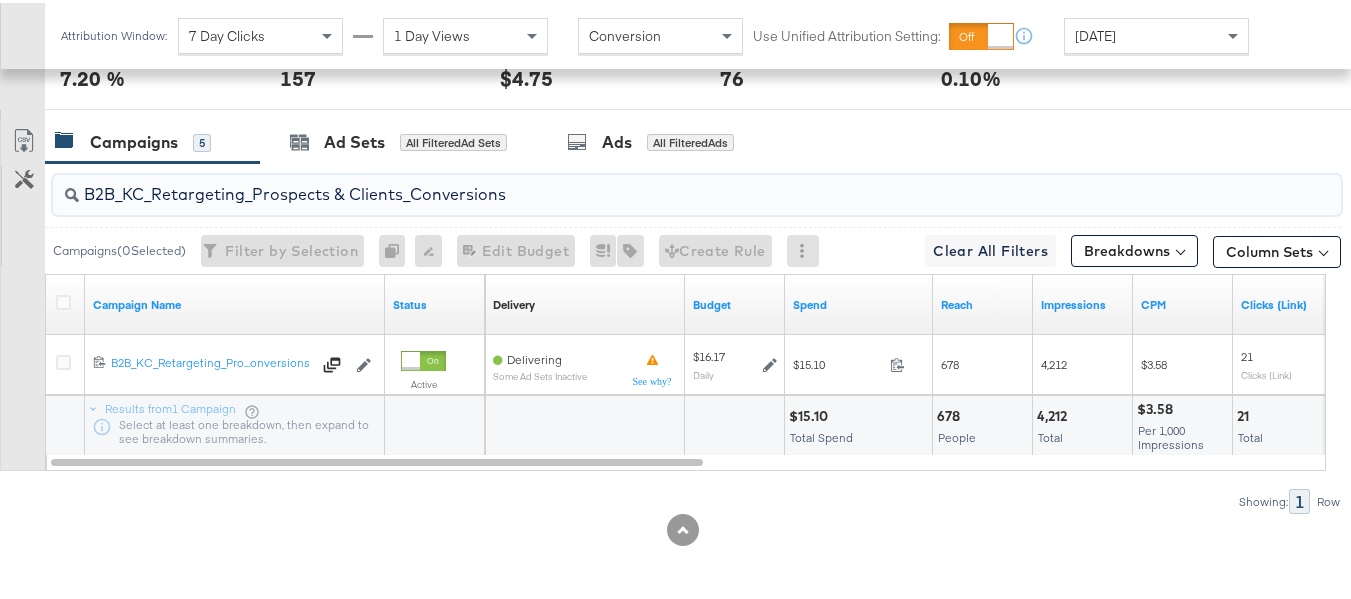 paste on "C_LAND_KC_Pros_Sig" 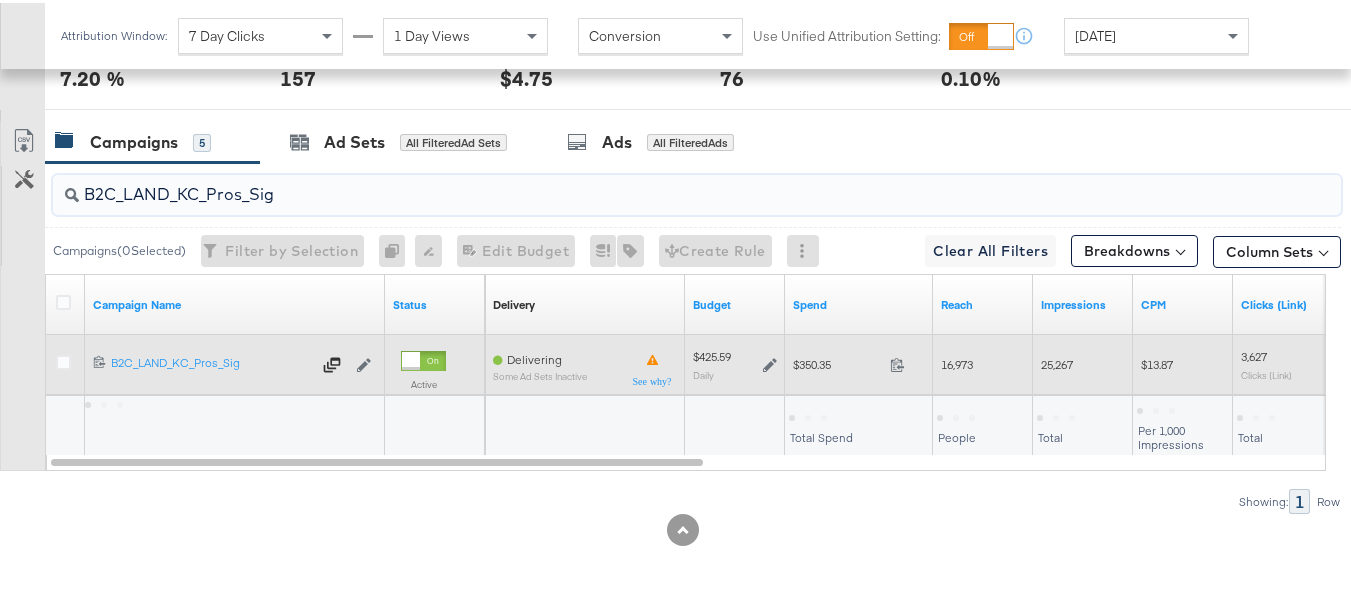 type on "B2C_LAND_KC_Pros_Sig" 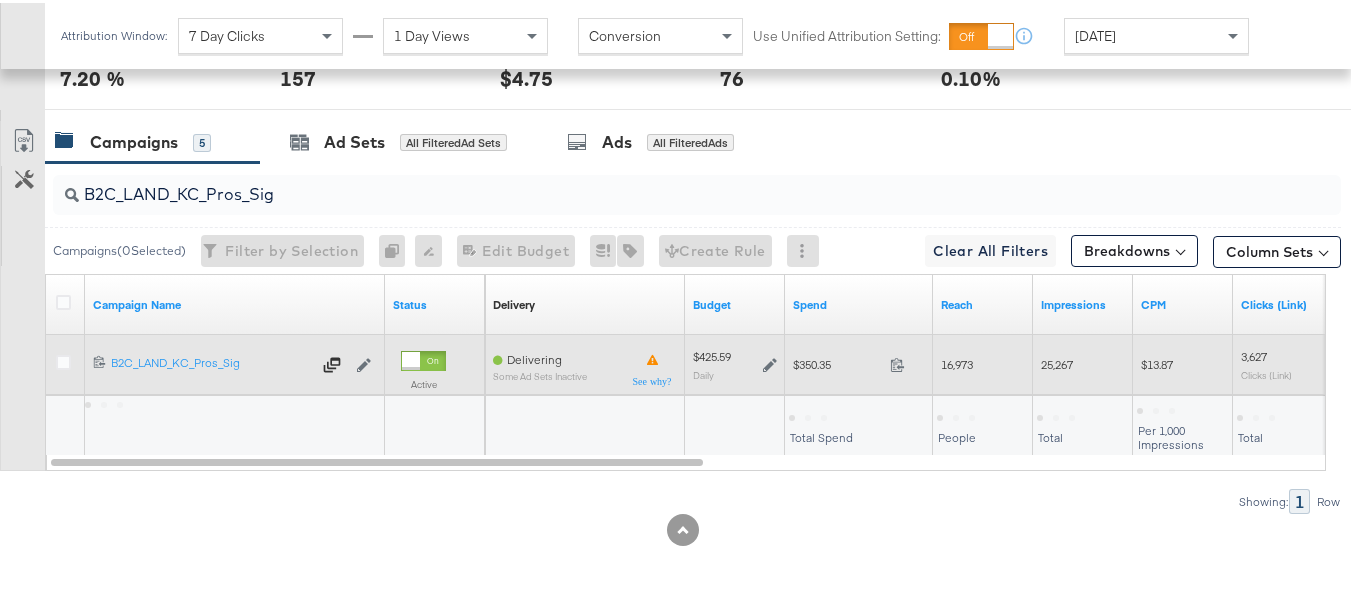 click on "$350.35" at bounding box center (837, 361) 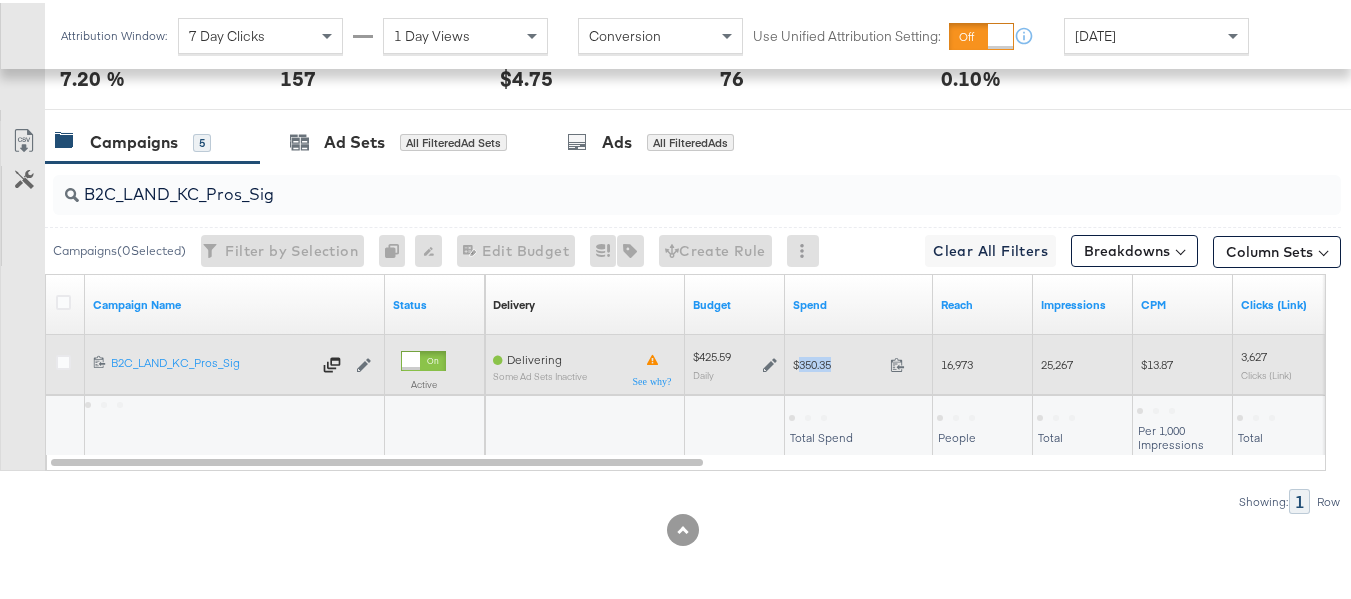 click on "$350.35" at bounding box center [837, 361] 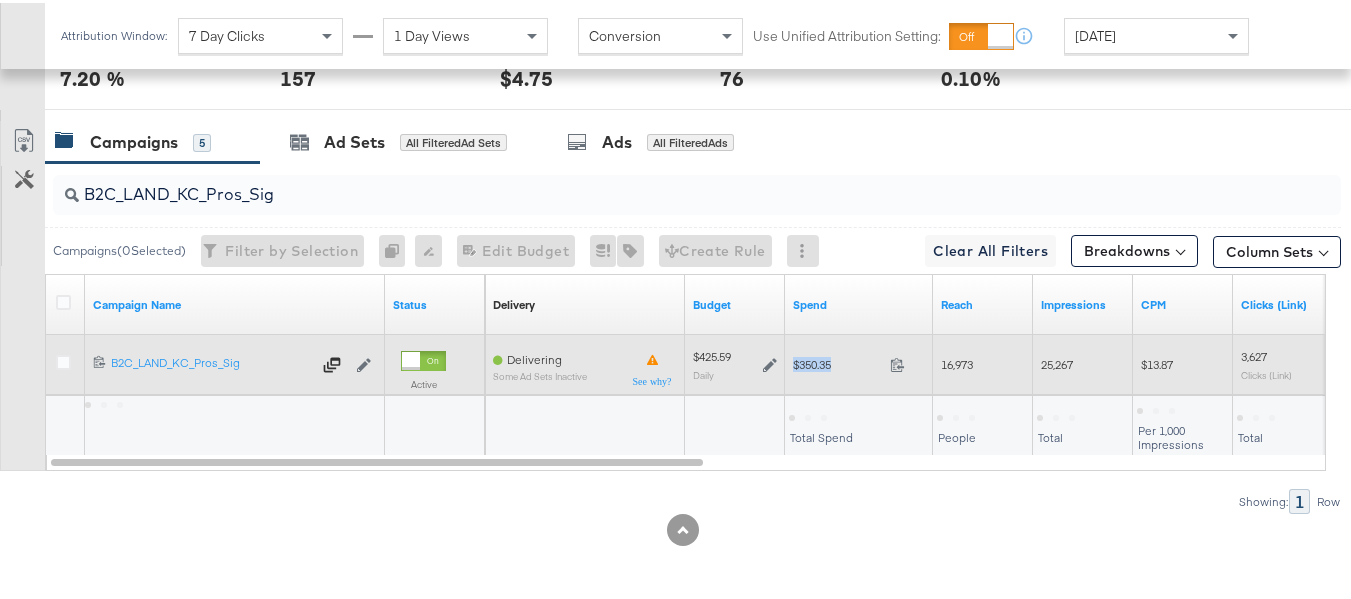 click on "$350.35" at bounding box center (837, 361) 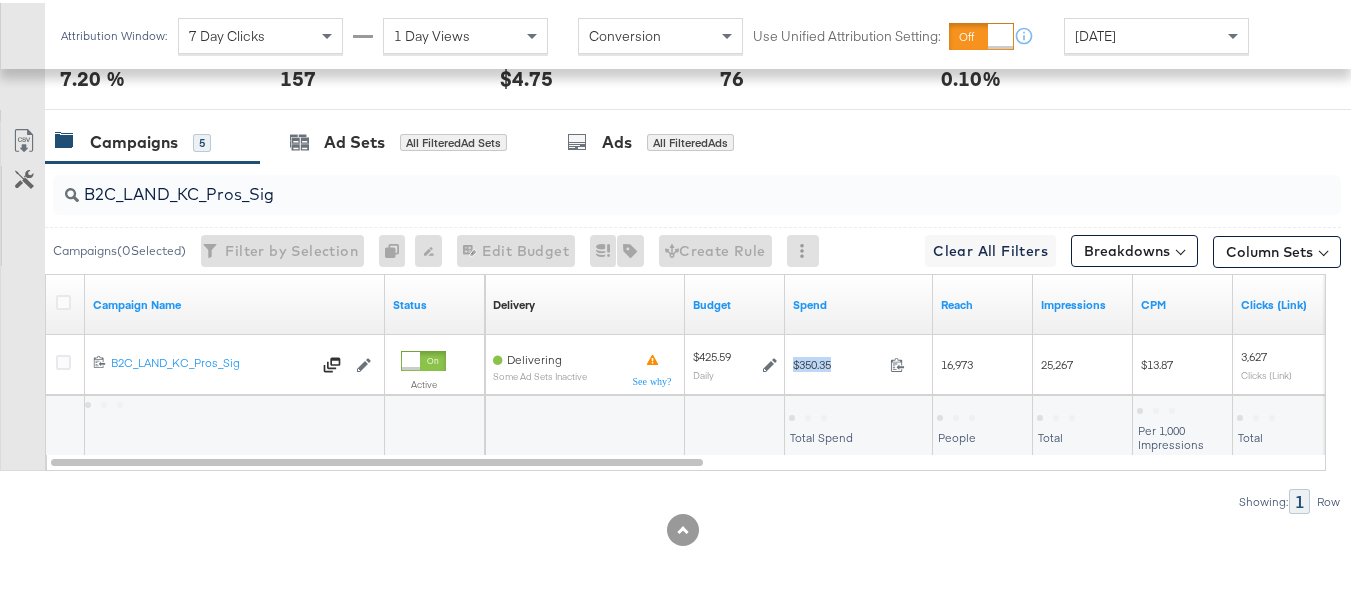 copy on "$350.35" 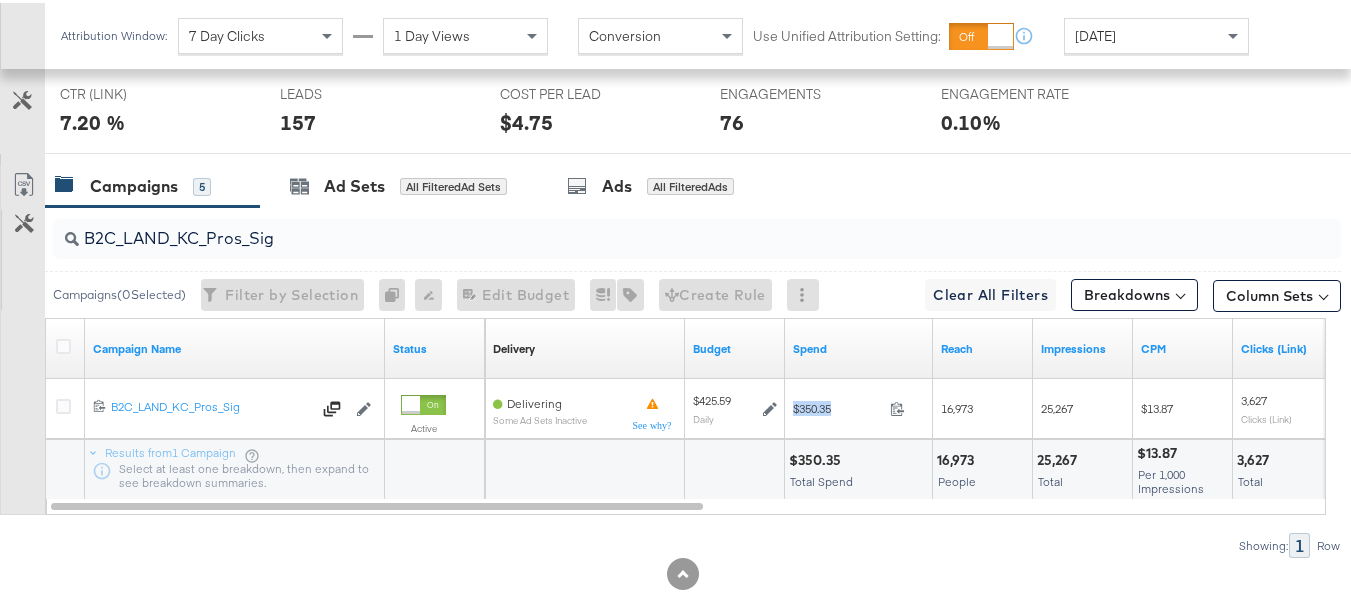 scroll, scrollTop: 1171, scrollLeft: 0, axis: vertical 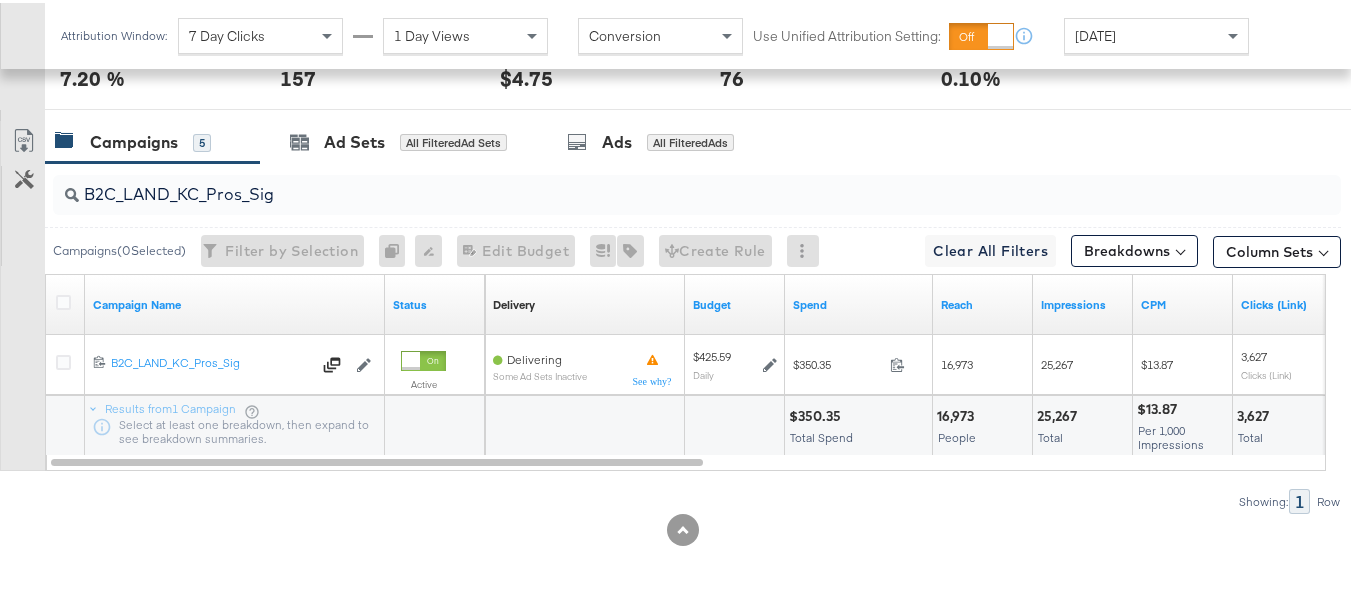 click on "Customize KPIs Export as CSV" at bounding box center [22, 293] 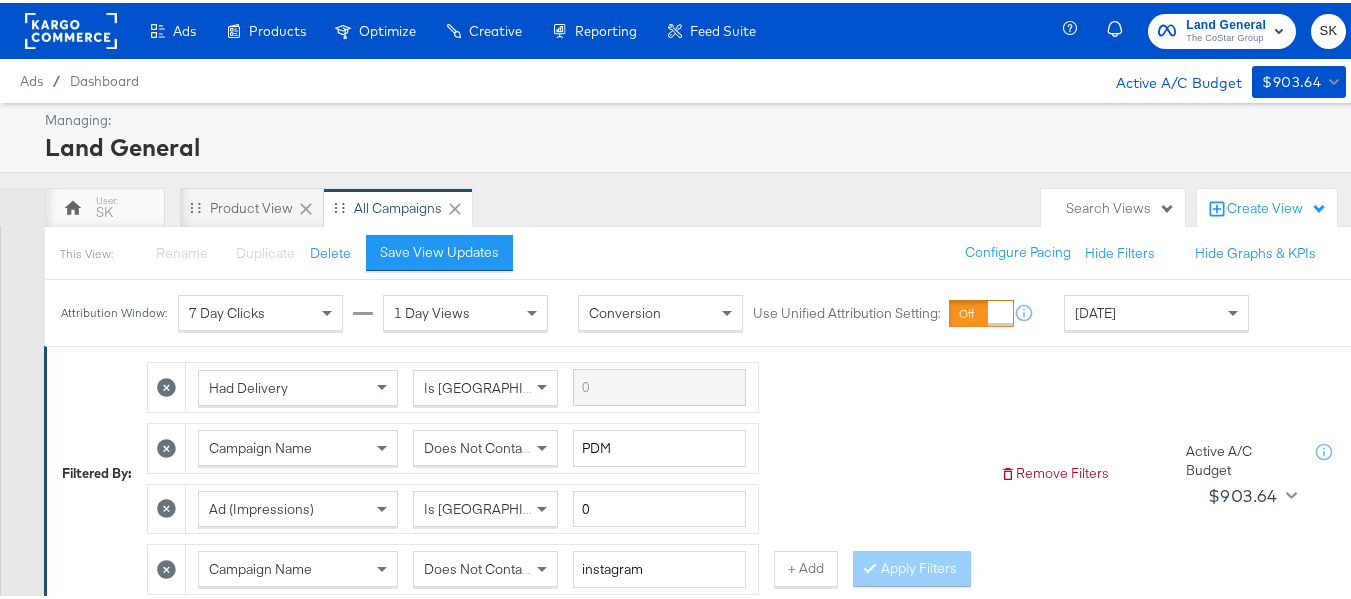 click 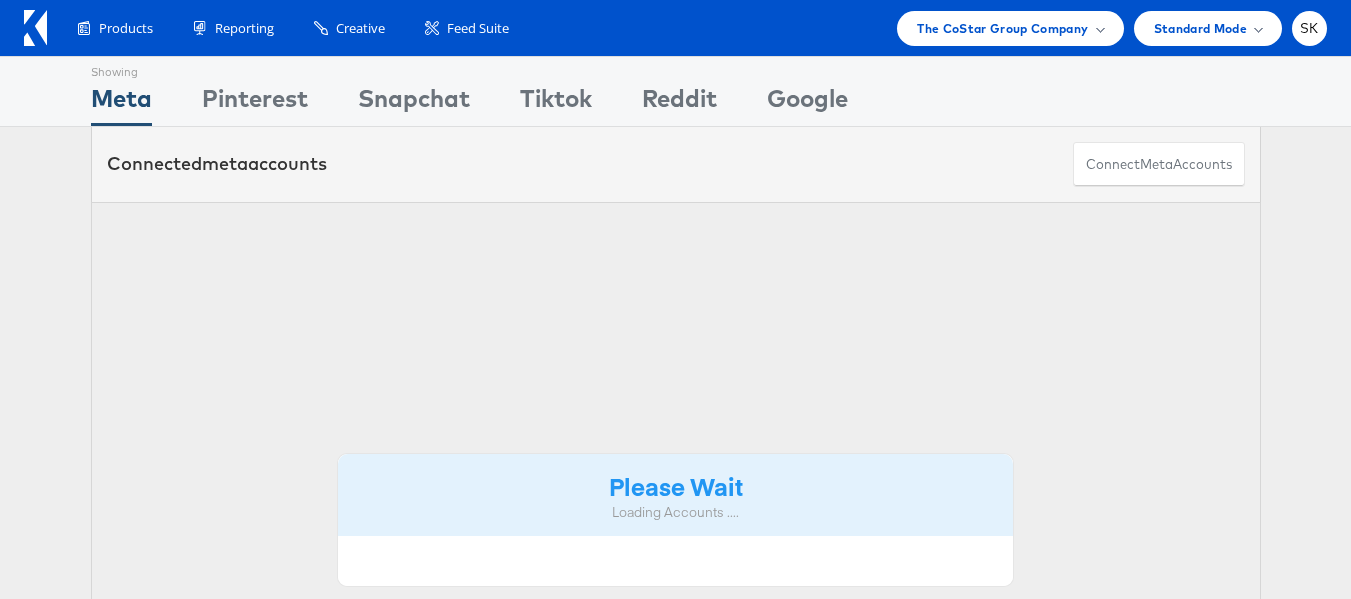 scroll, scrollTop: 0, scrollLeft: 0, axis: both 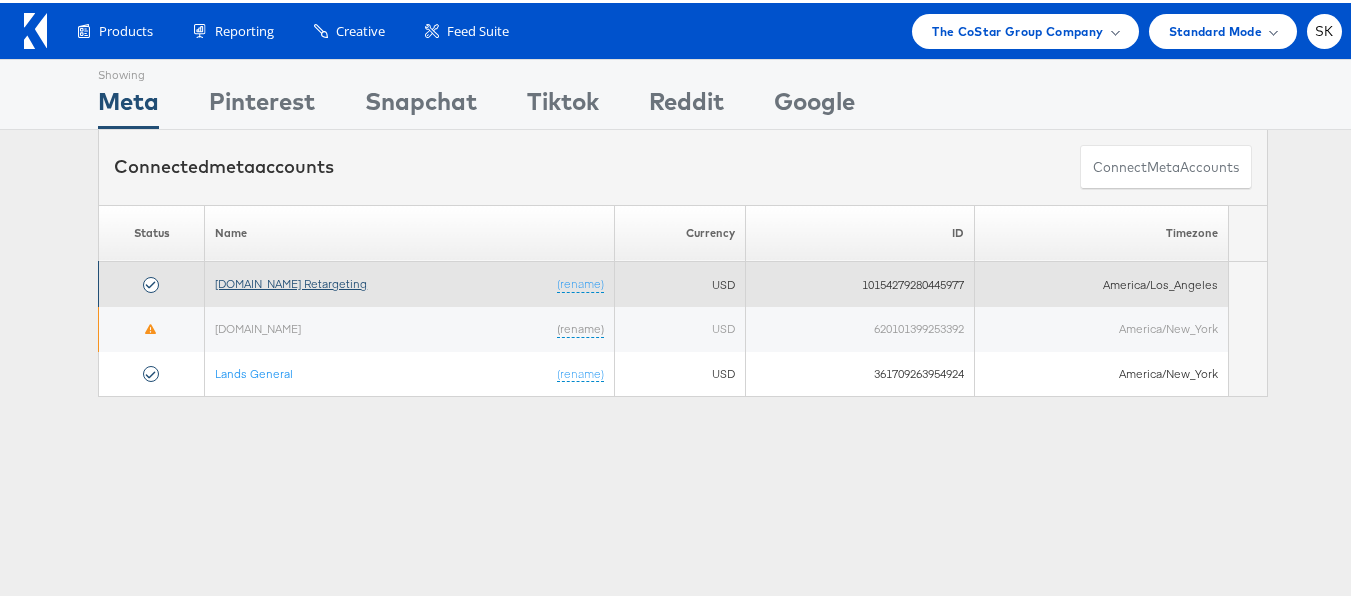 click on "[DOMAIN_NAME] Retargeting" at bounding box center (291, 280) 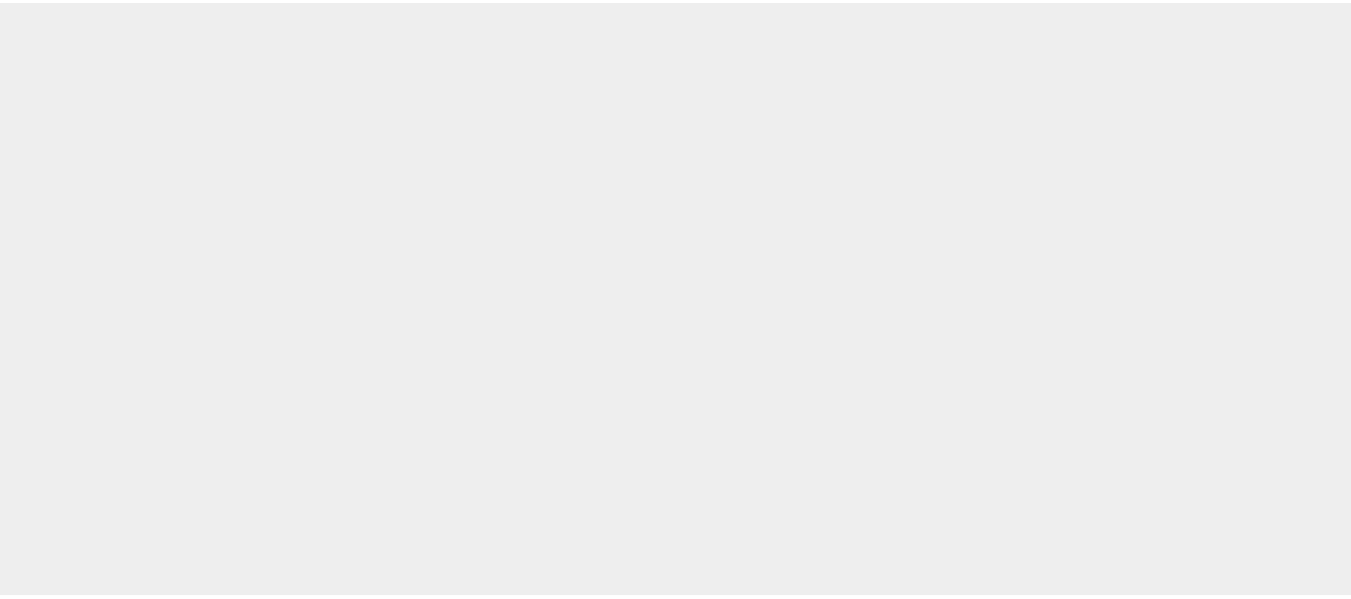 scroll, scrollTop: 0, scrollLeft: 0, axis: both 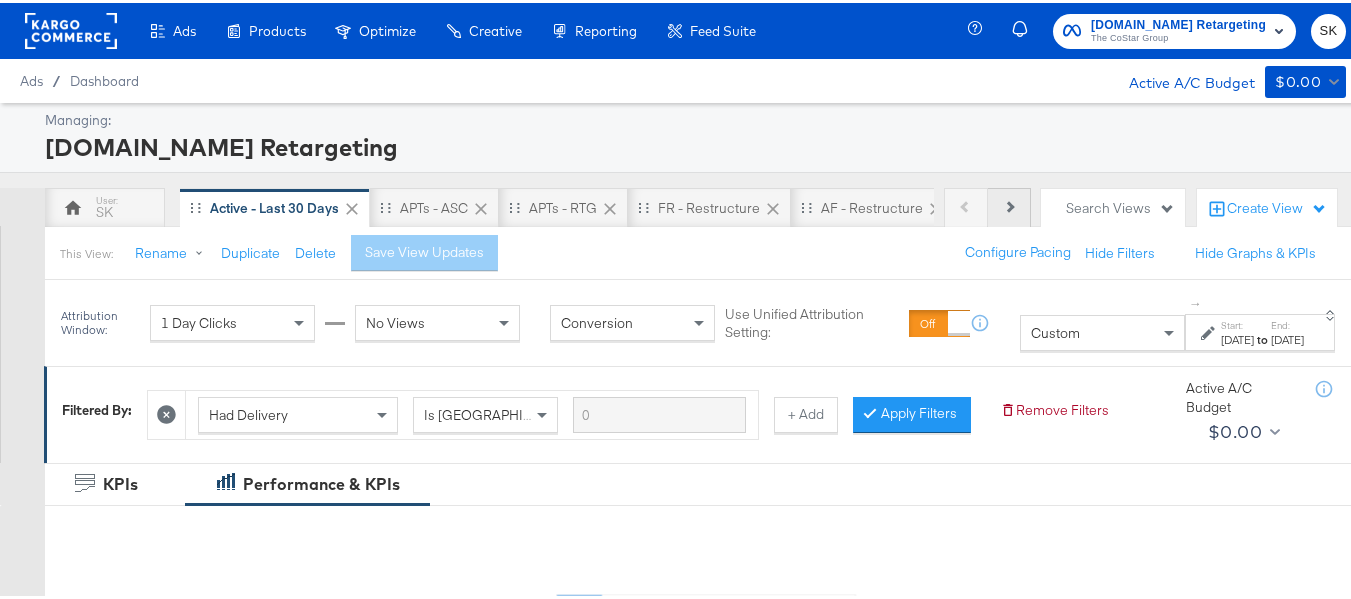 click on "Next" at bounding box center [1009, 205] 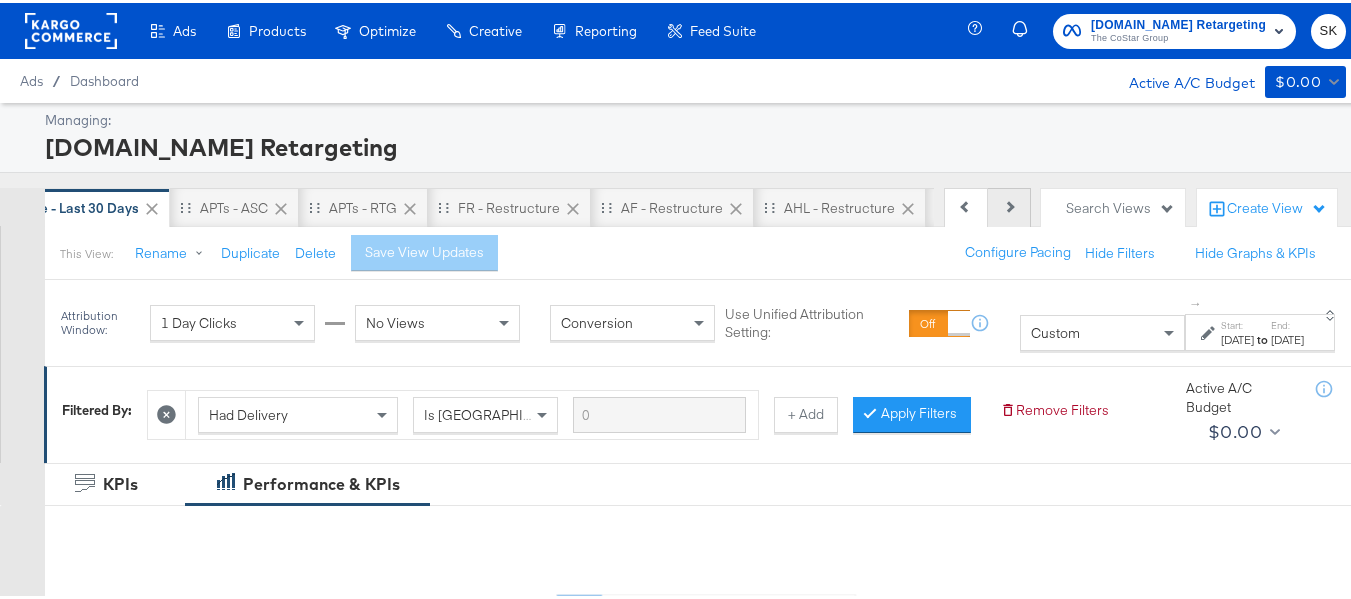 click on "Next" at bounding box center [1009, 205] 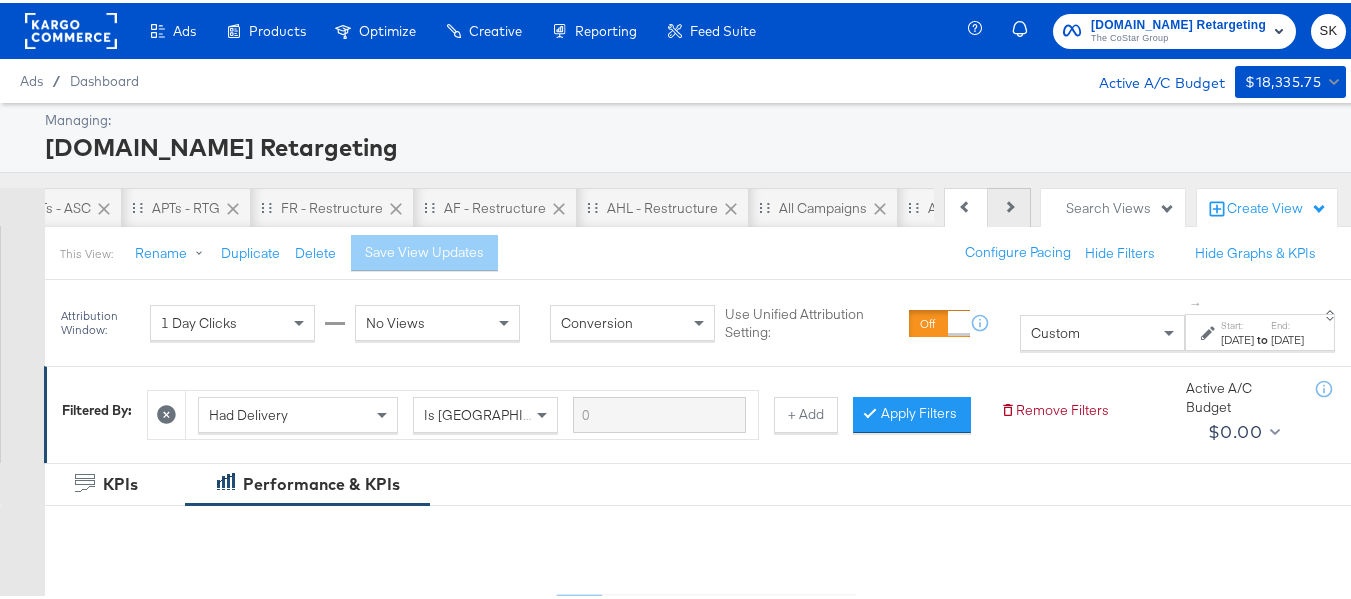 click on "Next" at bounding box center [1009, 205] 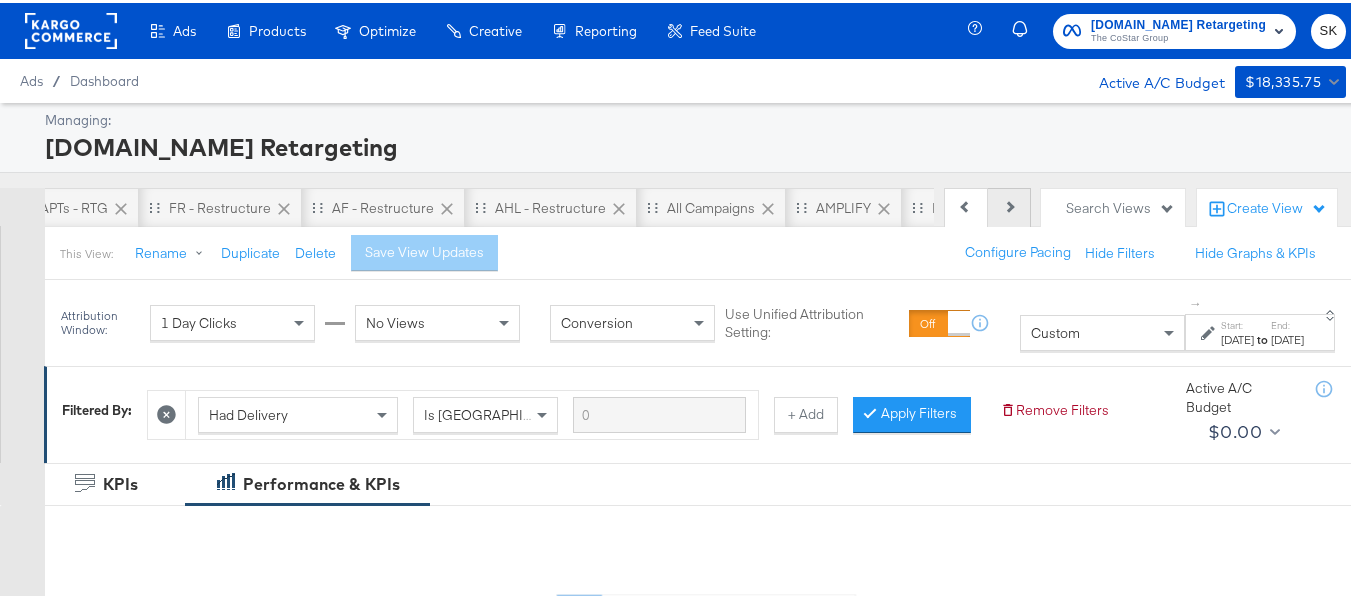 click on "Next" at bounding box center (1009, 205) 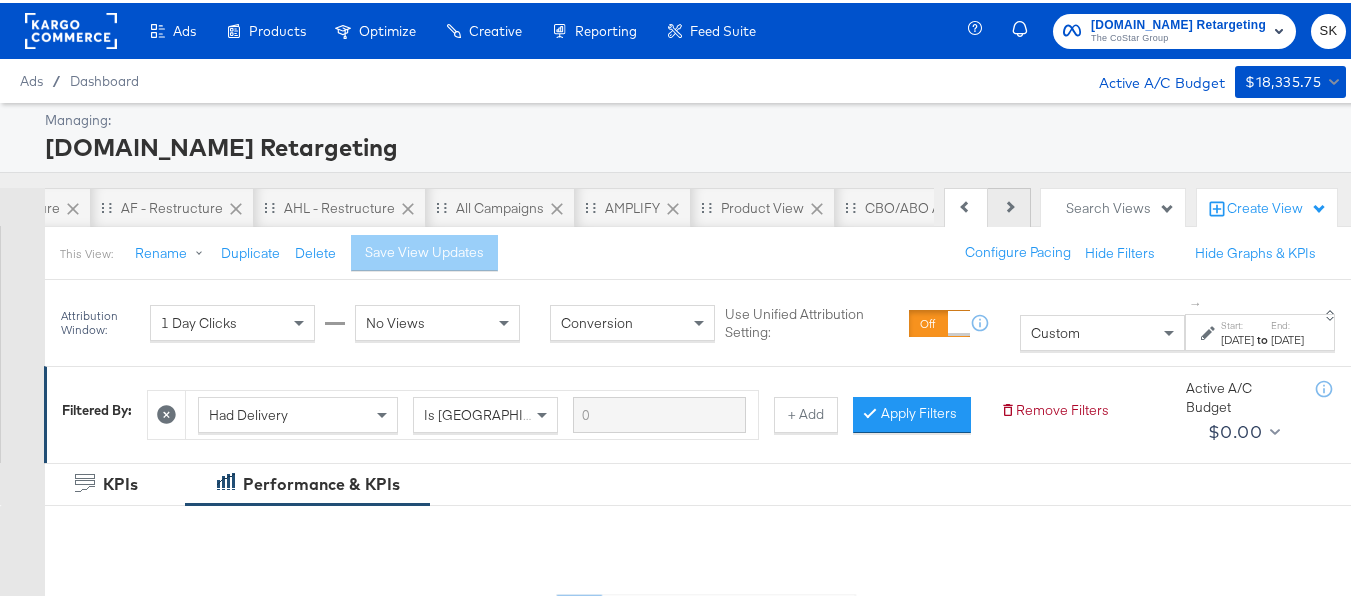 click on "Next" at bounding box center [1009, 205] 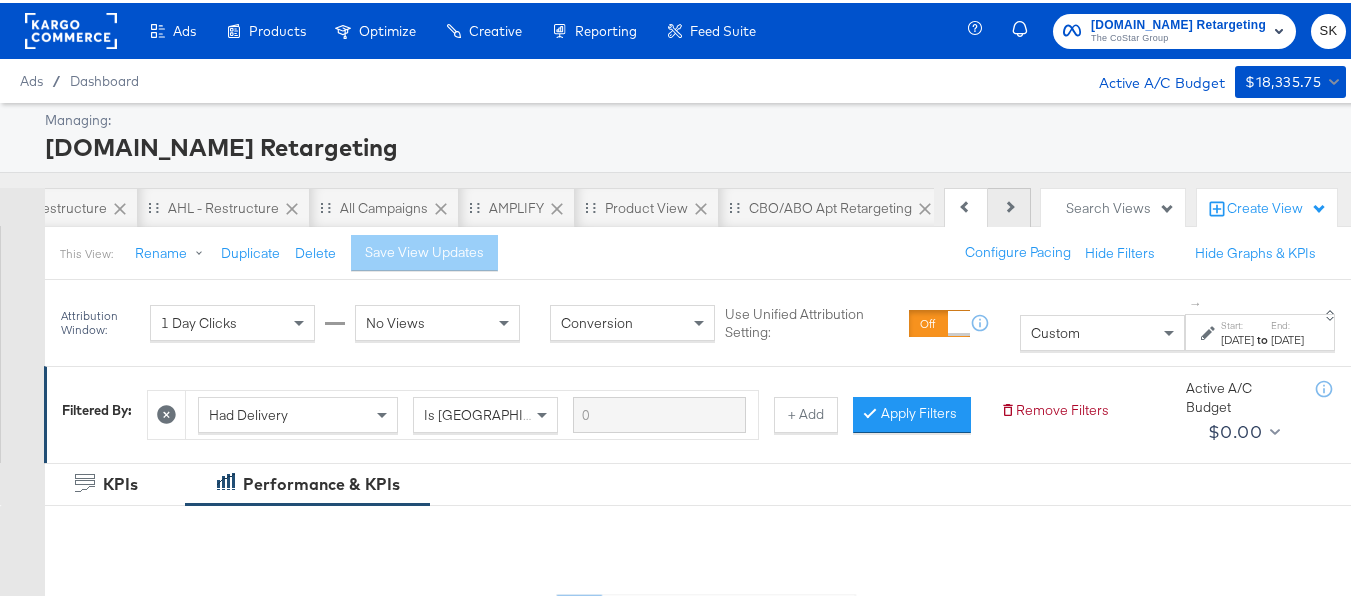 click on "Next" at bounding box center [1009, 205] 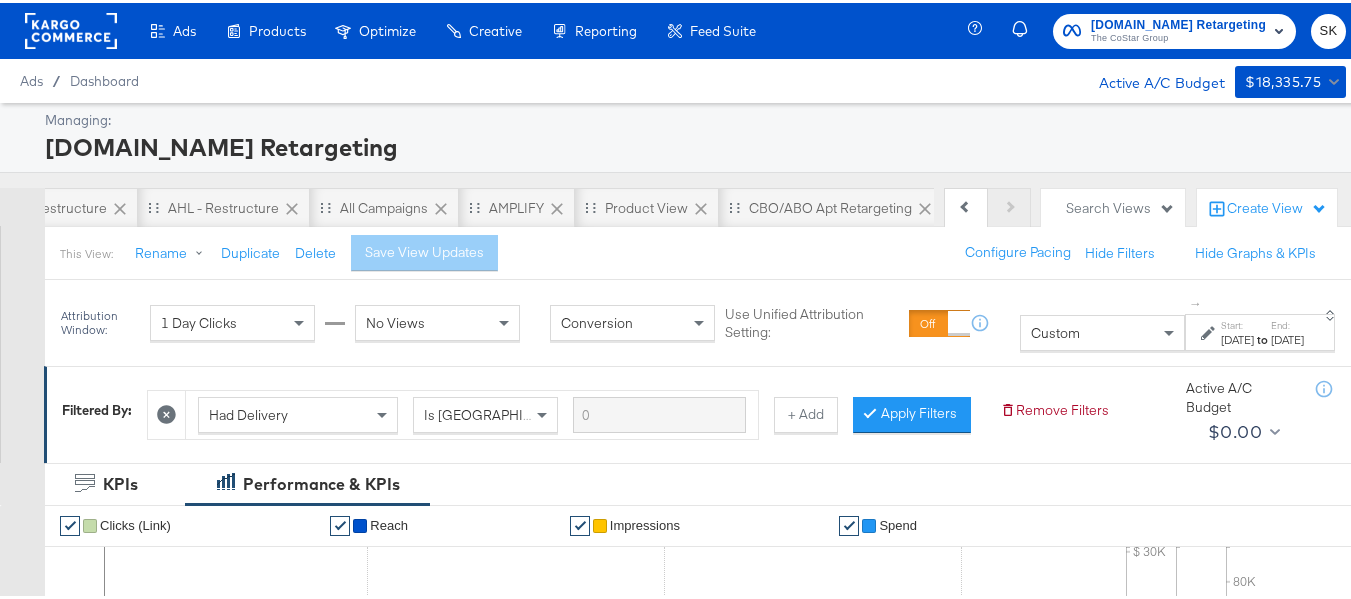 scroll, scrollTop: 0, scrollLeft: 898, axis: horizontal 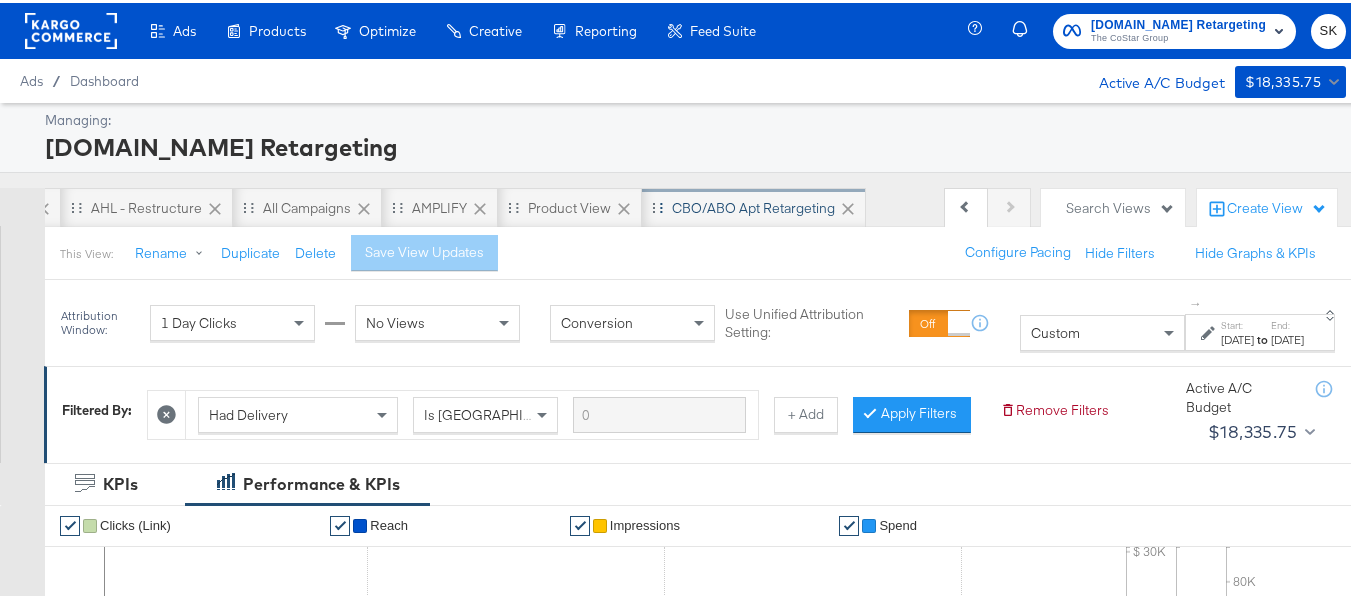 click on "CBO/ABO Apt Retargeting" at bounding box center [753, 205] 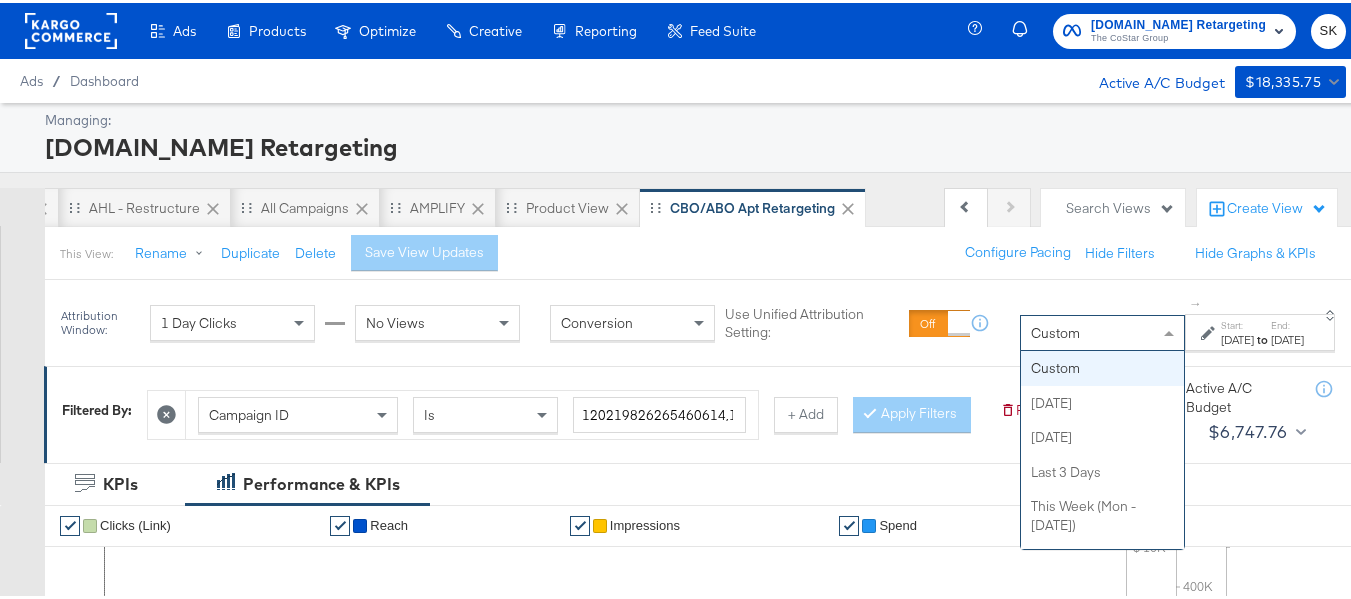 click on "Custom" at bounding box center (1102, 330) 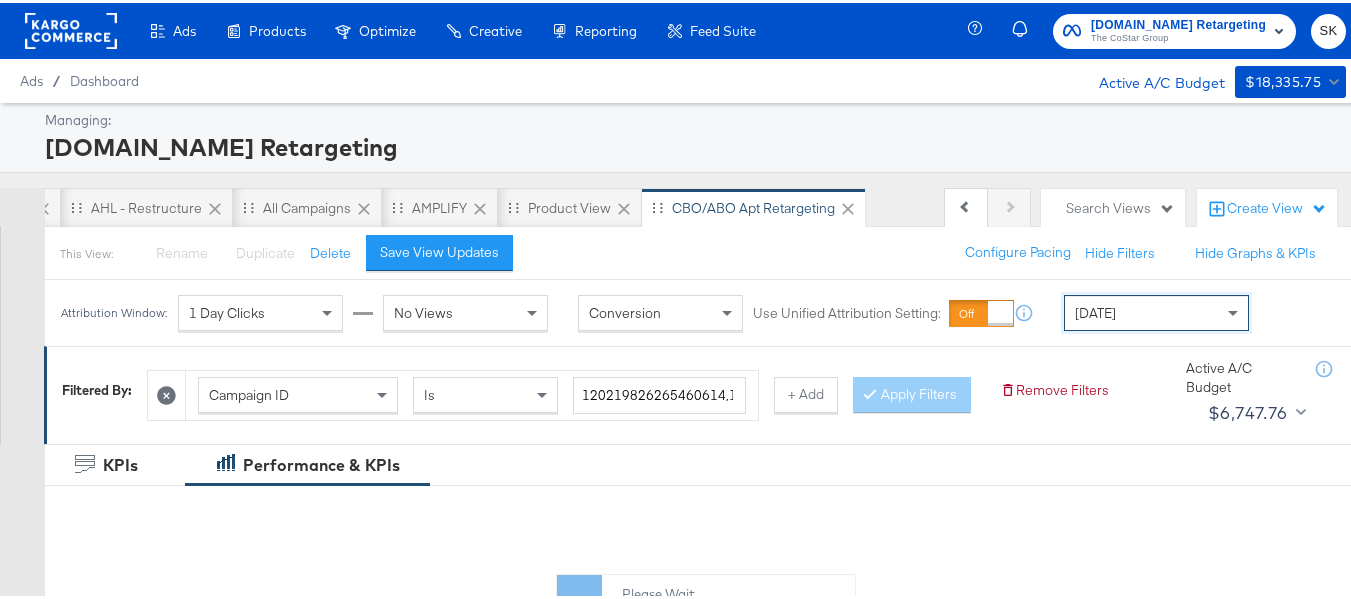 scroll, scrollTop: 0, scrollLeft: 897, axis: horizontal 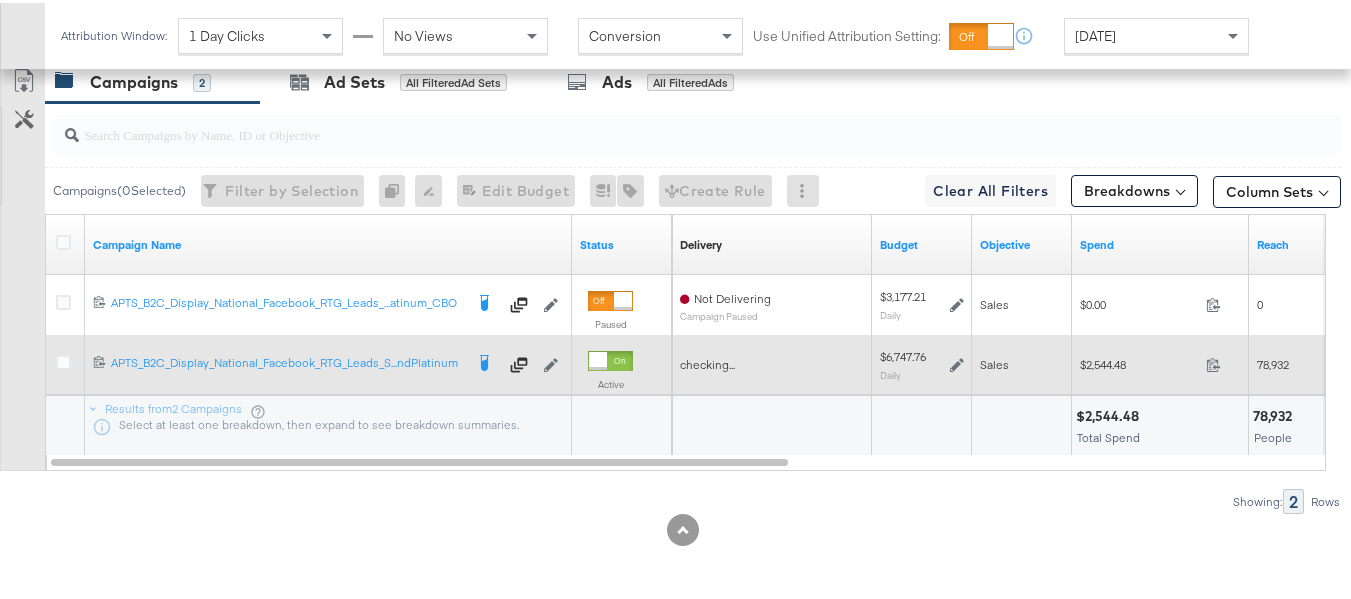 click on "$2,544.48" at bounding box center (1139, 361) 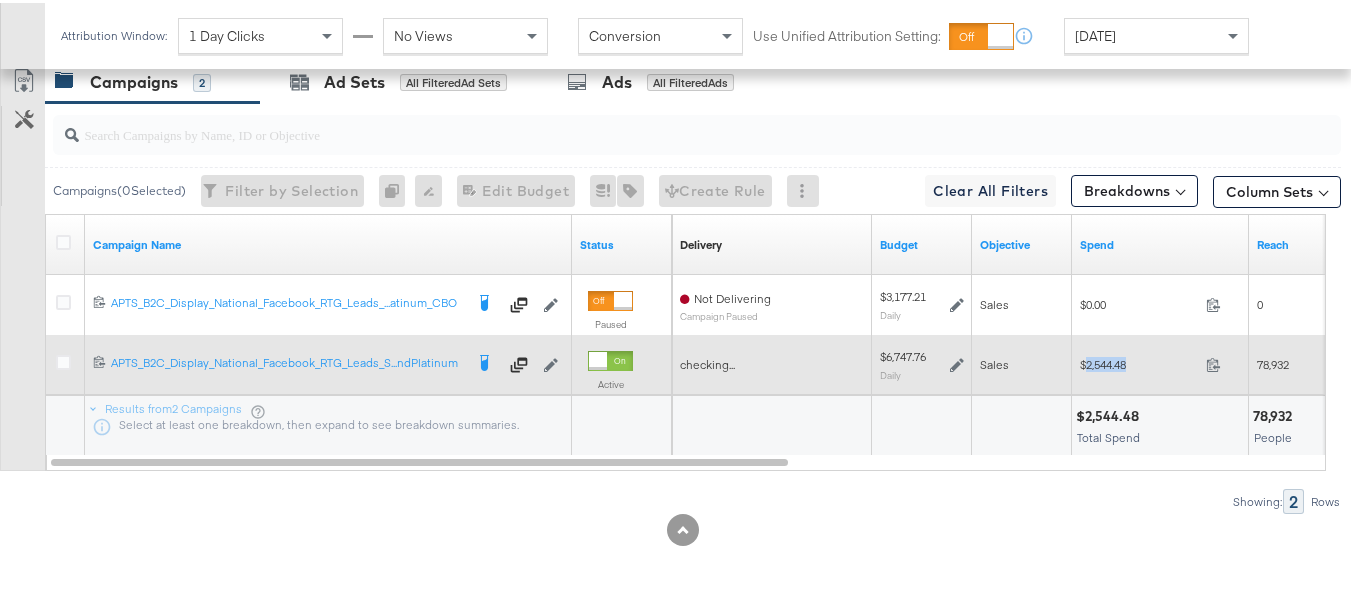 click on "$2,544.48" at bounding box center [1139, 361] 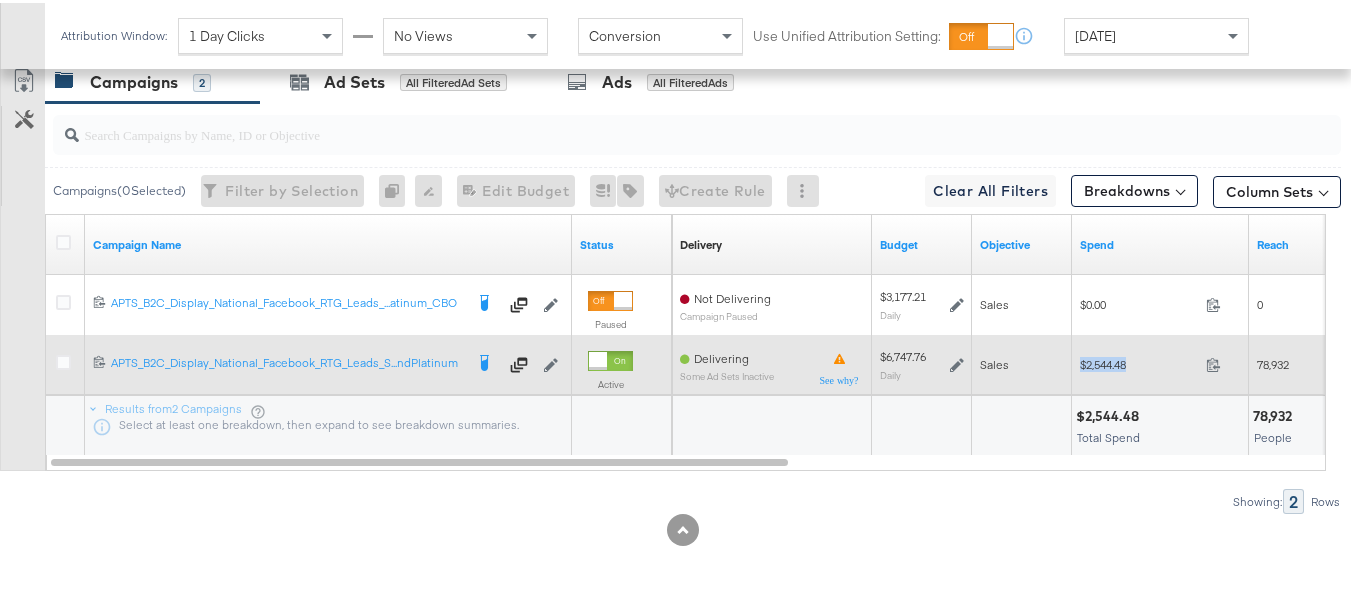 click on "$2,544.48" at bounding box center (1139, 361) 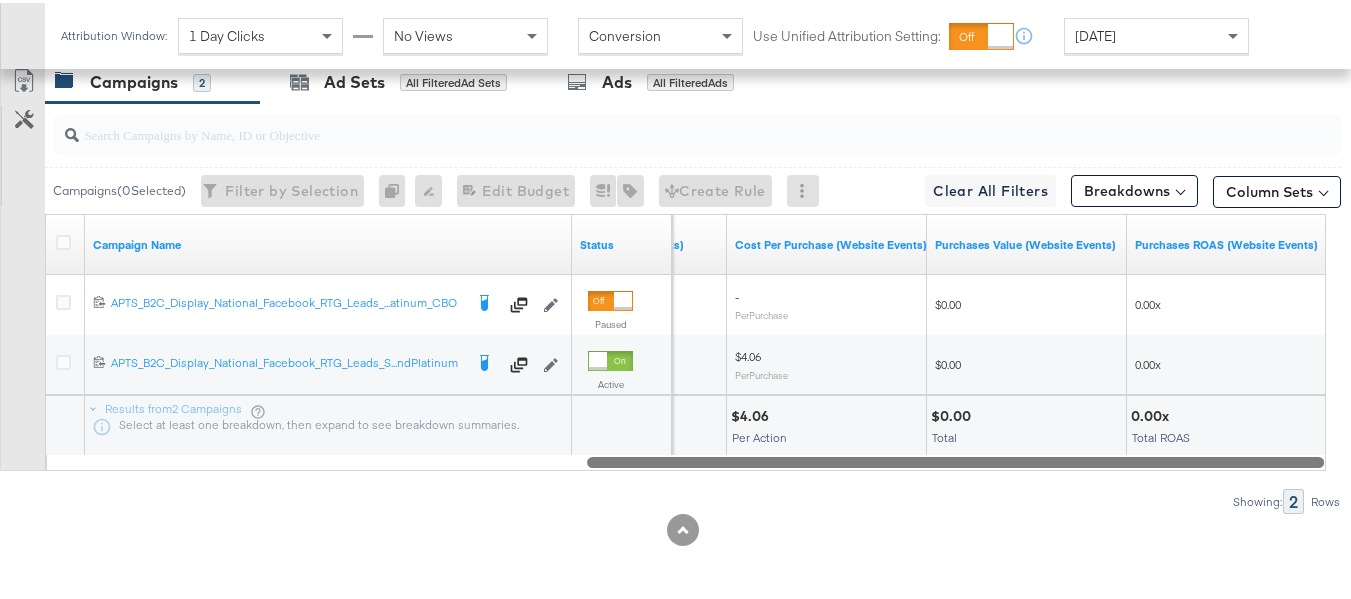 click at bounding box center [686, 458] 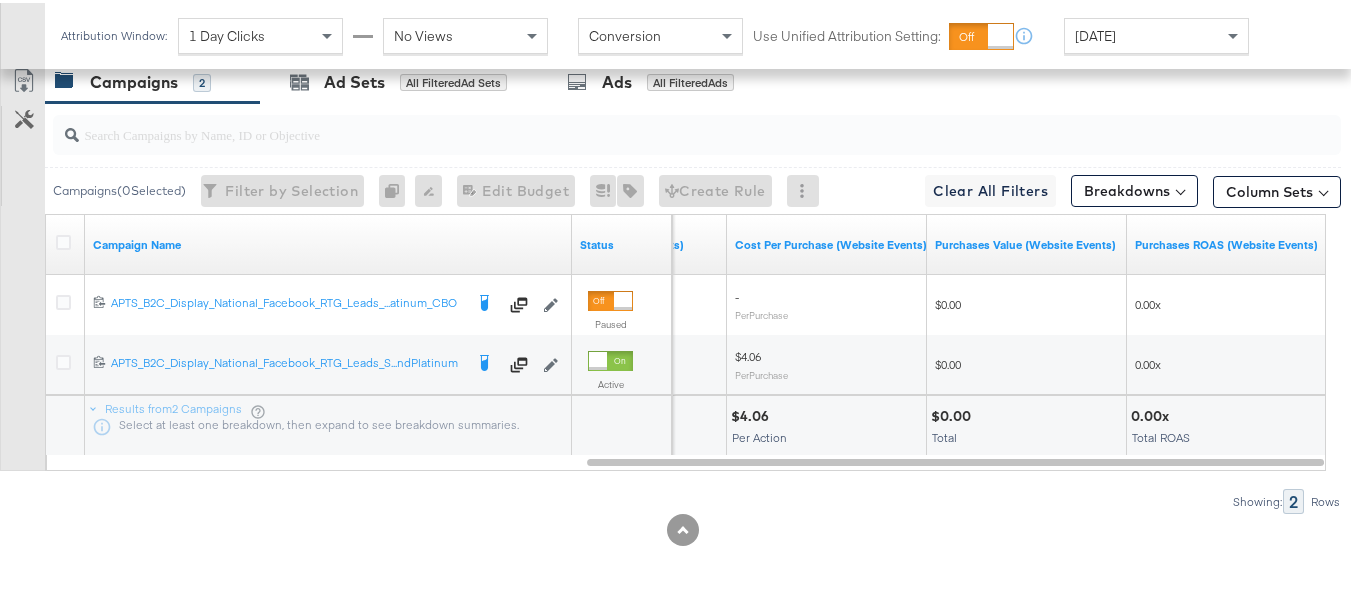 scroll, scrollTop: 0, scrollLeft: 0, axis: both 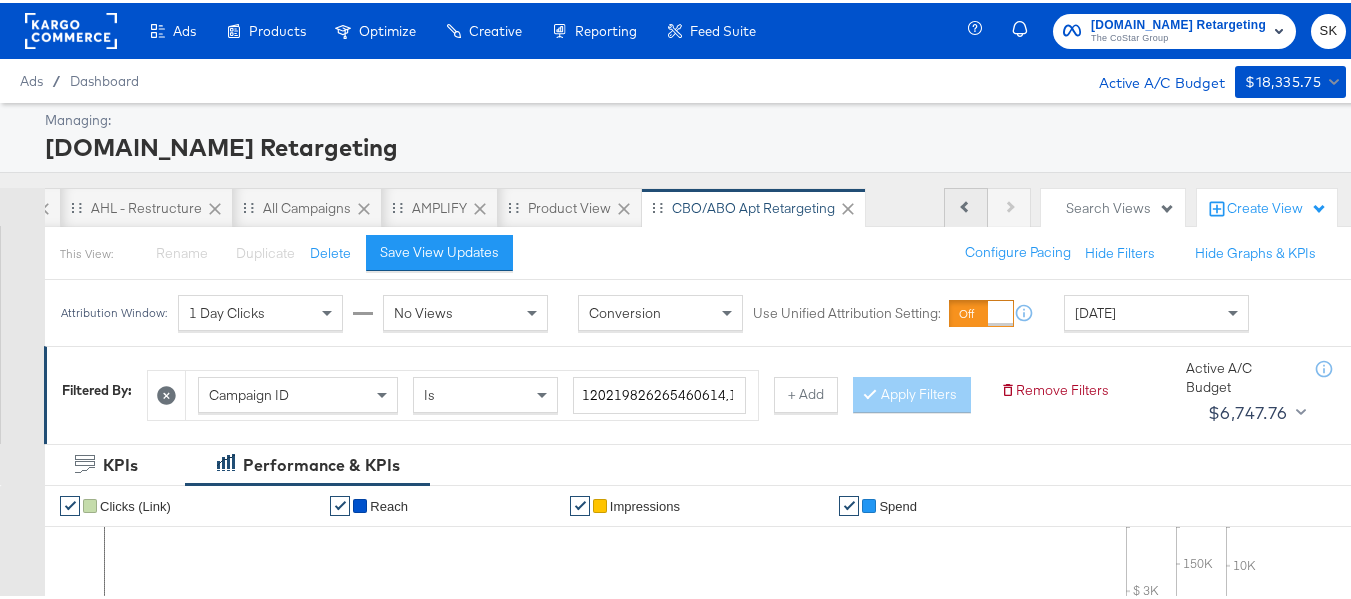 click on "Previous" at bounding box center (966, 205) 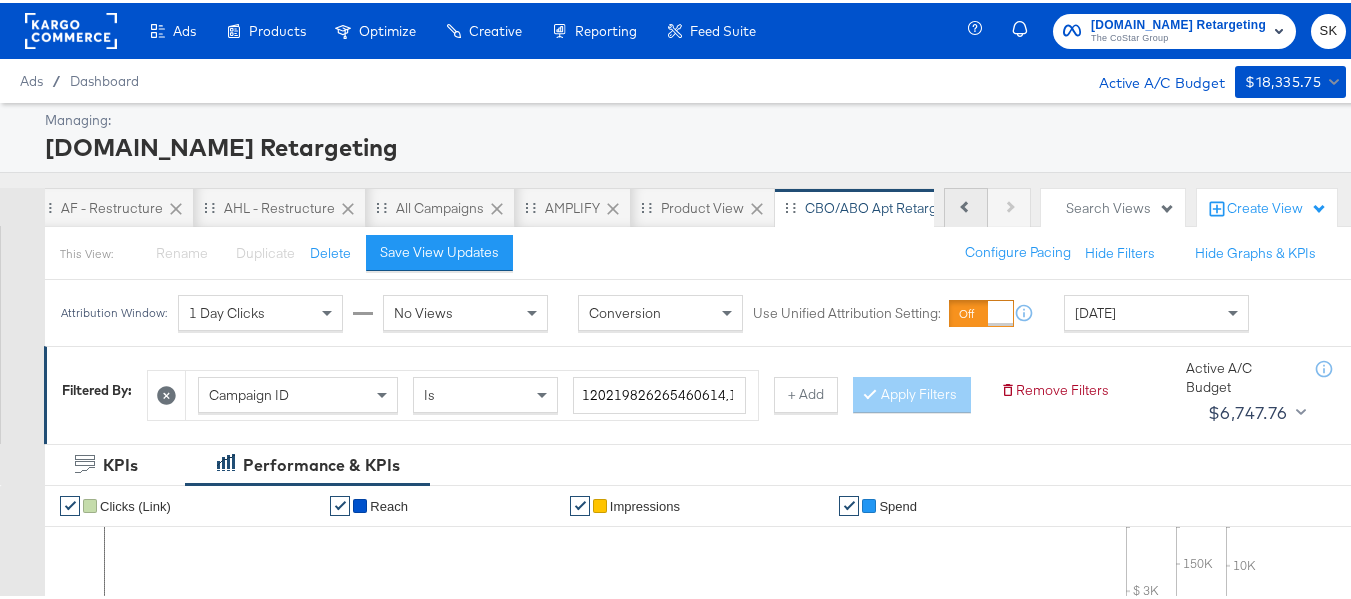 click on "Previous" at bounding box center [966, 205] 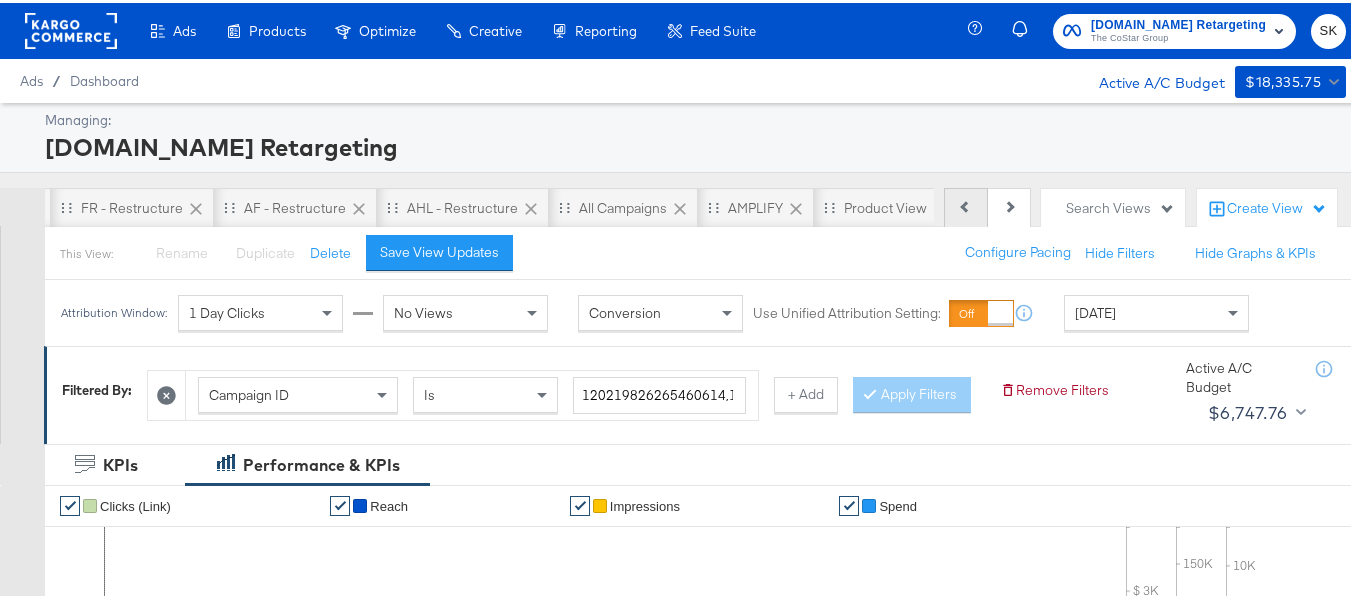click on "Previous" at bounding box center [966, 205] 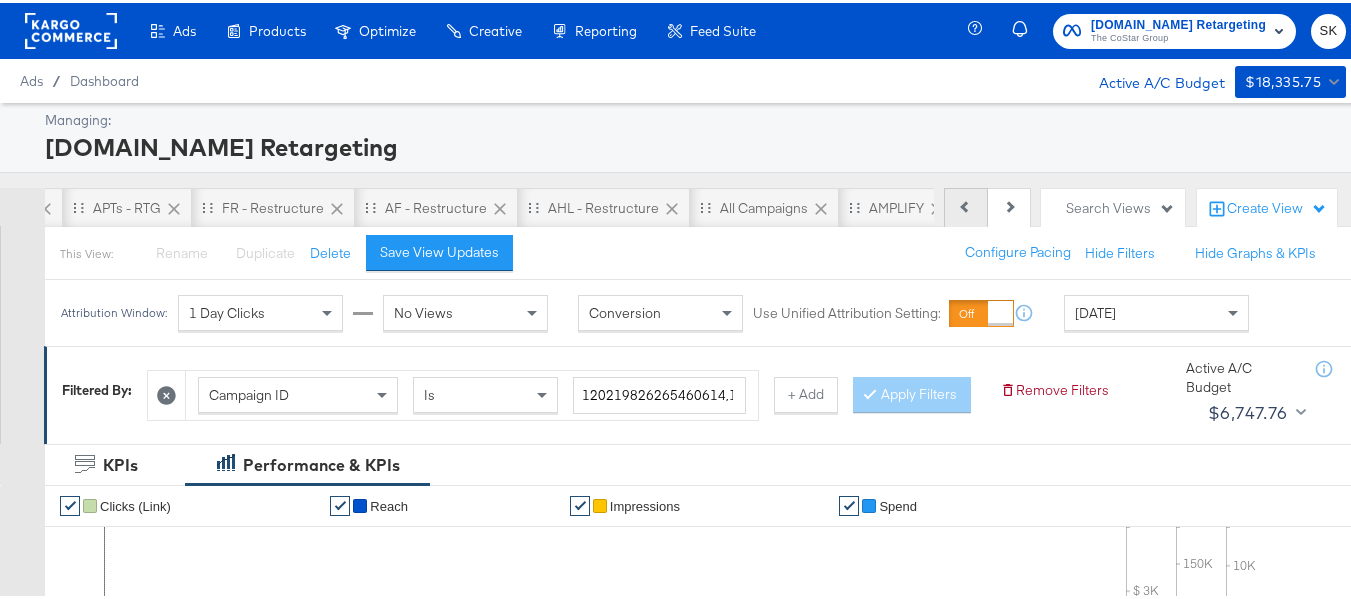 click on "Previous" at bounding box center [966, 205] 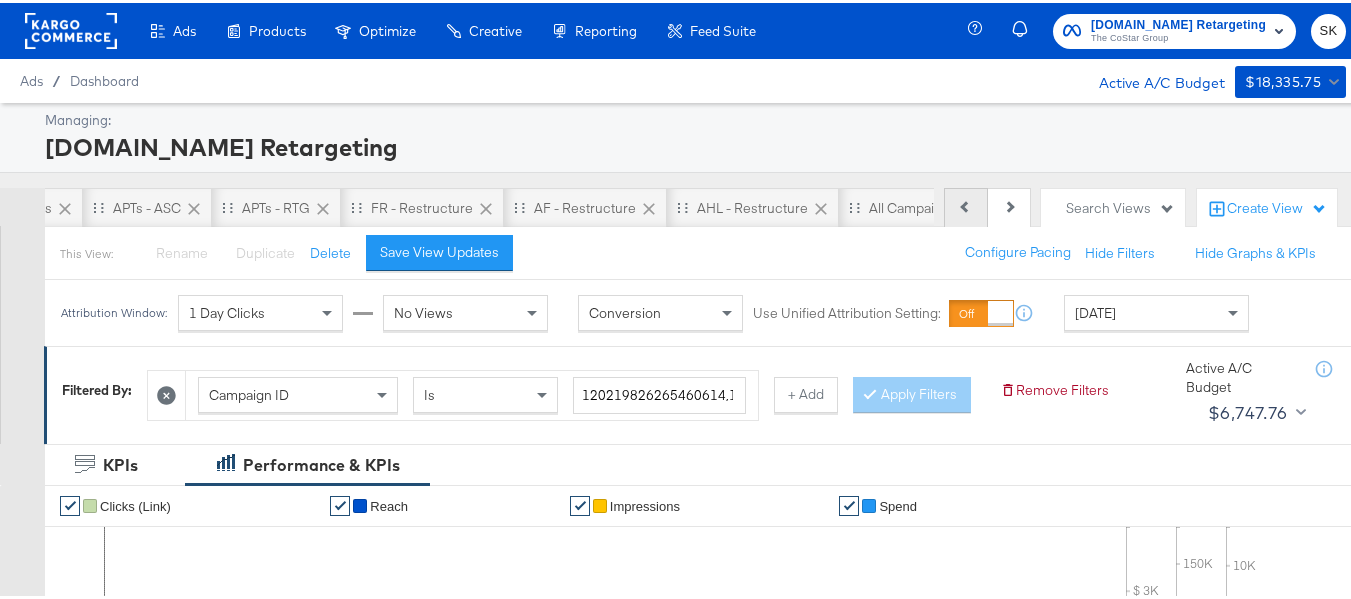 click on "Previous" at bounding box center [966, 205] 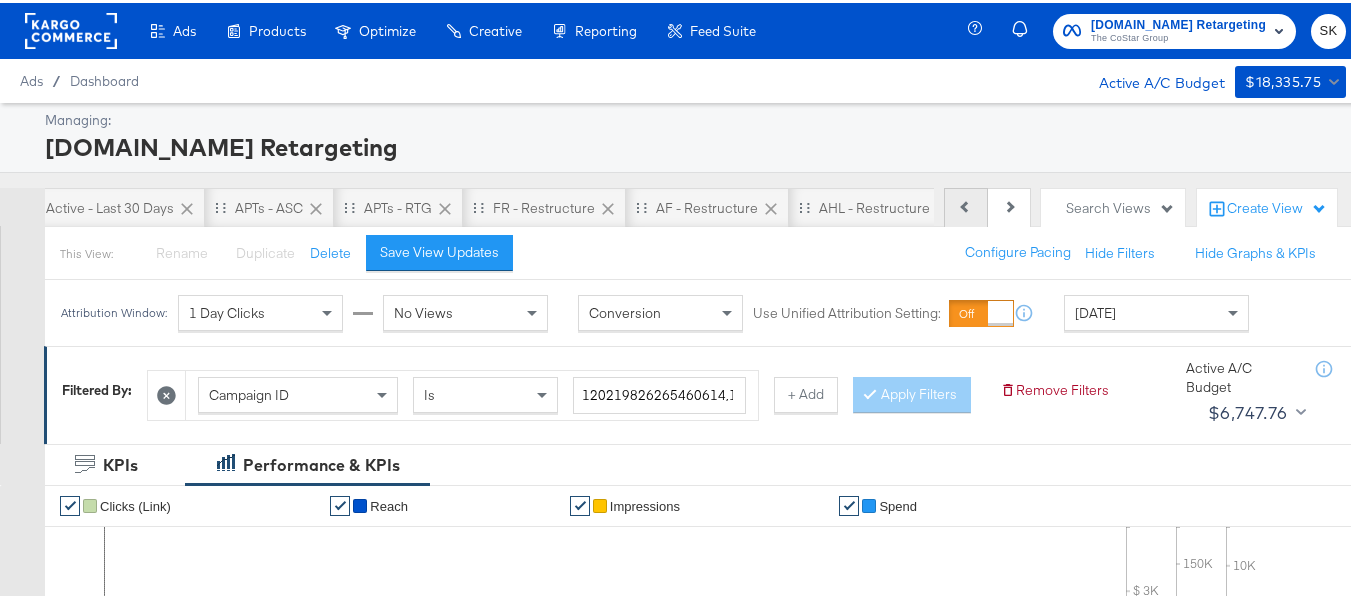 click on "Previous" at bounding box center [966, 205] 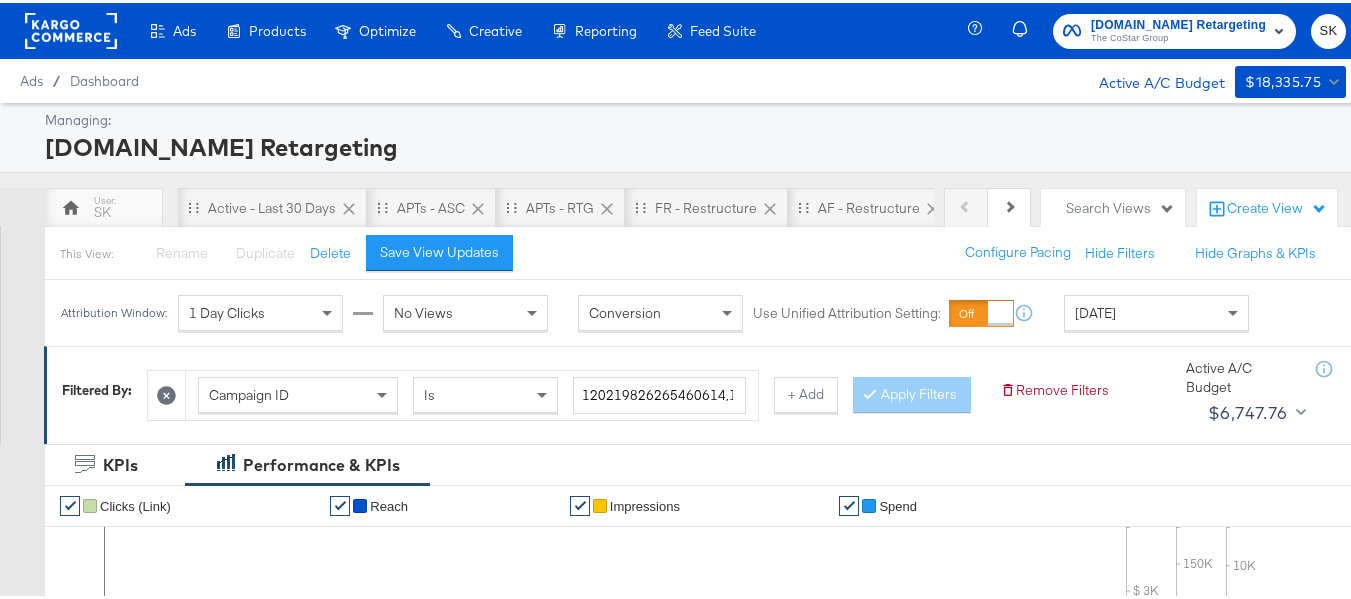 scroll, scrollTop: 0, scrollLeft: 0, axis: both 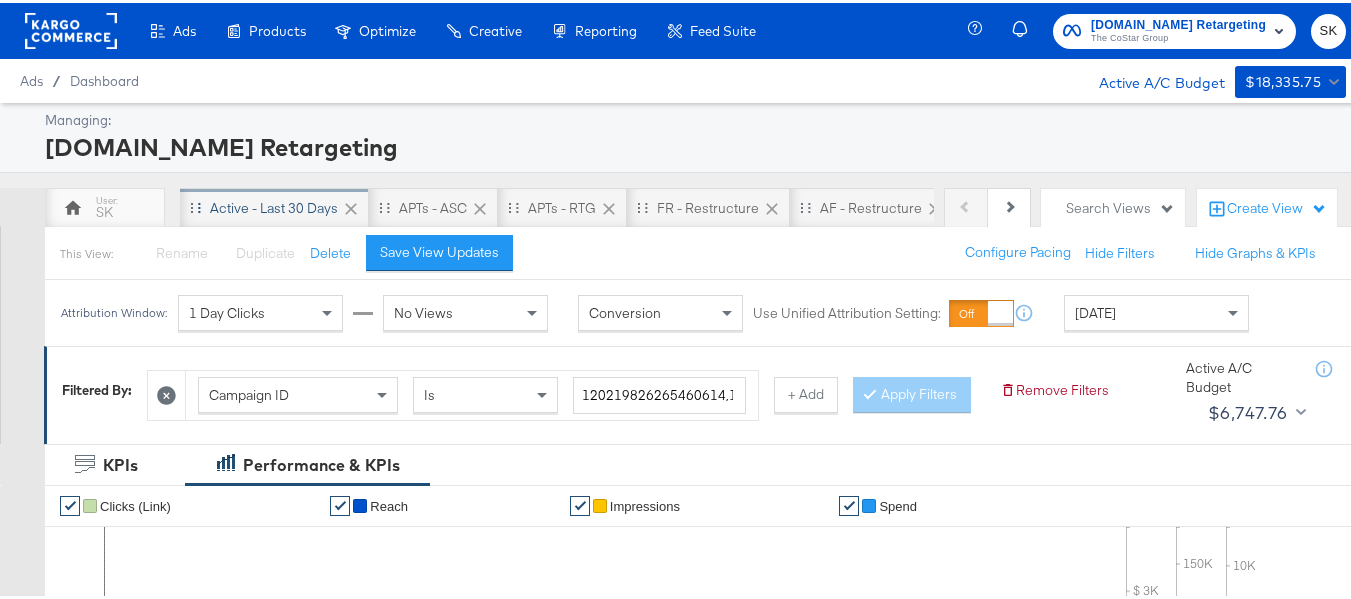 click on "Active - Last 30 Days" at bounding box center (274, 205) 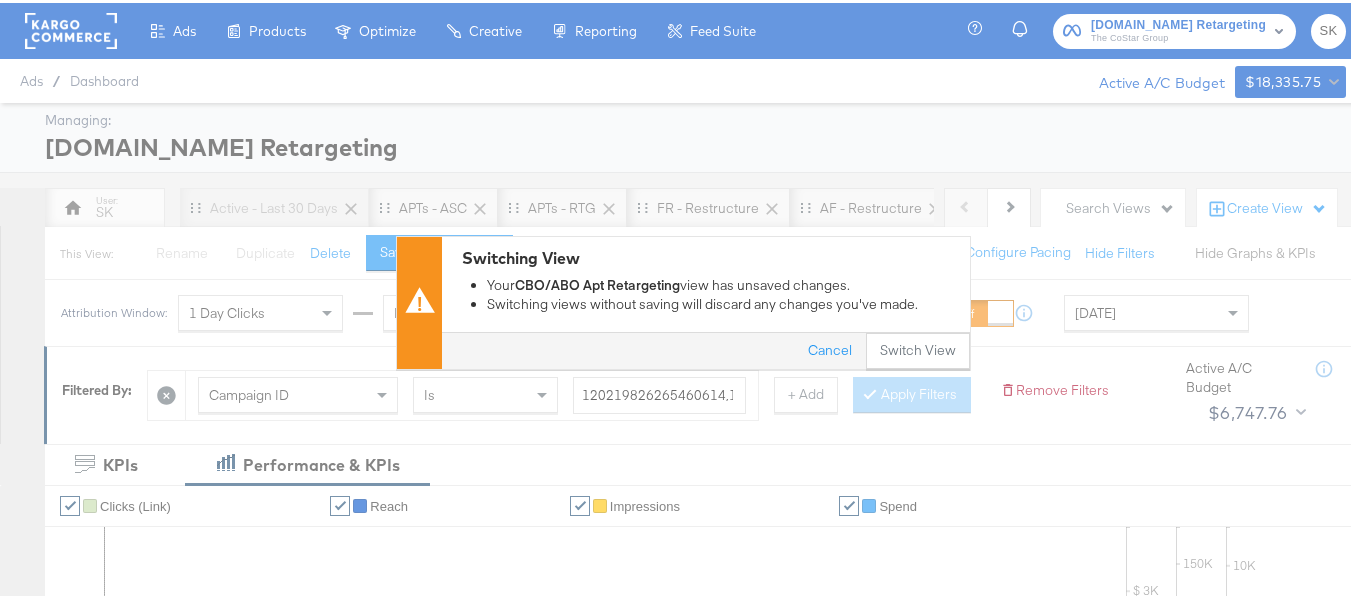 click on "Switch View" at bounding box center [918, 348] 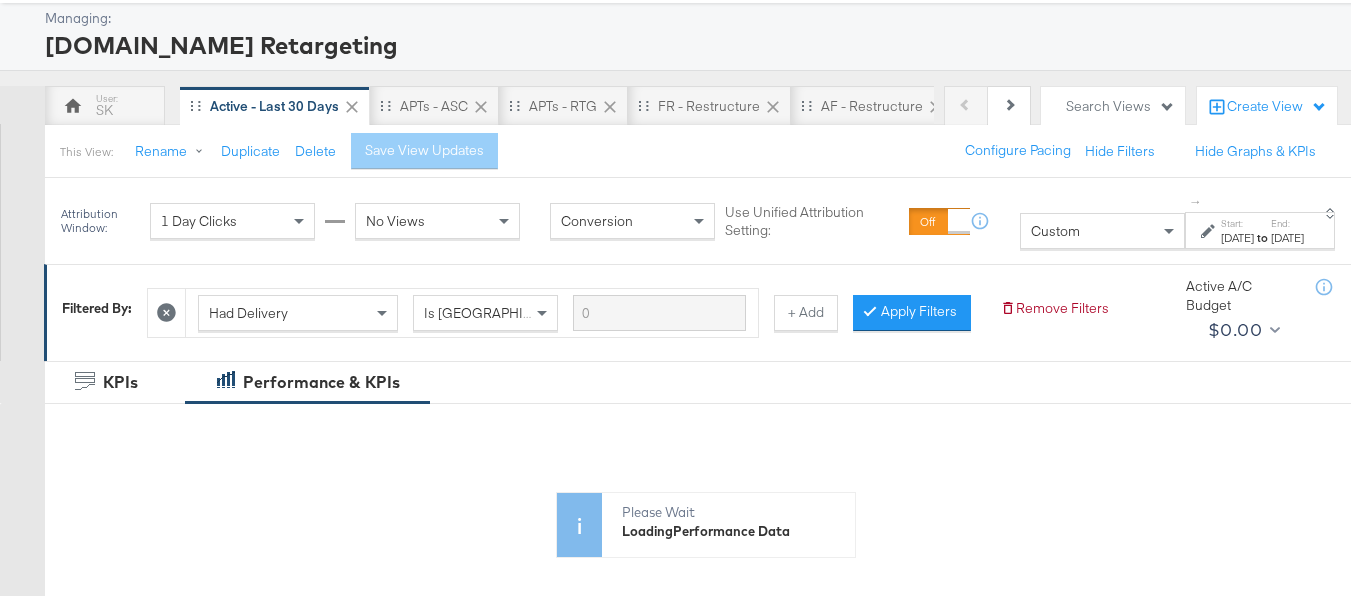 scroll, scrollTop: 200, scrollLeft: 0, axis: vertical 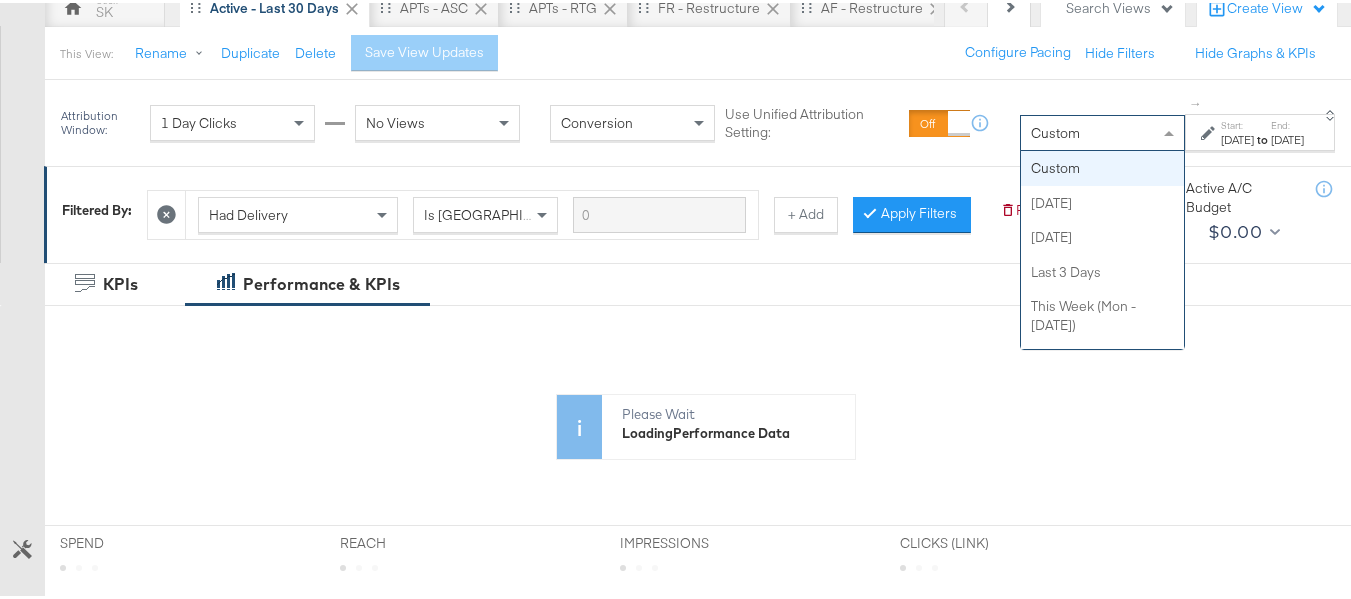 click on "Custom" at bounding box center [1055, 130] 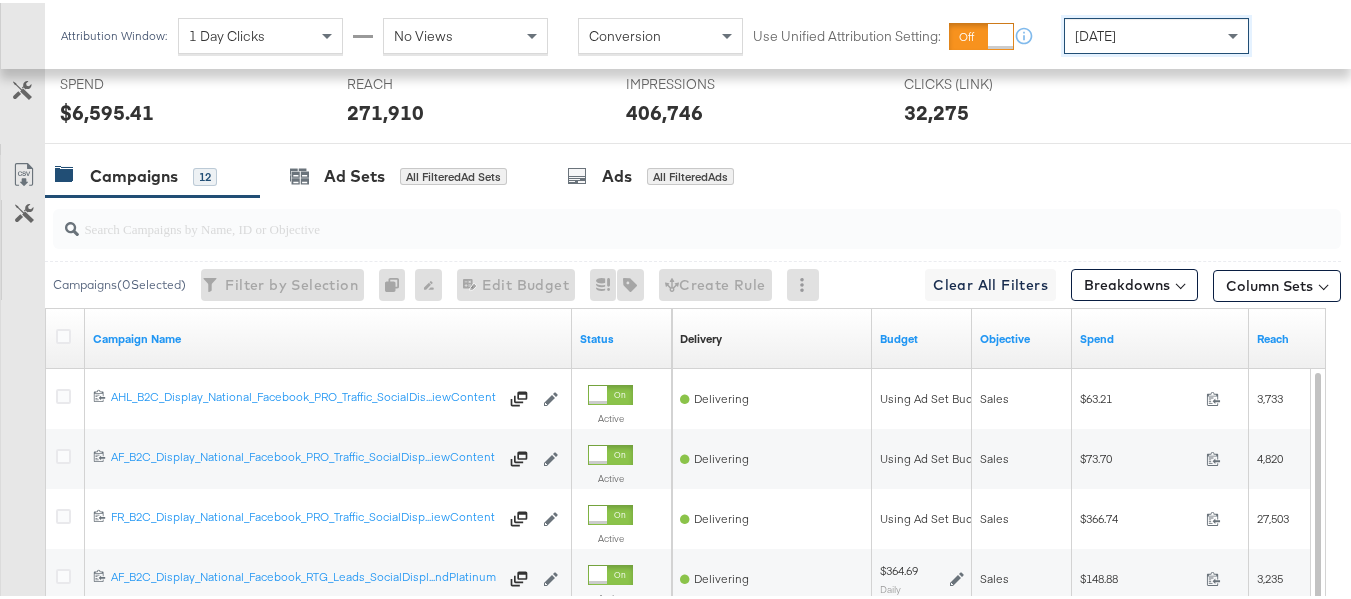 scroll, scrollTop: 833, scrollLeft: 0, axis: vertical 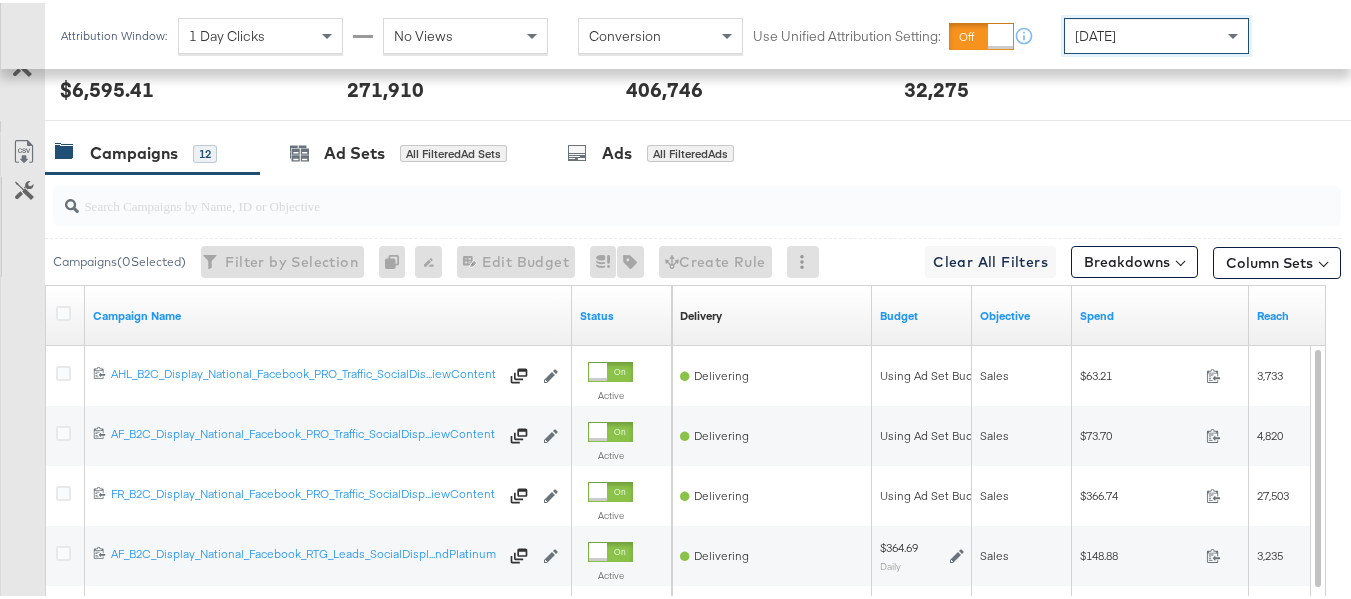 click at bounding box center [697, 203] 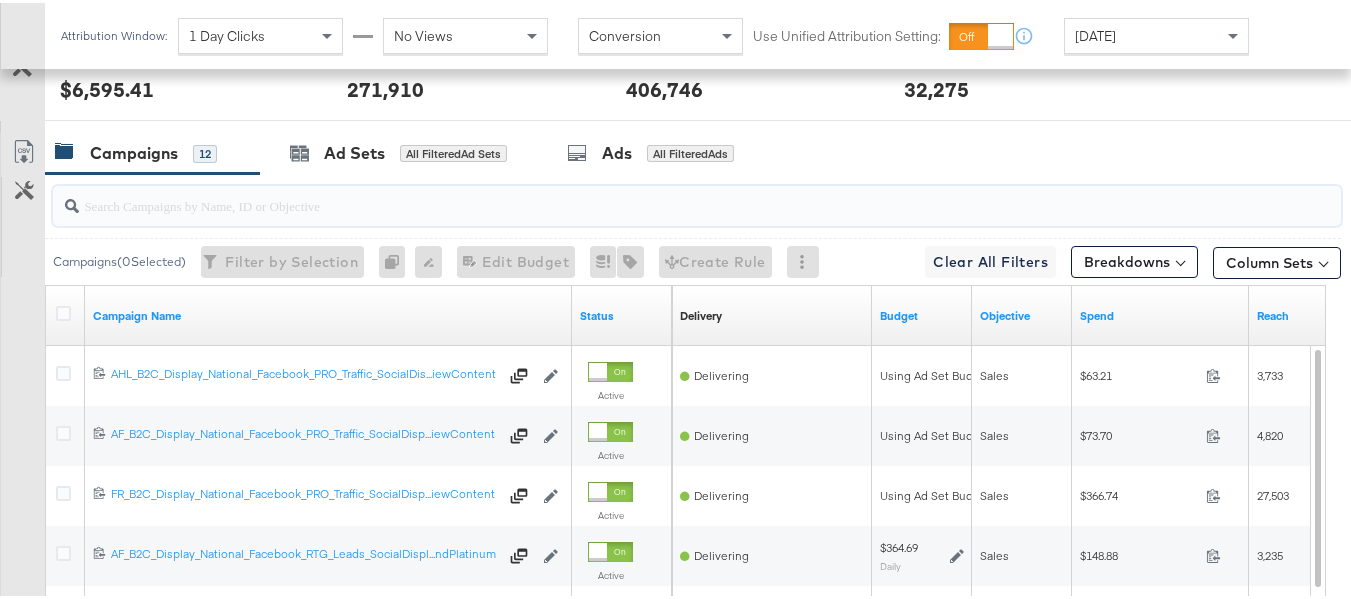 paste on "FR_B2C_Display_National_Facebook_RTG_Leads_SocialDisplay_alwayson_Retargeting_FR24_DiamondPlatinum" 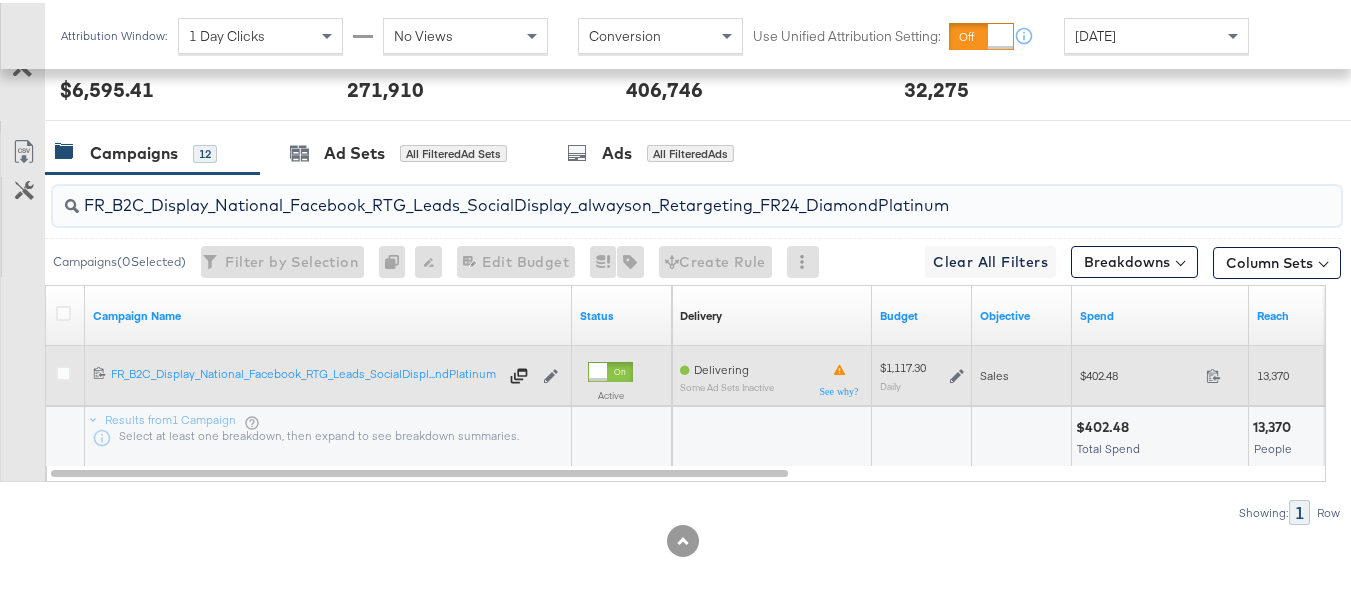 click on "$402.48" at bounding box center [1139, 372] 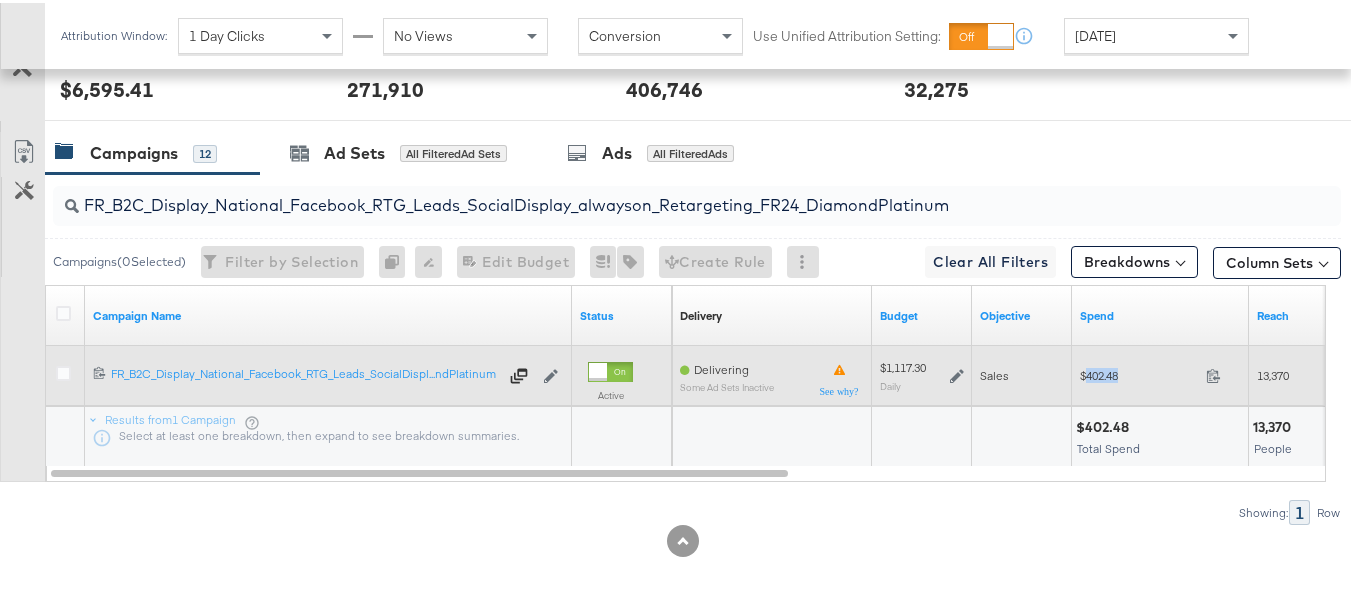 click on "$402.48" at bounding box center (1139, 372) 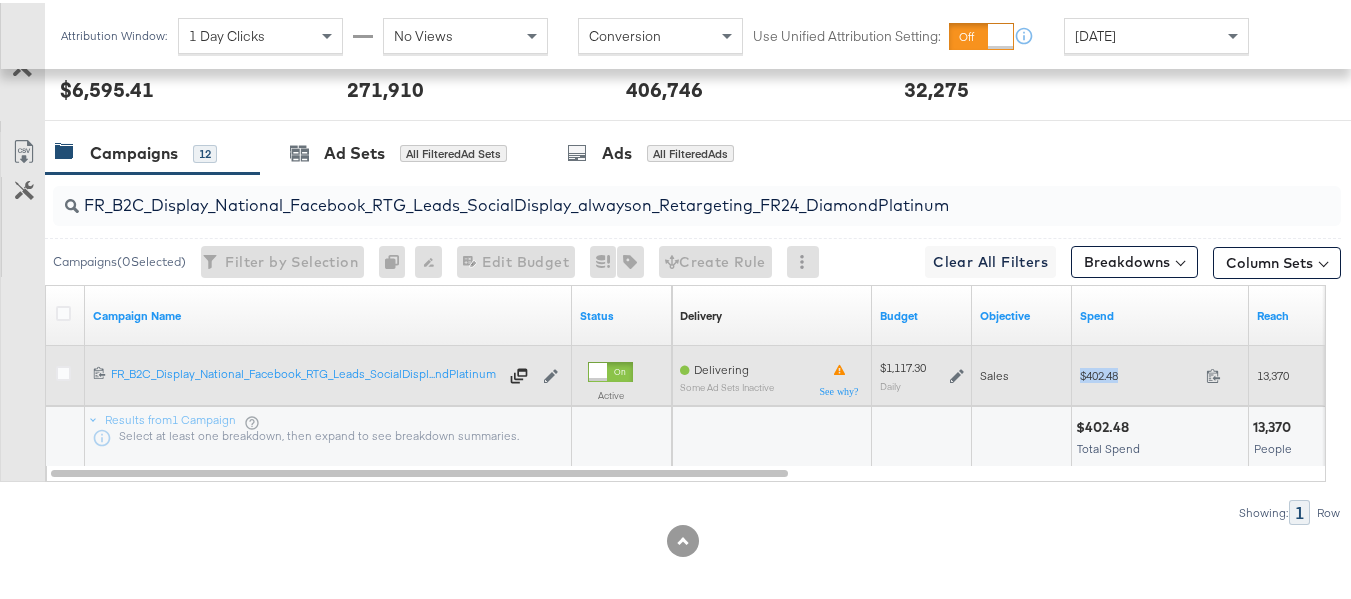 click on "$402.48" at bounding box center (1139, 372) 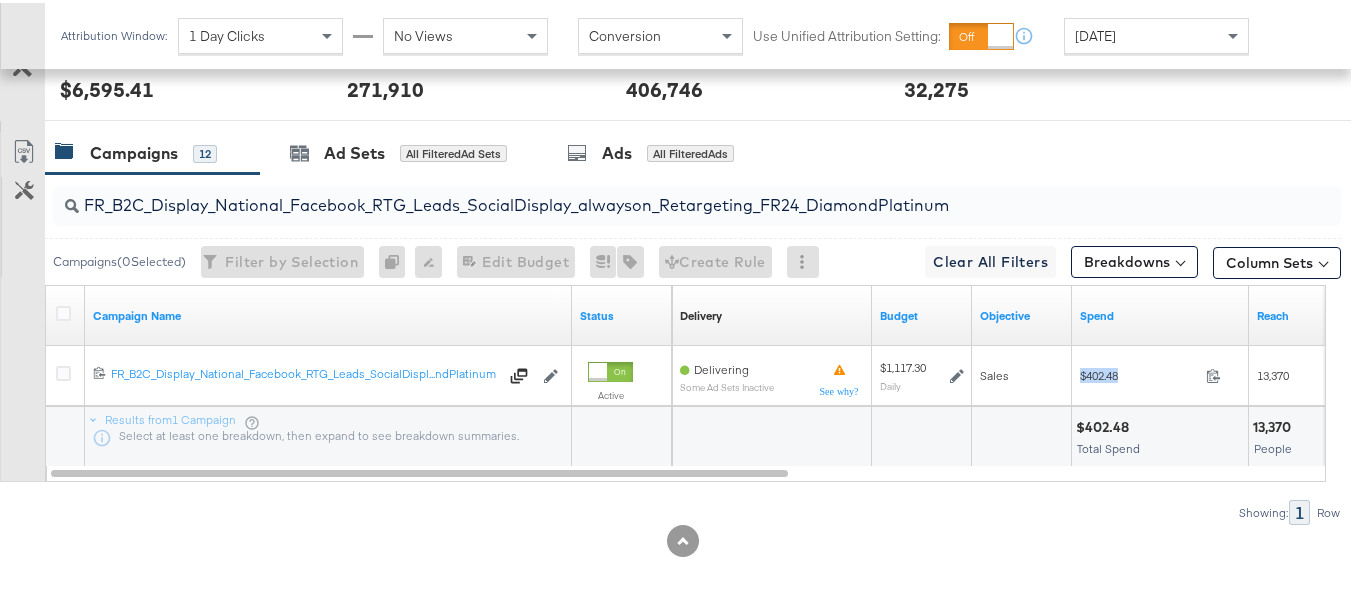 copy on "$402.48" 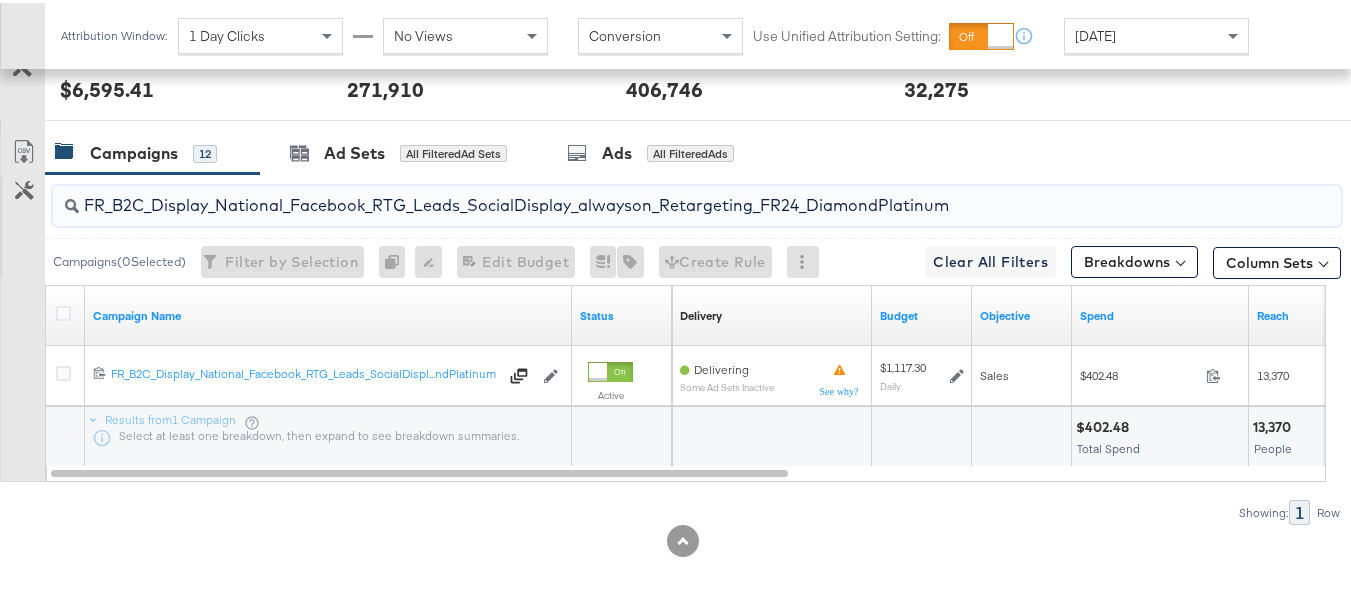 click on "FR_B2C_Display_National_Facebook_RTG_Leads_SocialDisplay_alwayson_Retargeting_FR24_DiamondPlatinum" at bounding box center [653, 194] 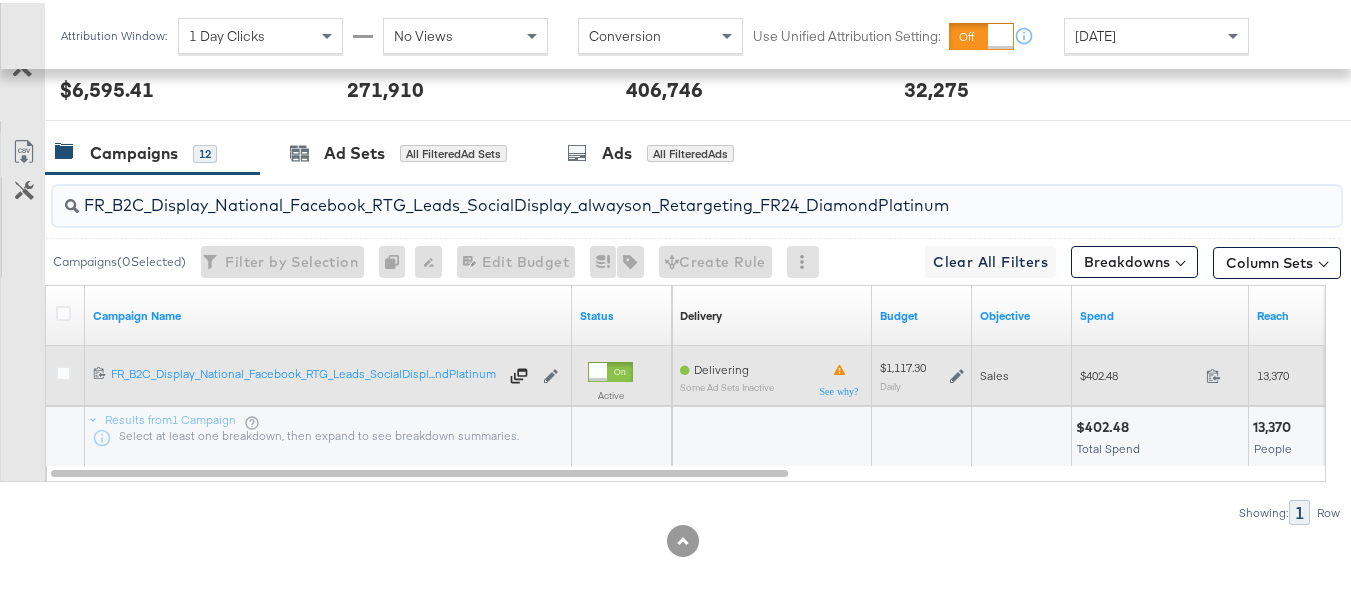 paste on "AF_B2C_Display_National_Facebook_RTG_Leads_SocialDisplay_alwayson_Retargeting_AF" 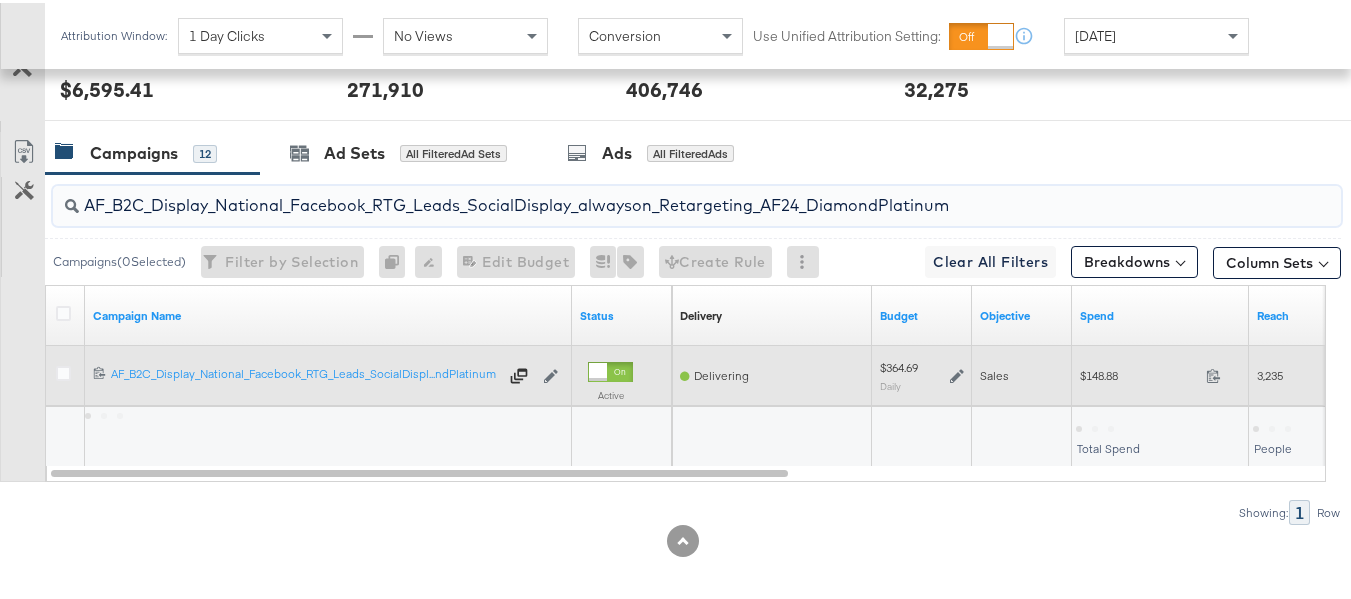 click on "$148.88" at bounding box center (1139, 372) 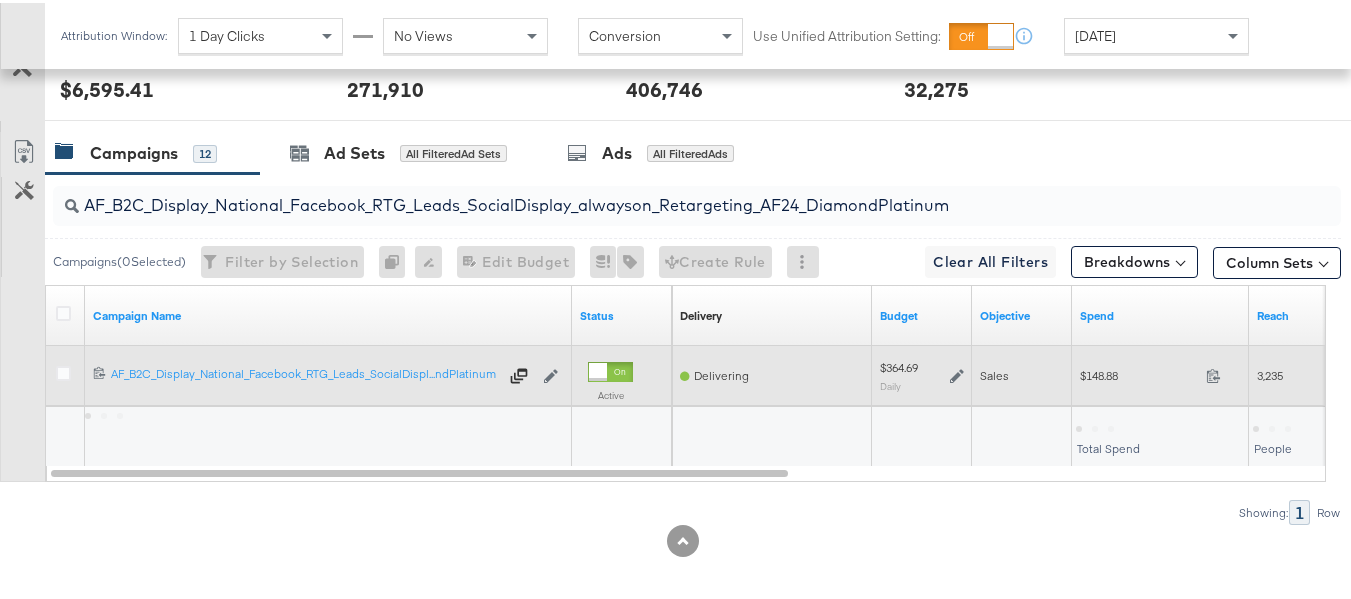 click on "$148.88" at bounding box center (1139, 372) 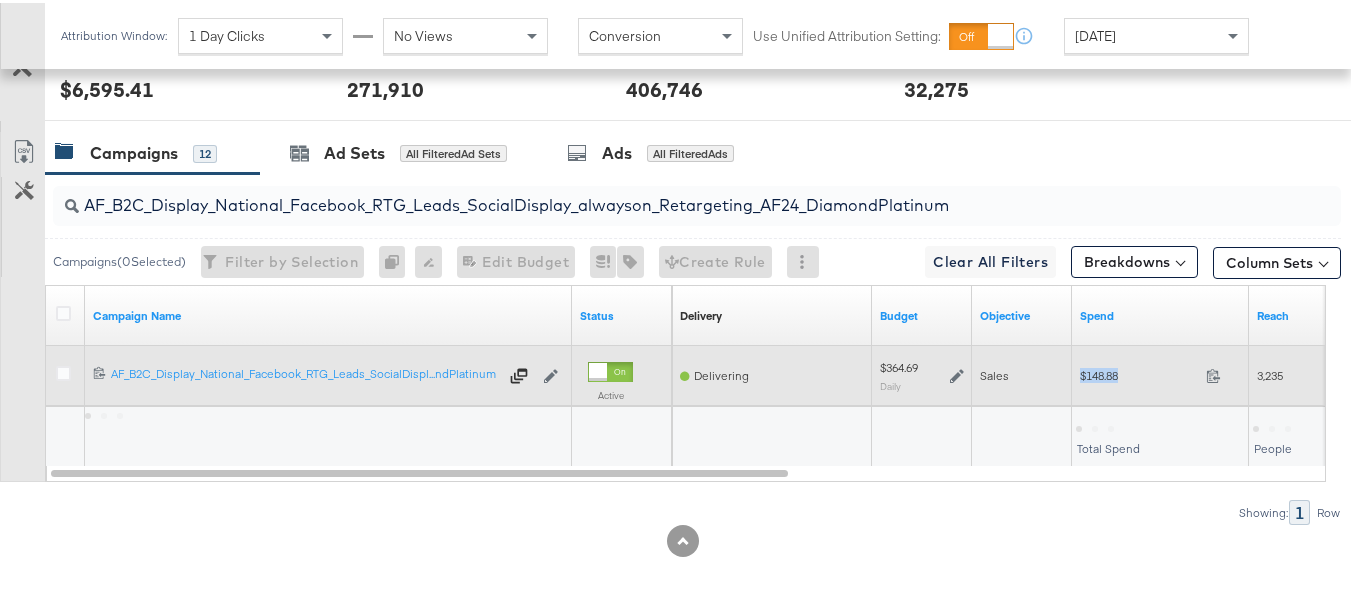 click on "$148.88" at bounding box center [1139, 372] 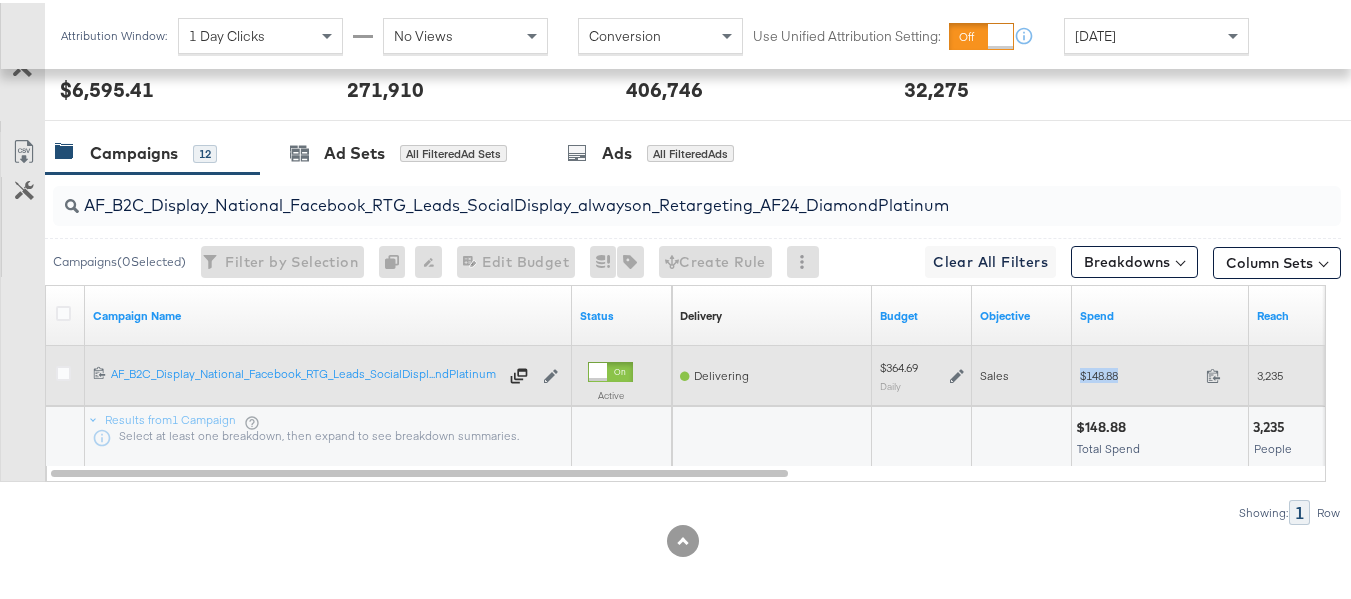 copy on "$148.88" 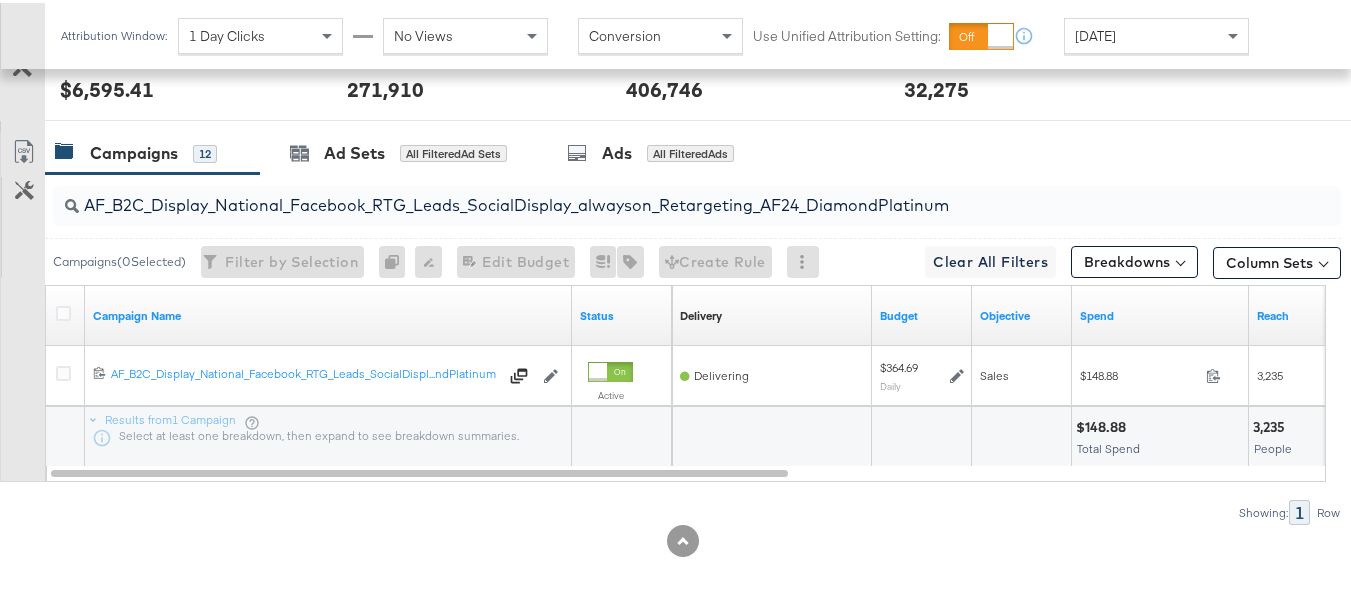 click on "AF_B2C_Display_National_Facebook_RTG_Leads_SocialDisplay_alwayson_Retargeting_AF24_DiamondPlatinum" at bounding box center (653, 194) 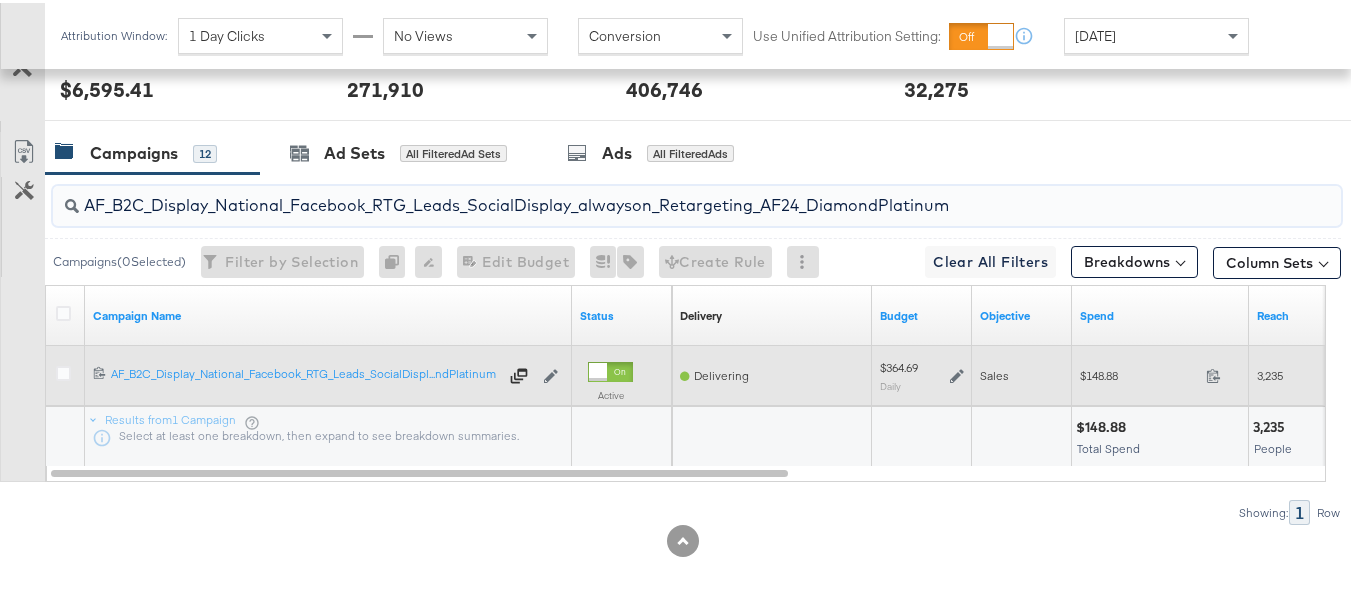 paste on "HL_B2C_Display_National_Facebook_RTG_Leads_SocialDisplay_alwayson_Retargeting_AHL" 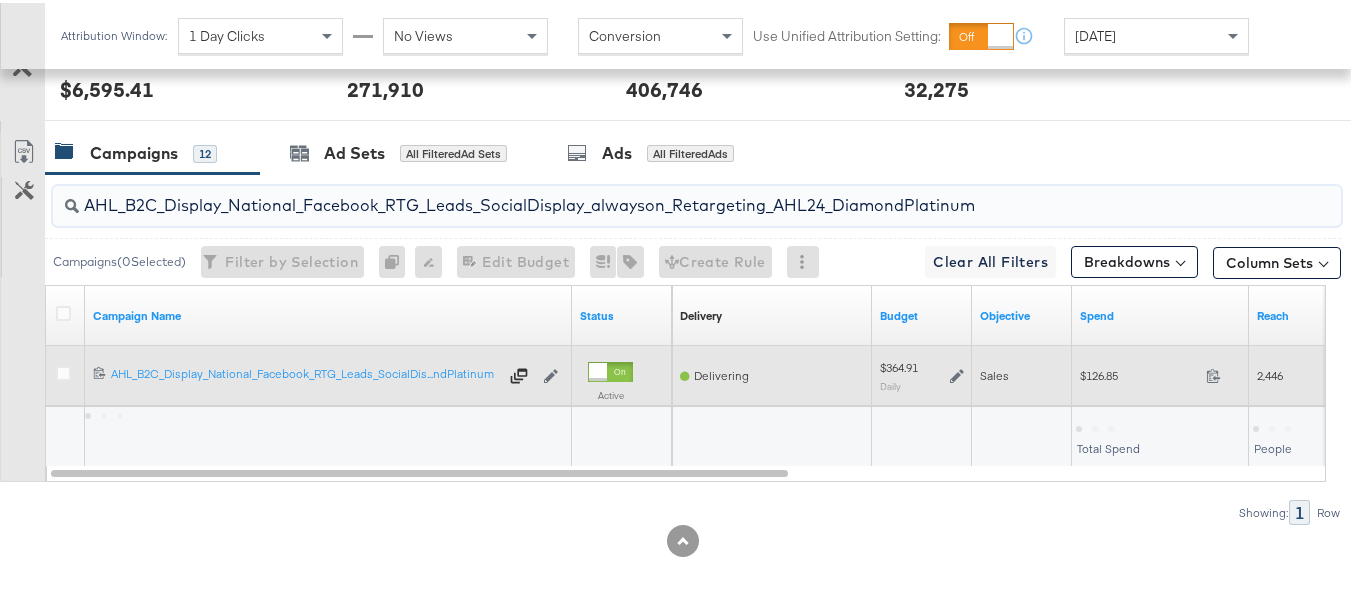 click on "$126.85   126.85" at bounding box center (1160, 372) 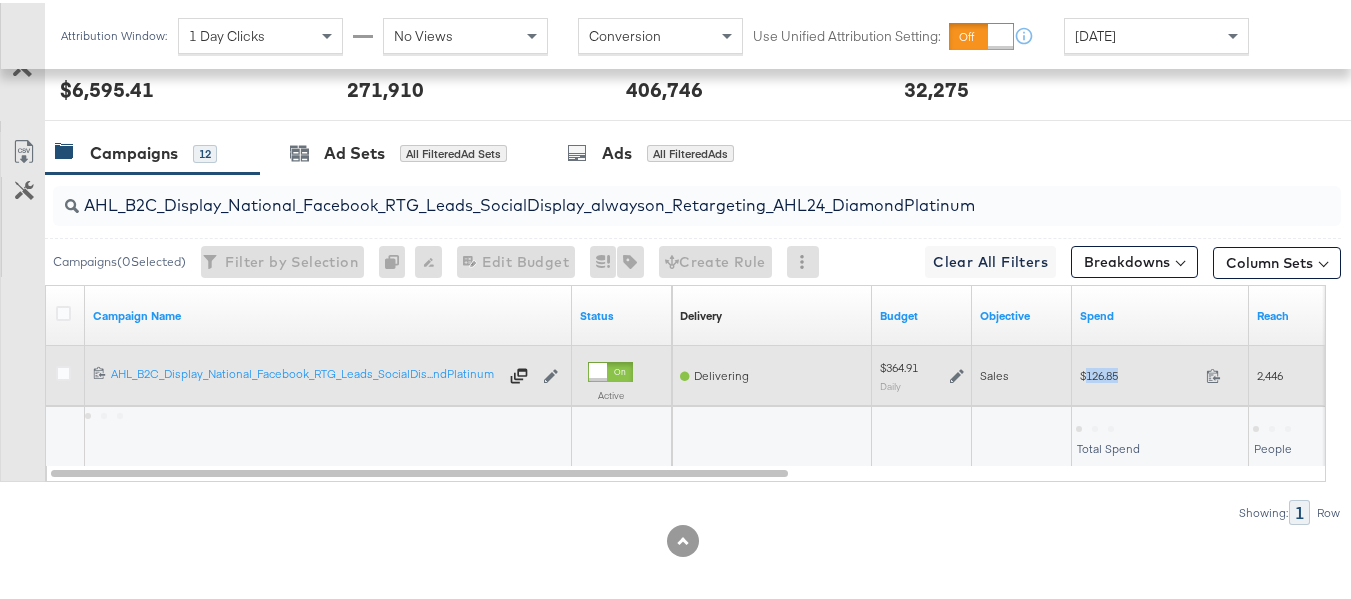 click on "$126.85   126.85" at bounding box center [1160, 372] 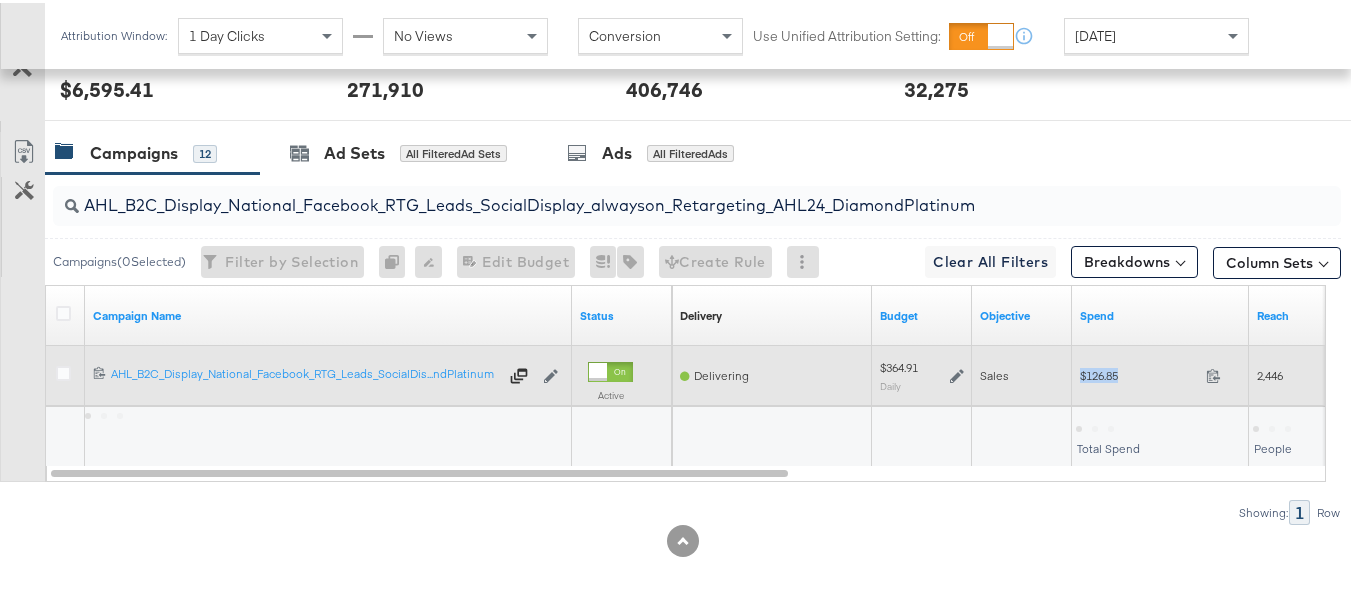 click on "$126.85   126.85" at bounding box center (1160, 372) 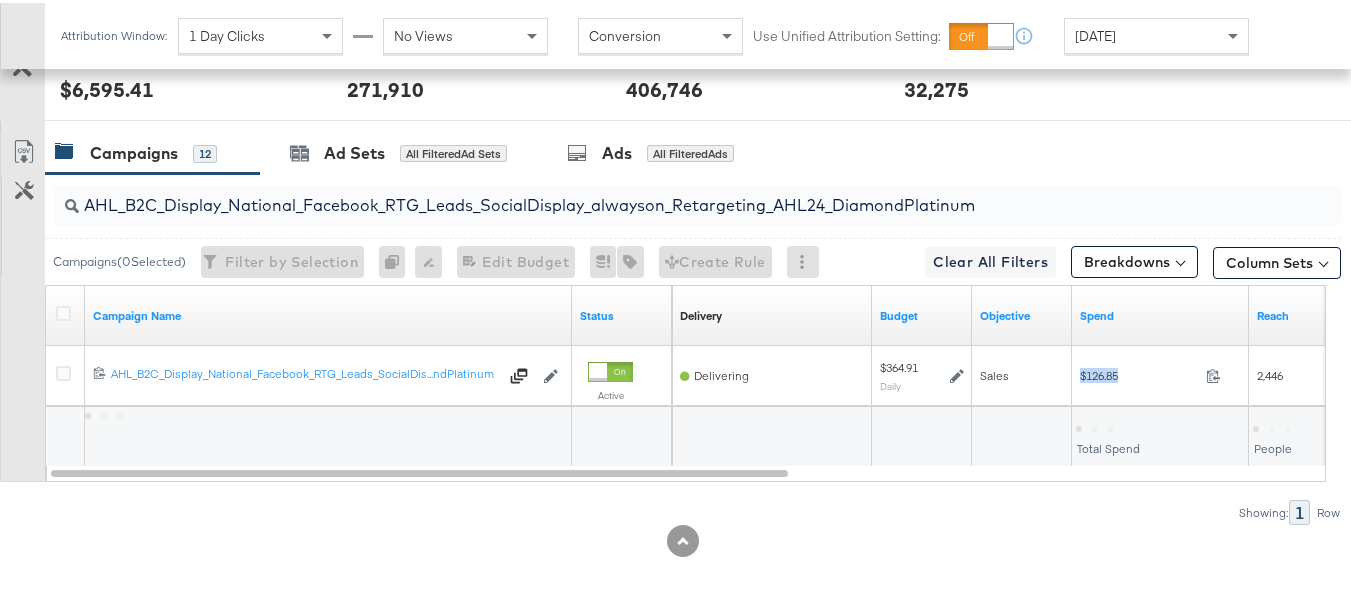 copy on "$126.85" 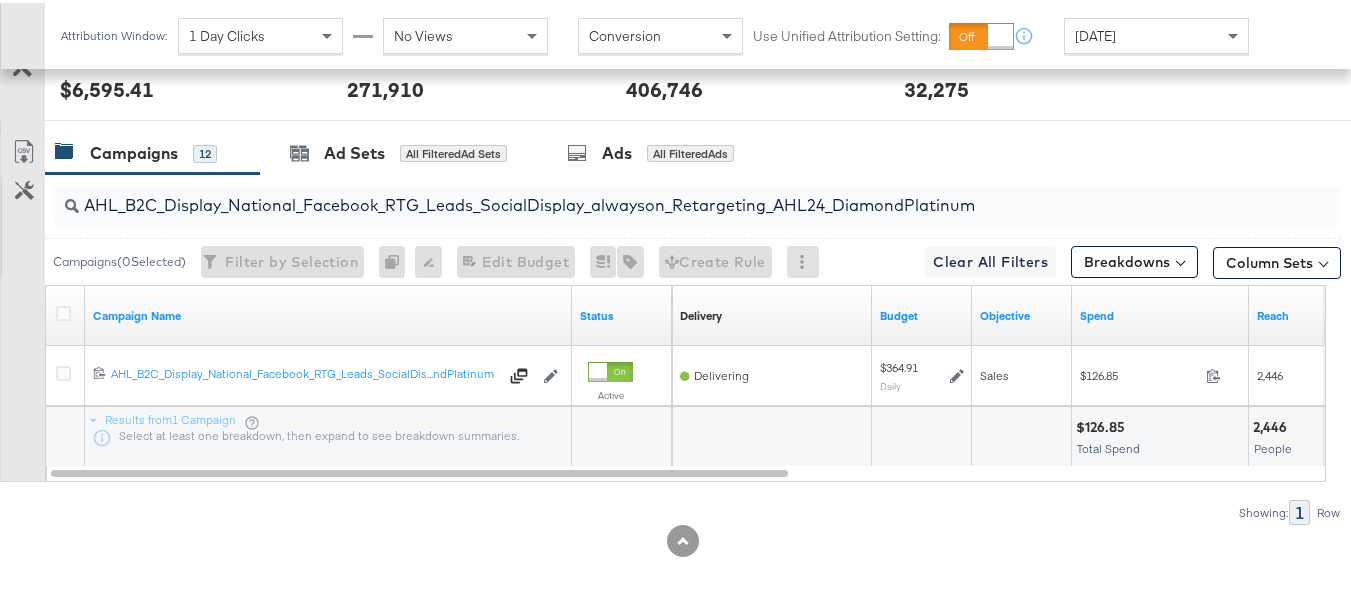 click on "AHL_B2C_Display_National_Facebook_RTG_Leads_SocialDisplay_alwayson_Retargeting_AHL24_DiamondPlatinum" at bounding box center (653, 194) 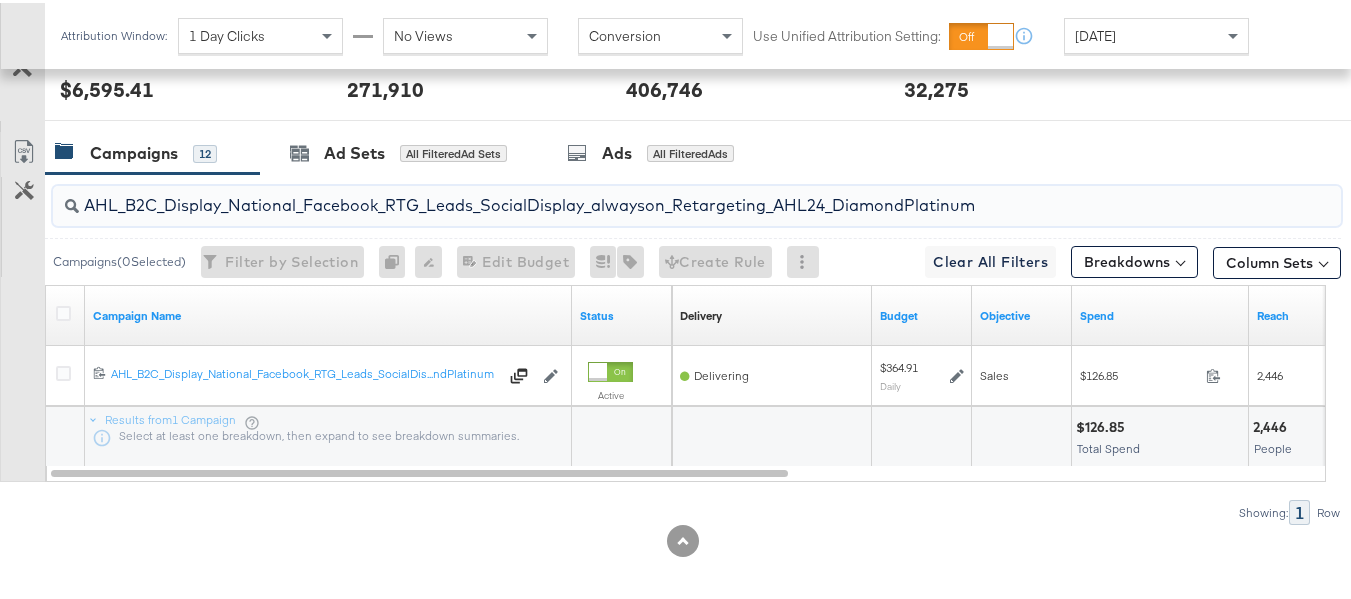 paste on "PTS_B2C_Display_National_Facebook_PRO_Traffic_SocialDisplay_alwayson_ASC_DARE24_ViewContent" 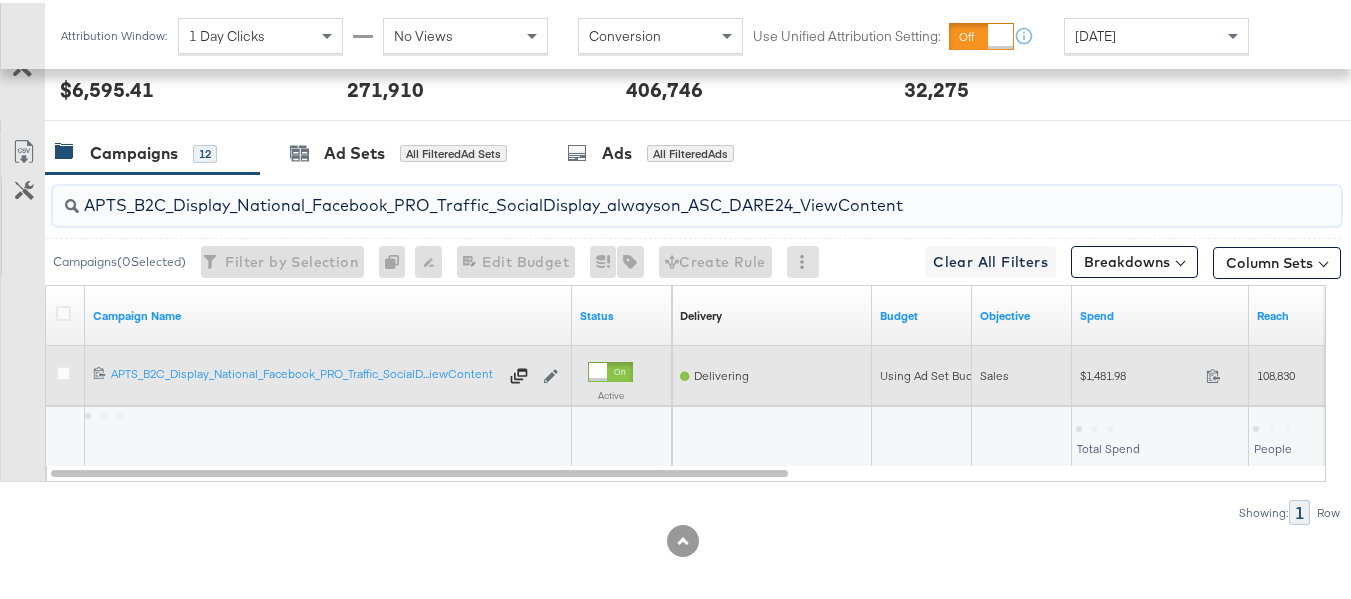 click on "$1,481.98" at bounding box center (1139, 372) 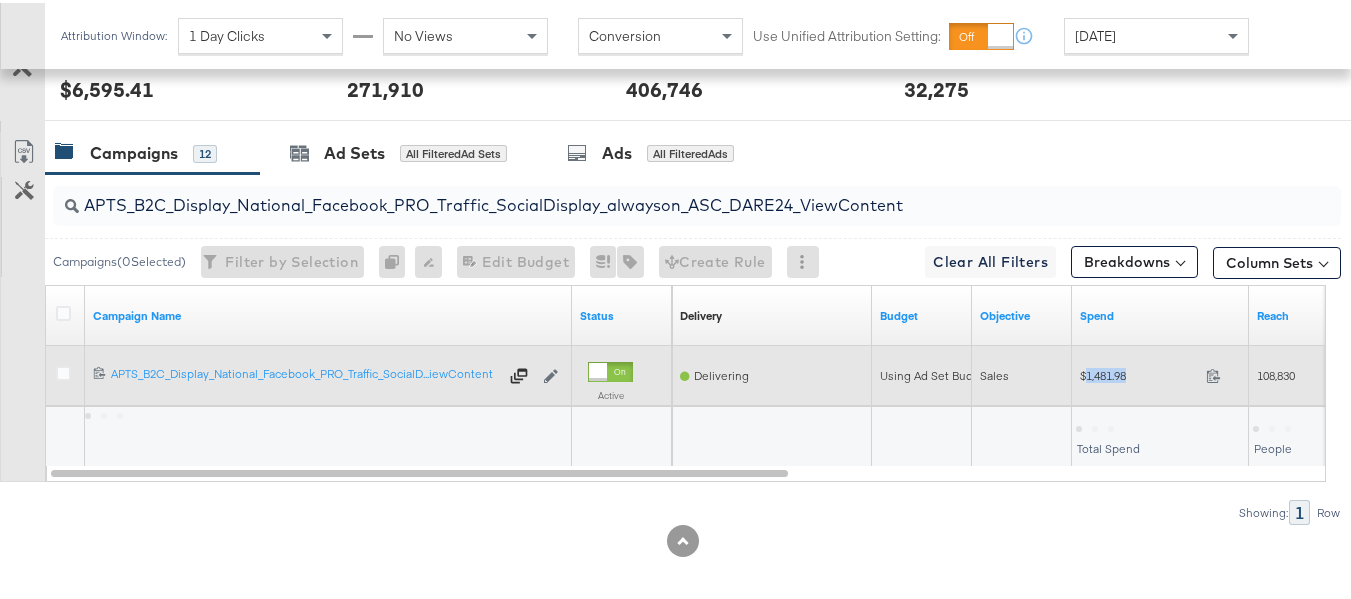 click on "$1,481.98" at bounding box center [1139, 372] 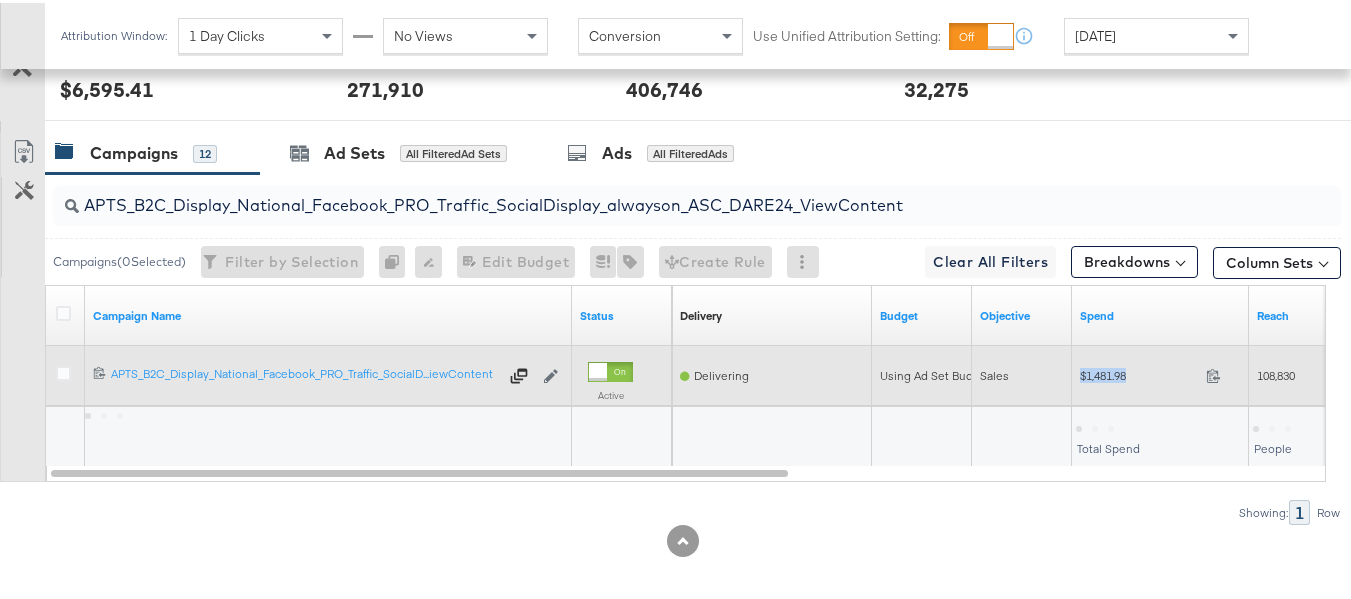 click on "$1,481.98" at bounding box center (1139, 372) 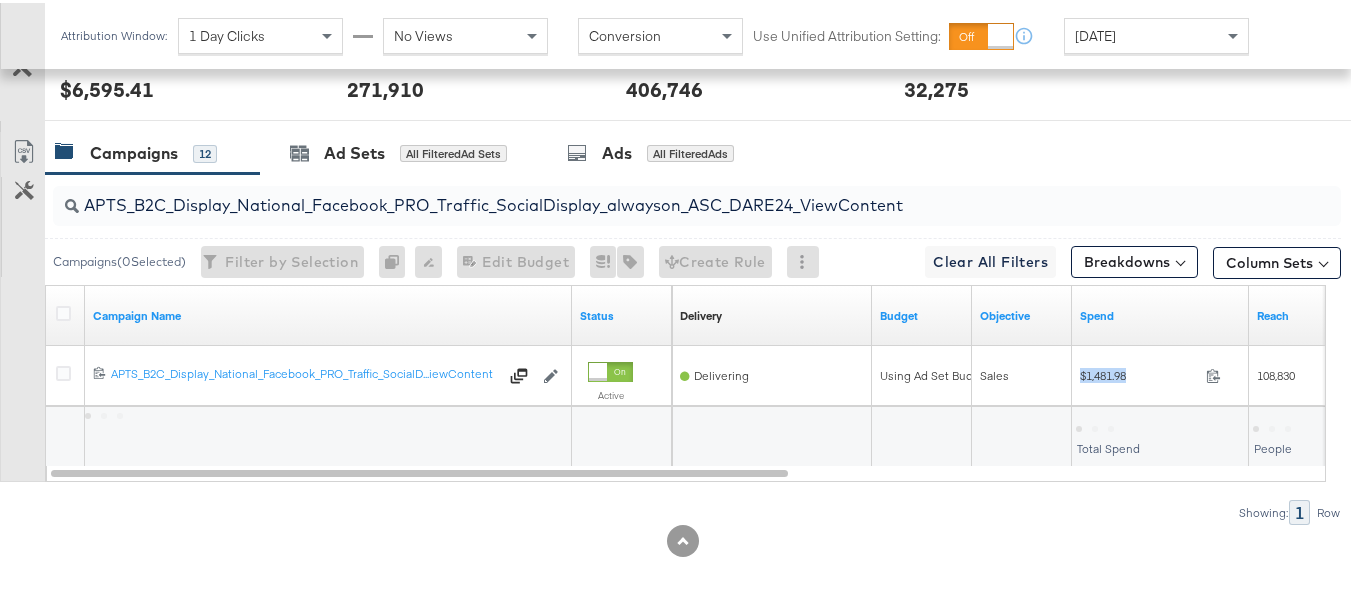 copy on "$1,481.98" 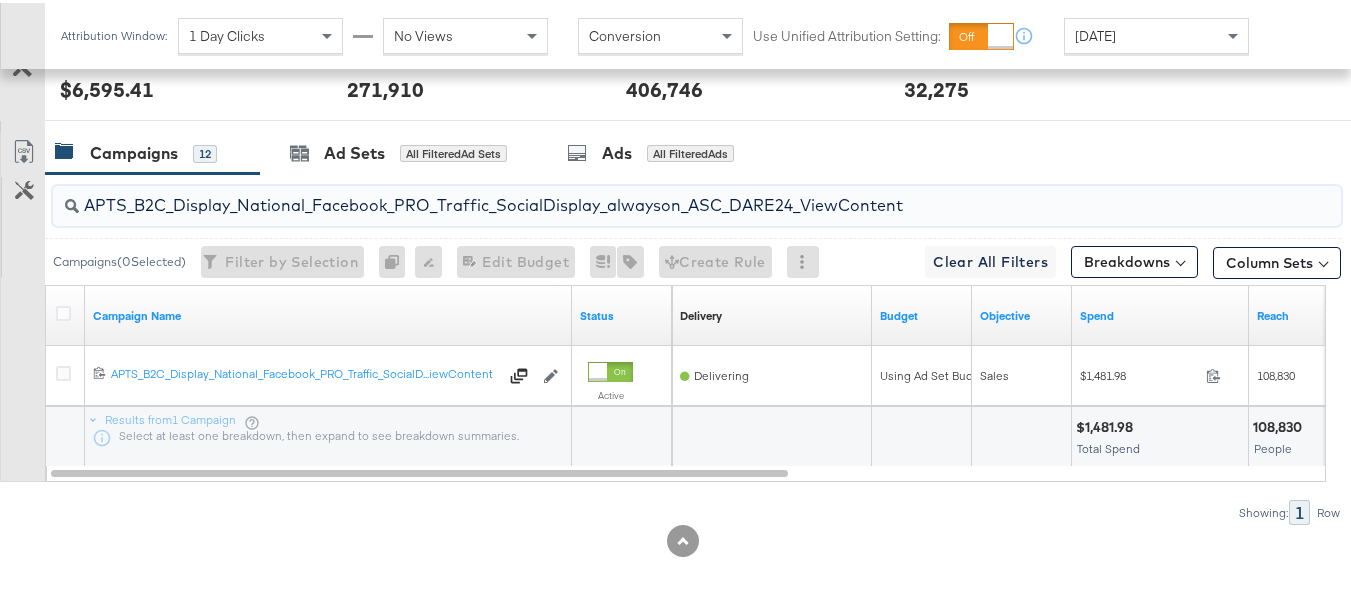 click on "APTS_B2C_Display_National_Facebook_PRO_Traffic_SocialDisplay_alwayson_ASC_DARE24_ViewContent" at bounding box center [653, 194] 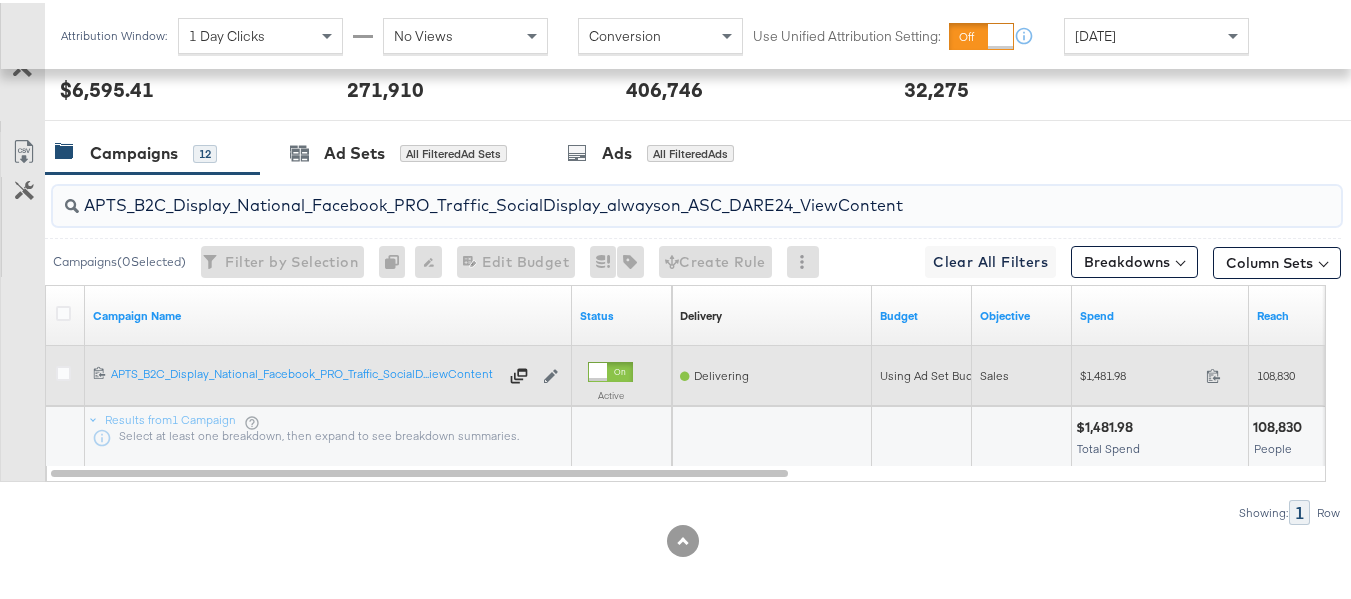 paste on "Leads_SocialDisplay_alwayson_ASC_DARE24_Purchase" 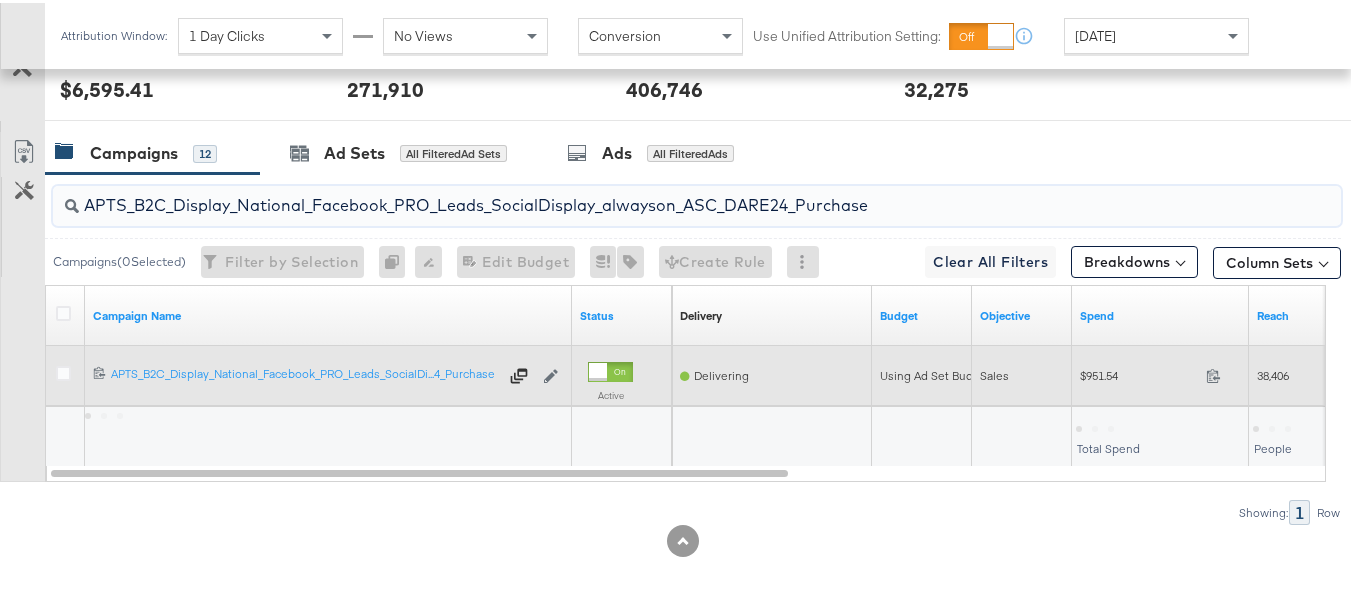 click on "$951.54   951.54" at bounding box center (1160, 372) 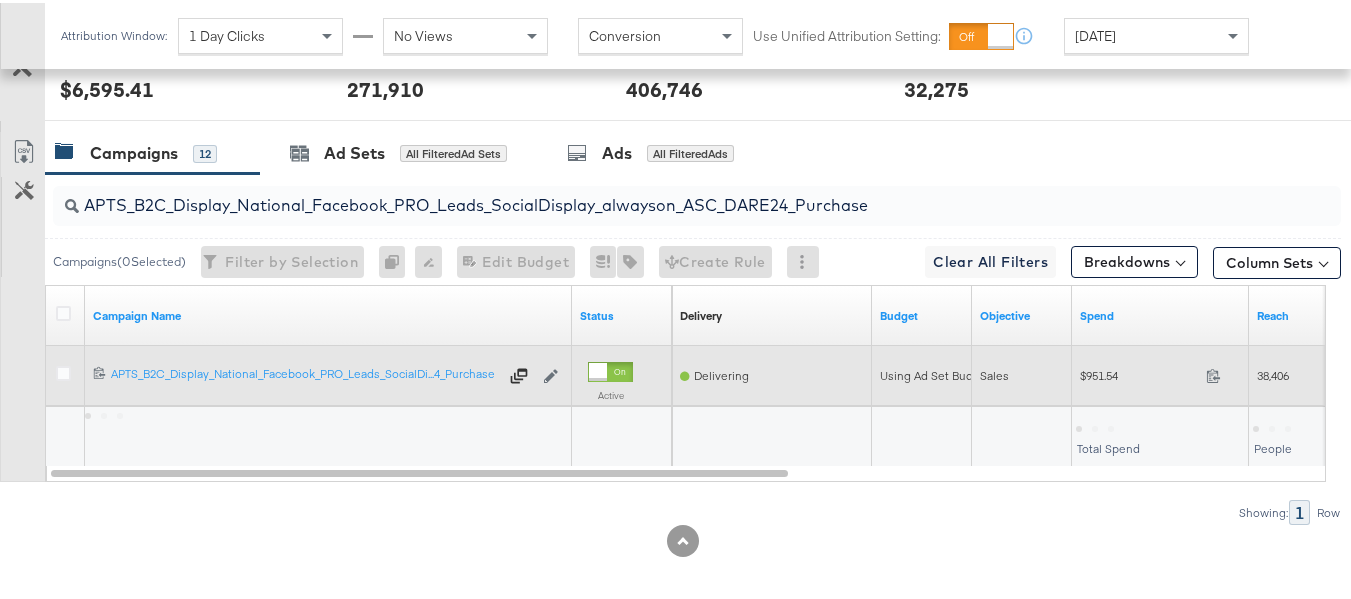 click on "$951.54   951.54" at bounding box center (1160, 372) 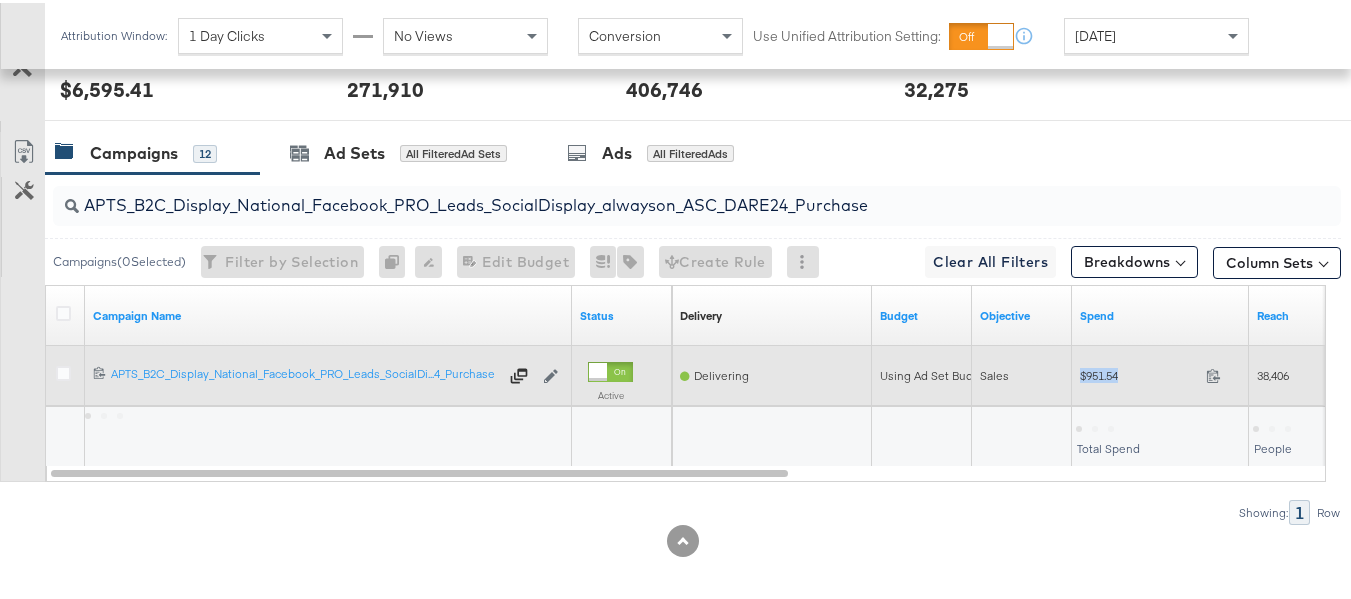 click on "$951.54   951.54" at bounding box center [1160, 372] 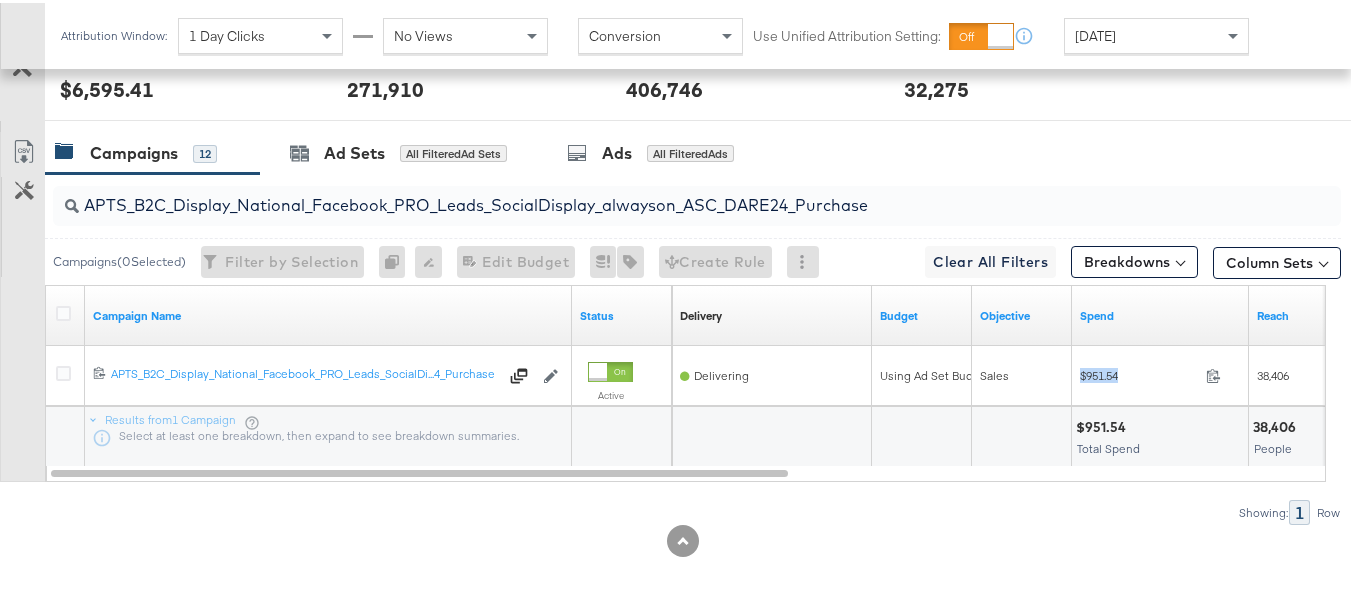 copy on "$951.54" 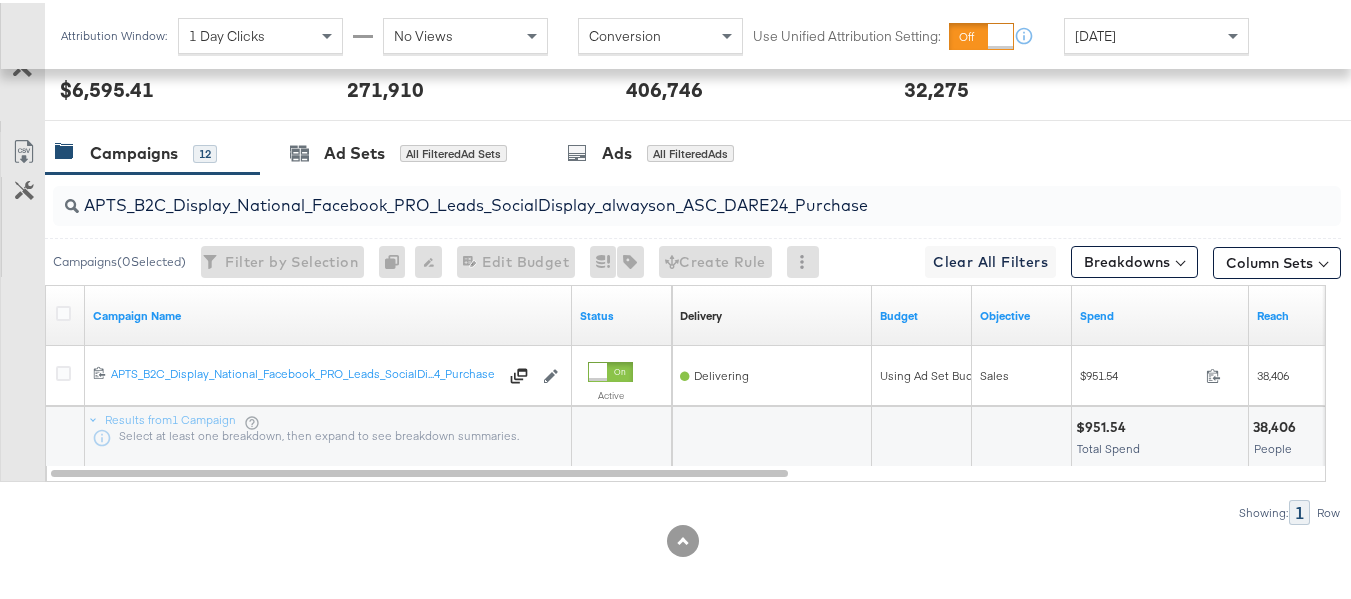 click on "APTS_B2C_Display_National_Facebook_PRO_Leads_SocialDisplay_alwayson_ASC_DARE24_Purchase" at bounding box center (653, 194) 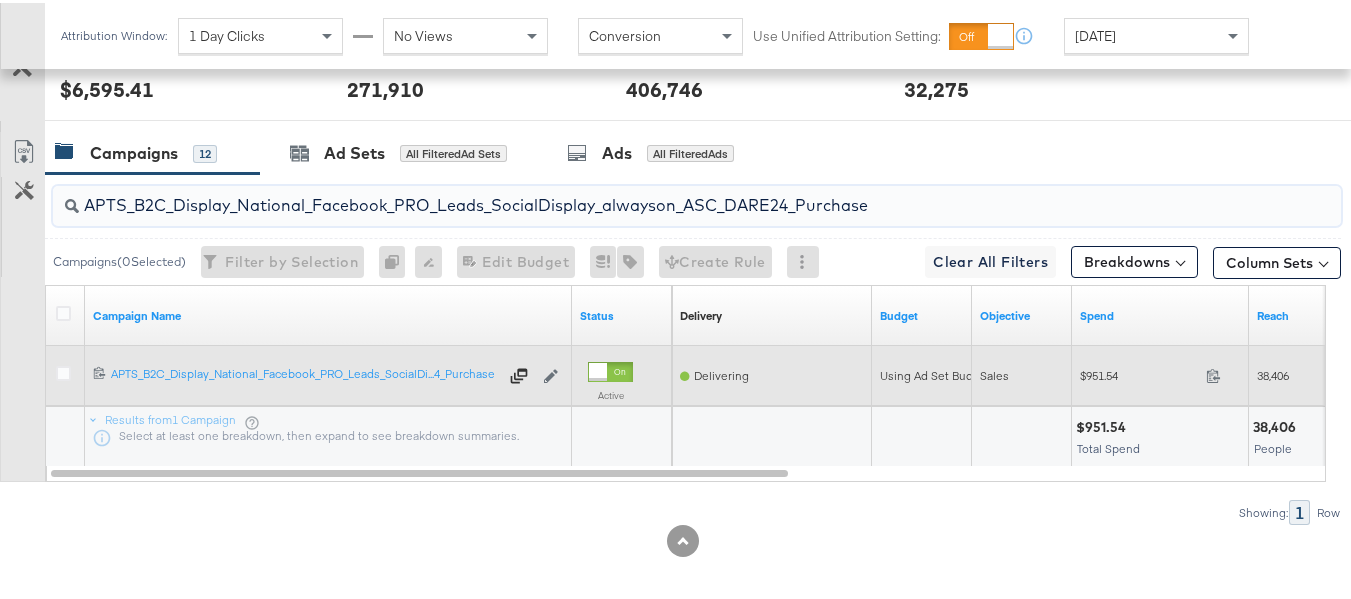 paste on "F_B2C_Display_National_Facebook_PRO_Traffic_SocialDisplay_alwayson_ASC_AF24_ViewContent" 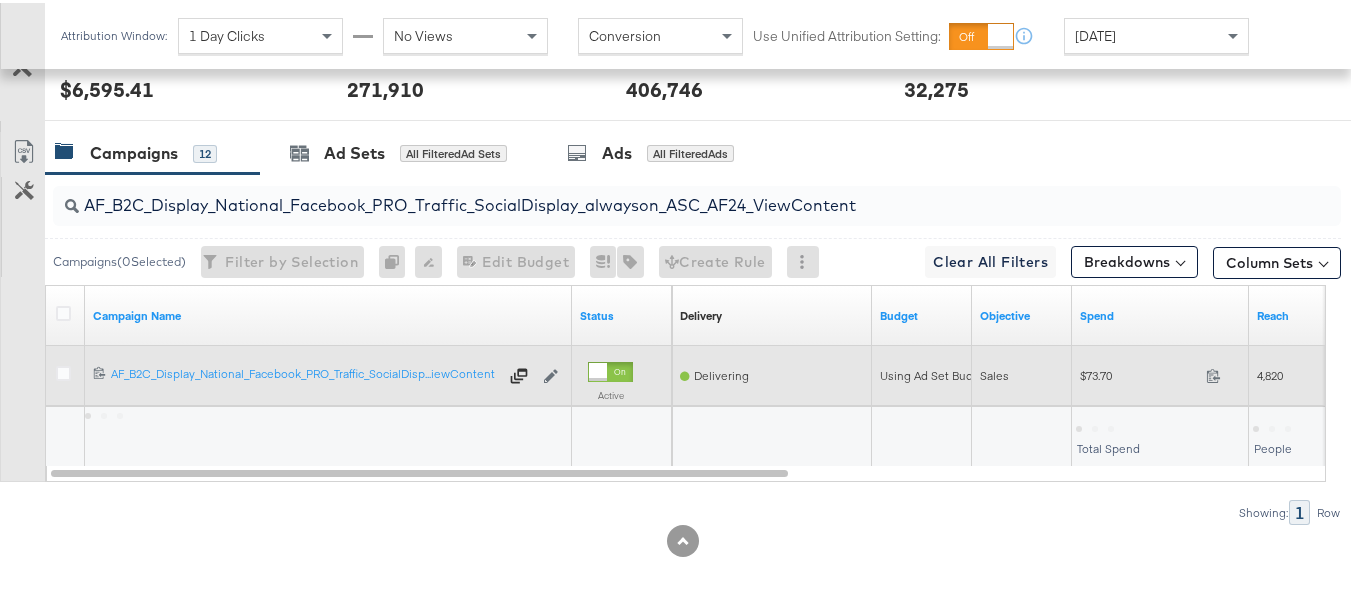 click on "$73.70" at bounding box center [1139, 372] 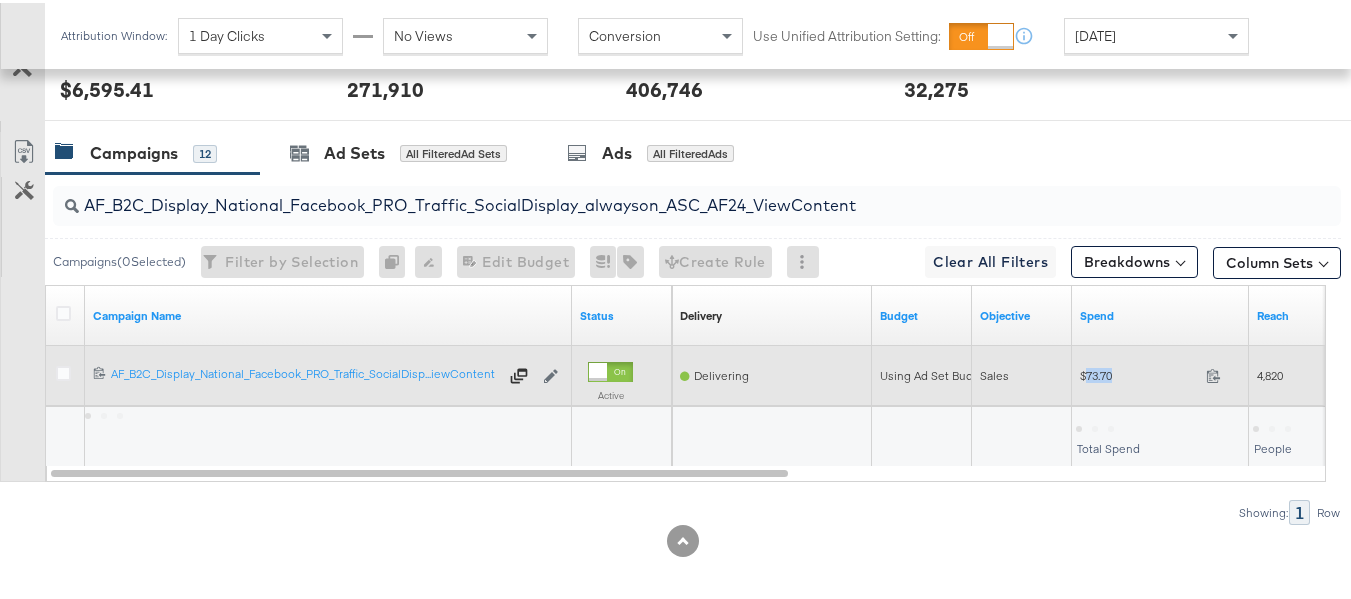 click on "$73.70" at bounding box center [1139, 372] 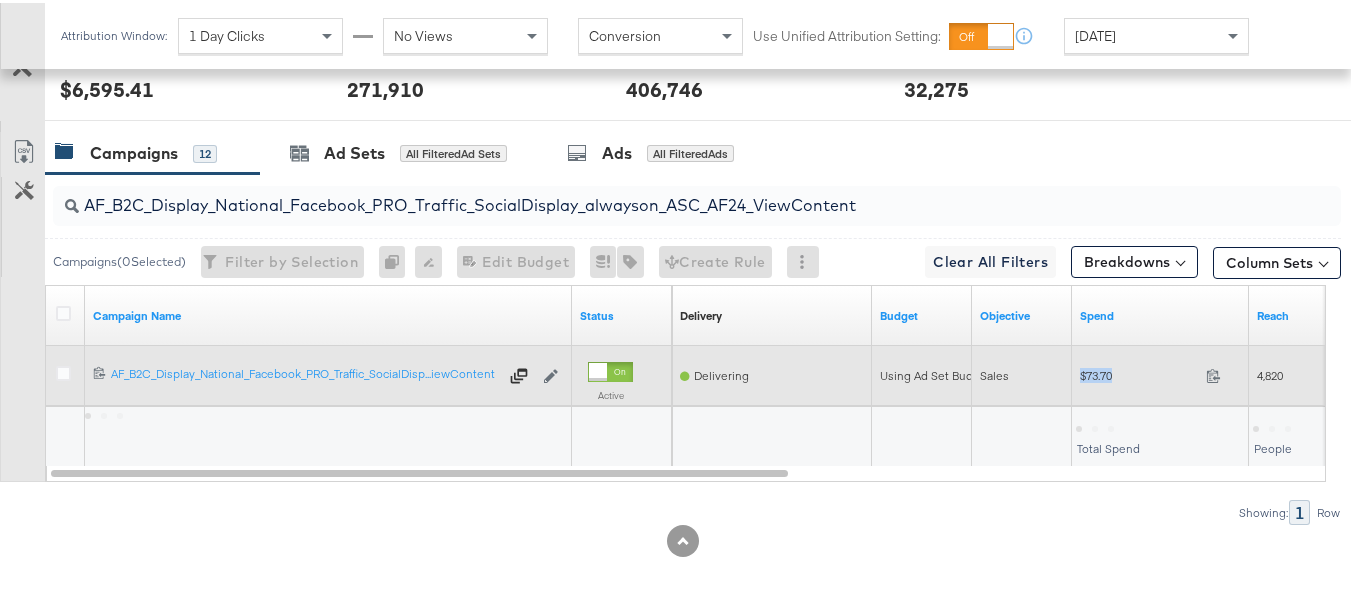 click on "$73.70" at bounding box center (1139, 372) 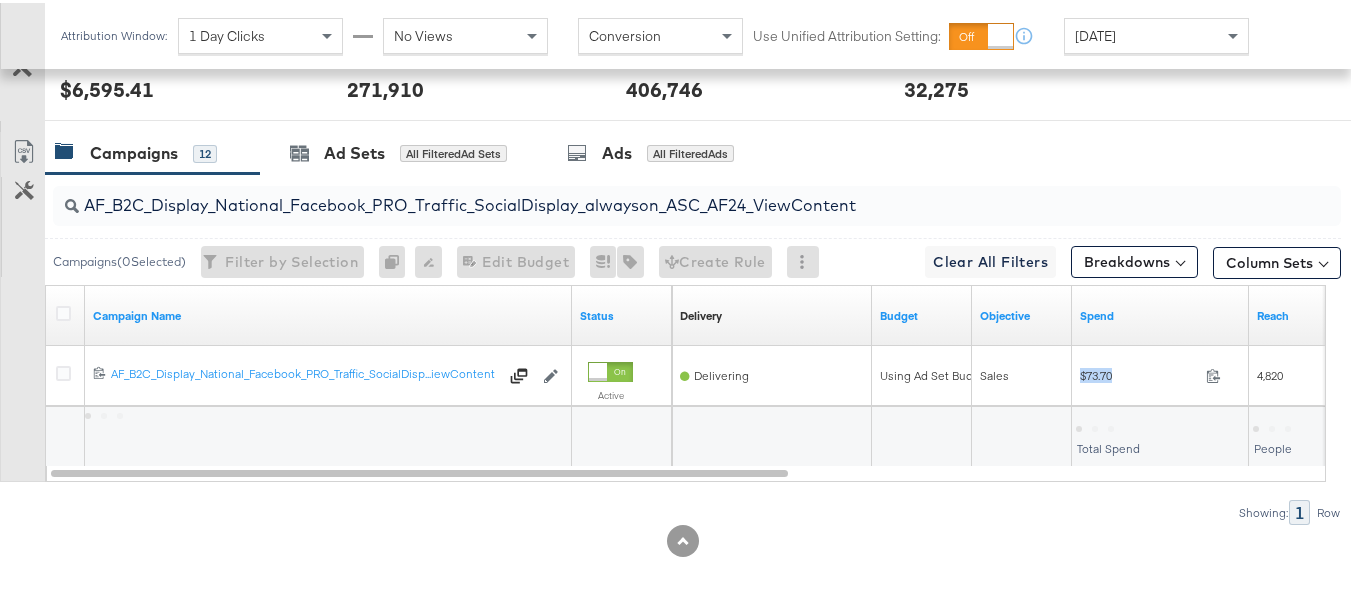 copy on "$73.70" 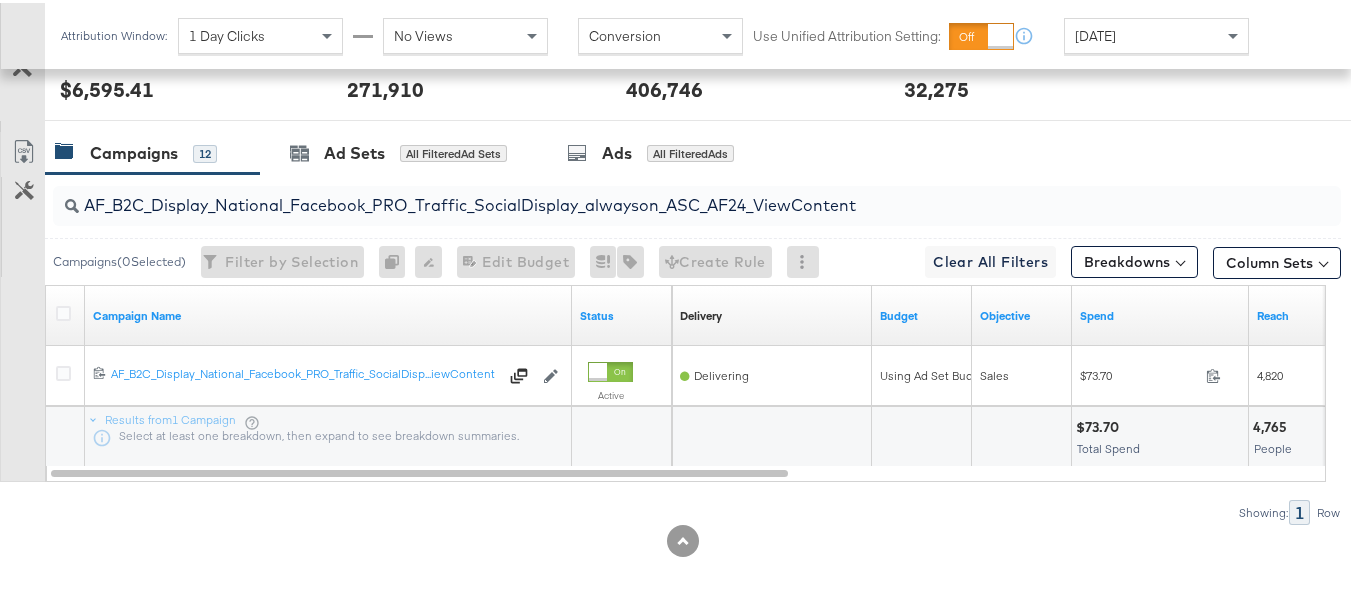 click on "AF_B2C_Display_National_Facebook_PRO_Traffic_SocialDisplay_alwayson_ASC_AF24_ViewContent" at bounding box center (693, 203) 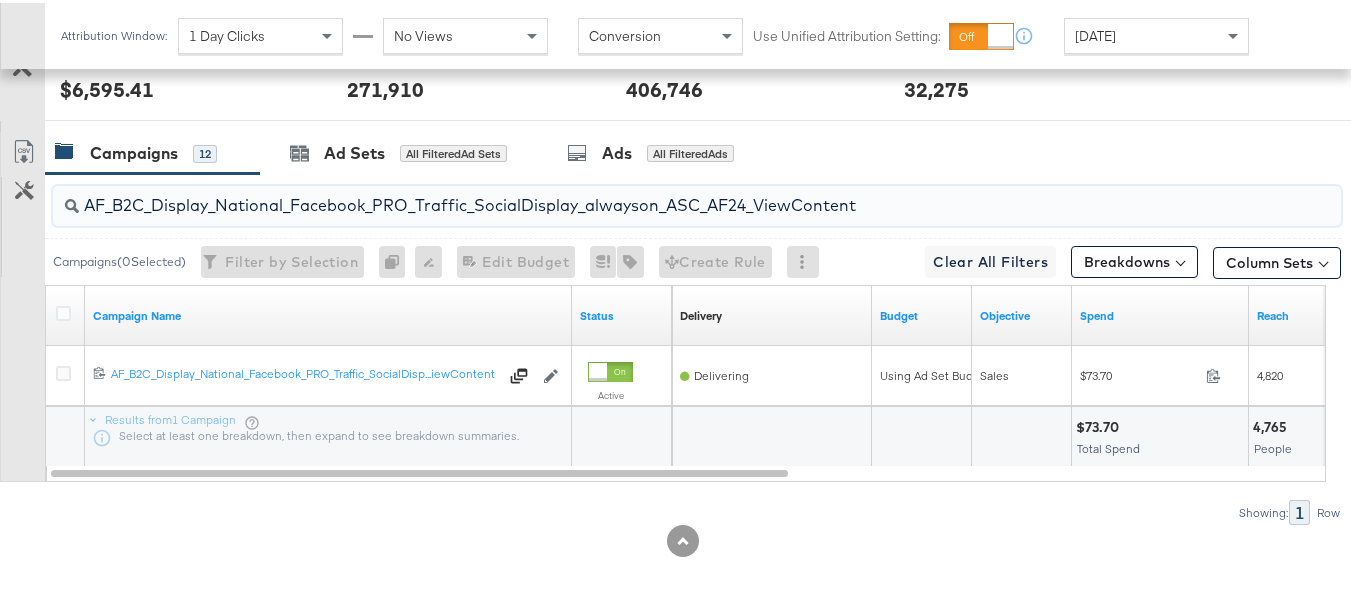 click on "AF_B2C_Display_National_Facebook_PRO_Traffic_SocialDisplay_alwayson_ASC_AF24_ViewContent" at bounding box center [653, 194] 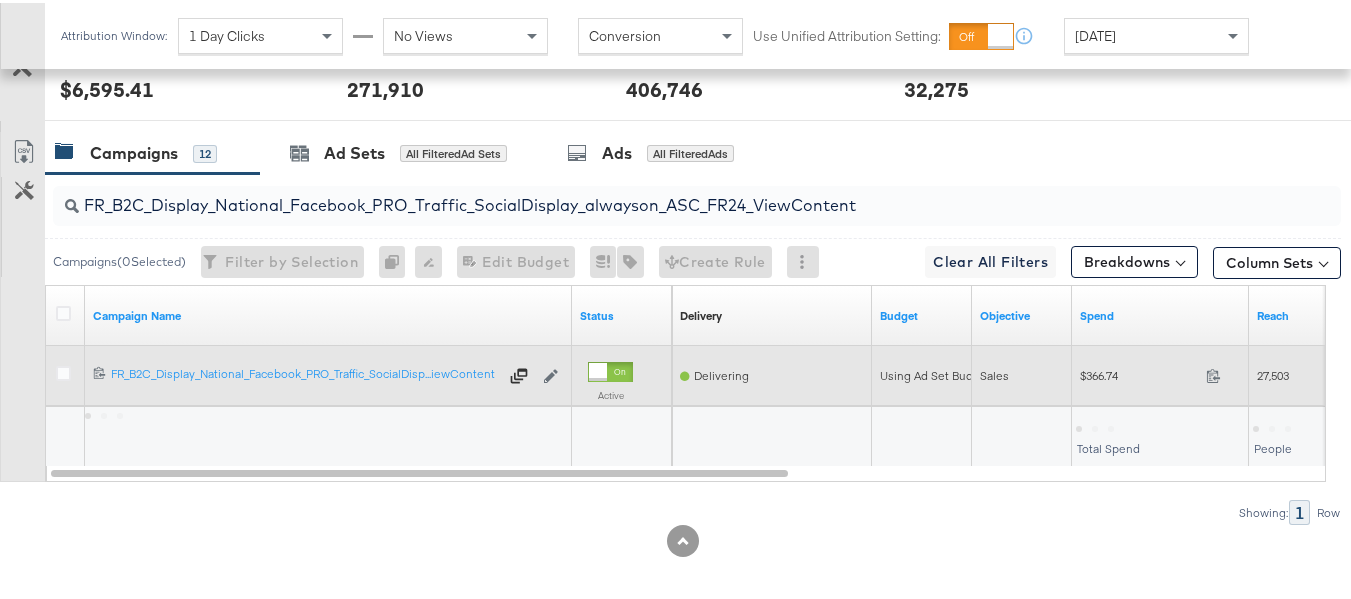 click on "$366.74   366.74" at bounding box center (1160, 372) 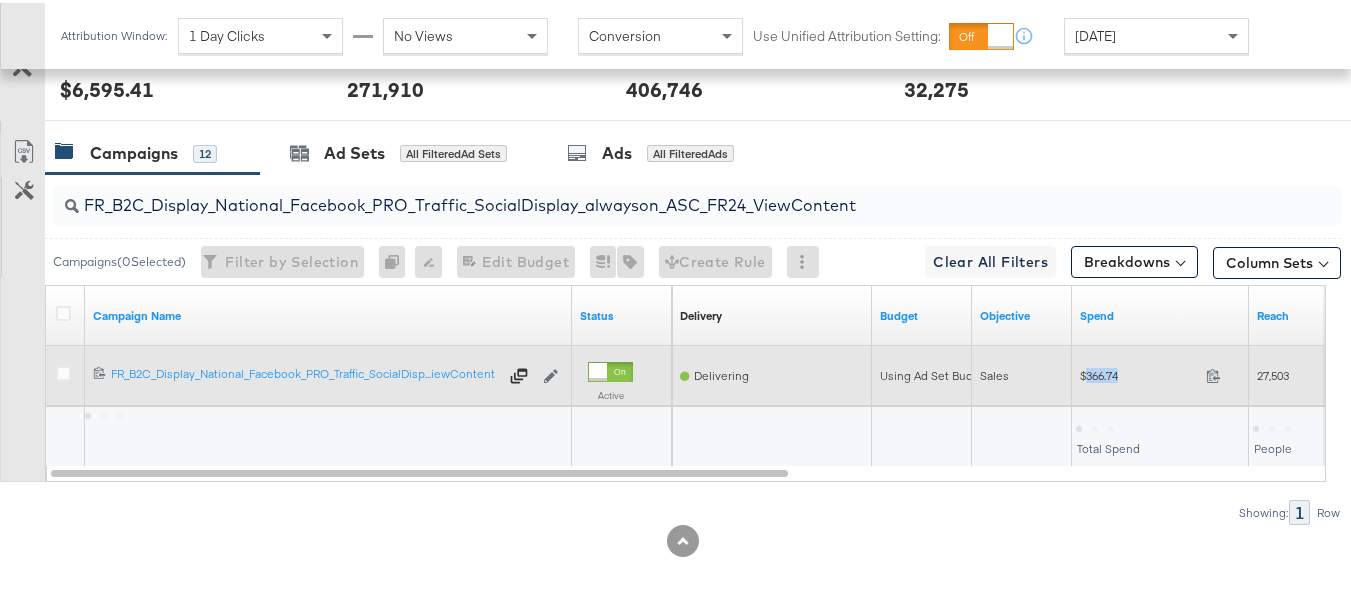 click on "$366.74   366.74" at bounding box center [1160, 372] 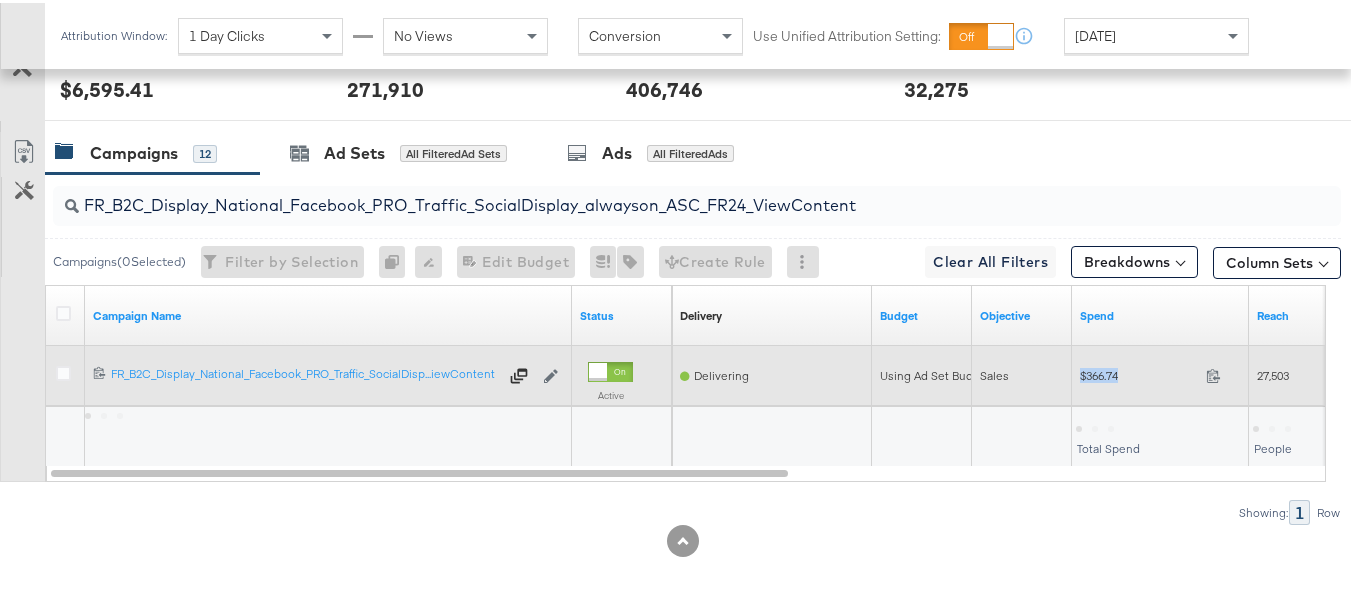 click on "$366.74   366.74" at bounding box center [1160, 372] 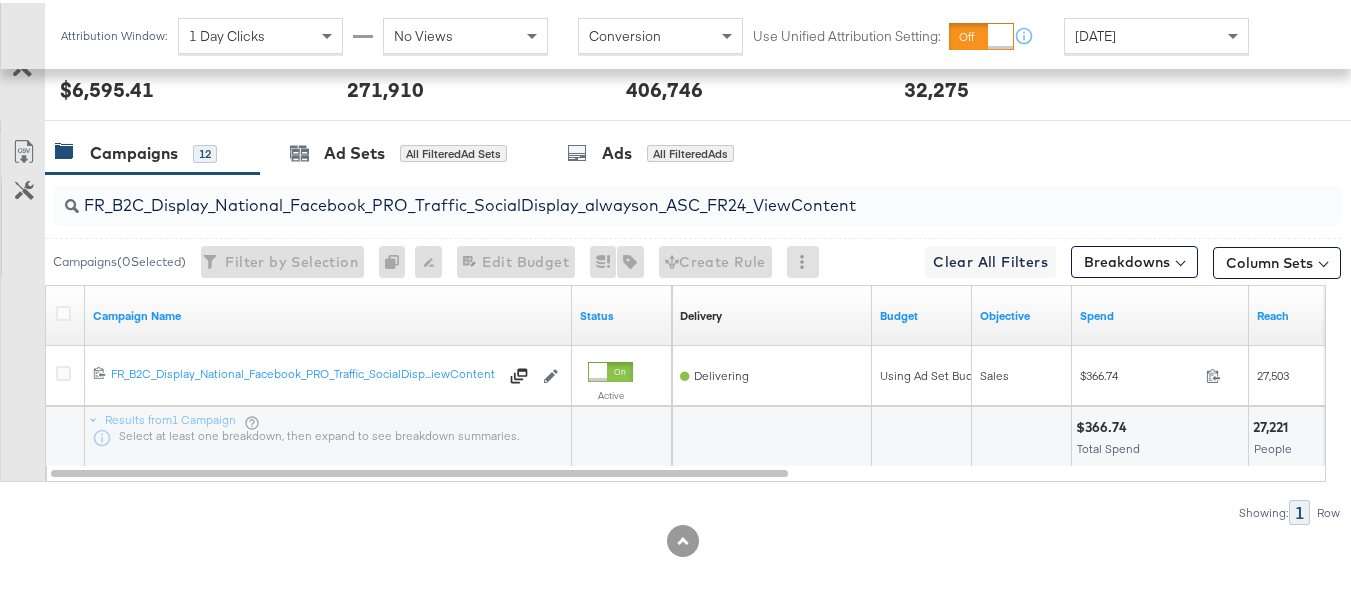 click on "FR_B2C_Display_National_Facebook_PRO_Traffic_SocialDisplay_alwayson_ASC_FR24_ViewContent" at bounding box center [653, 194] 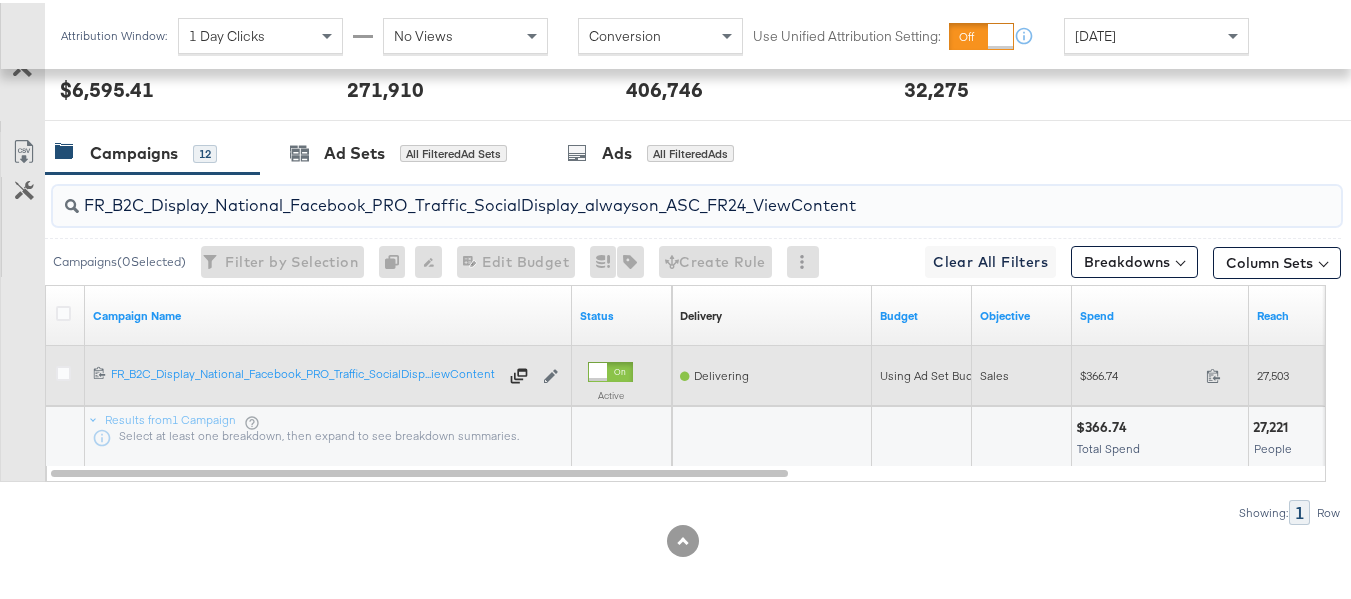 paste on "AHL_B2C_Display_National_Facebook_PRO_Traffic_SocialDisplay_alwayson_ASC_AHL" 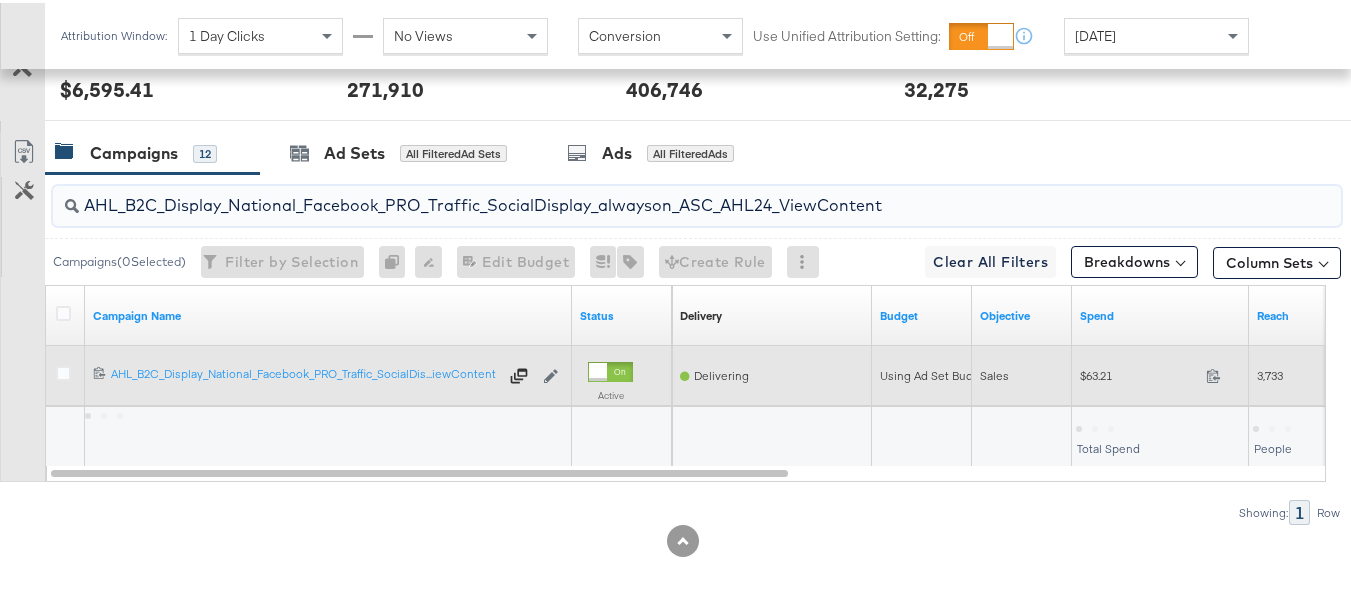 type on "AHL_B2C_Display_National_Facebook_PRO_Traffic_SocialDisplay_alwayson_ASC_AHL24_ViewContent" 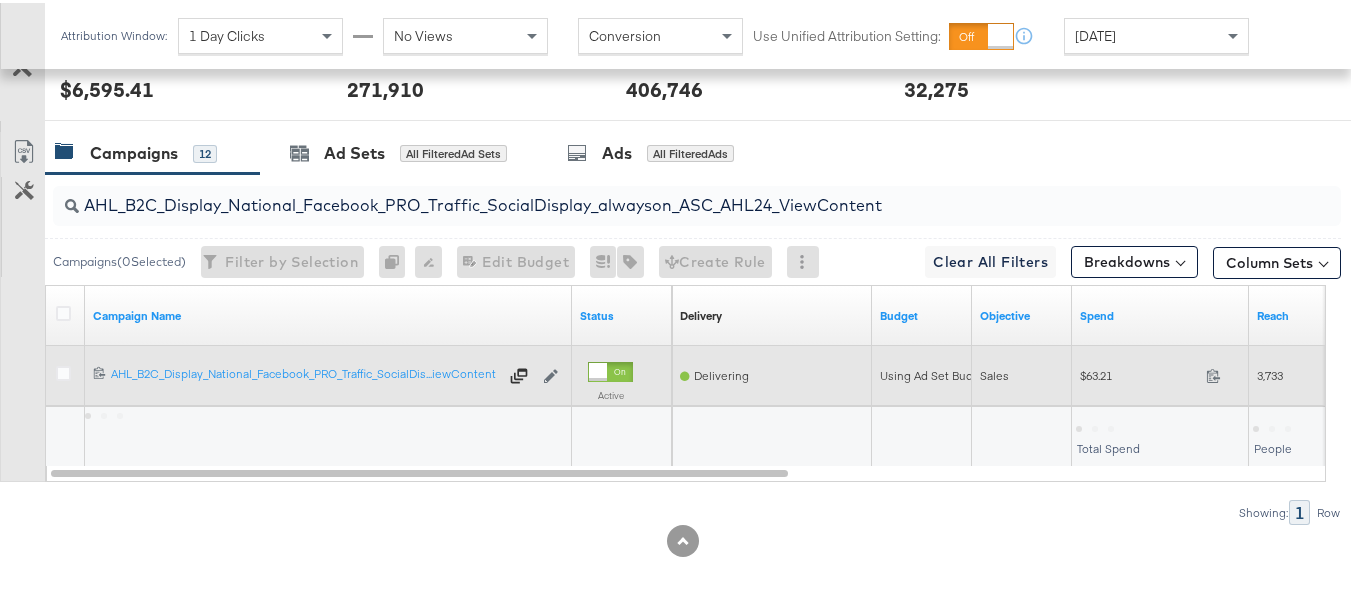 click on "$63.21" at bounding box center [1139, 372] 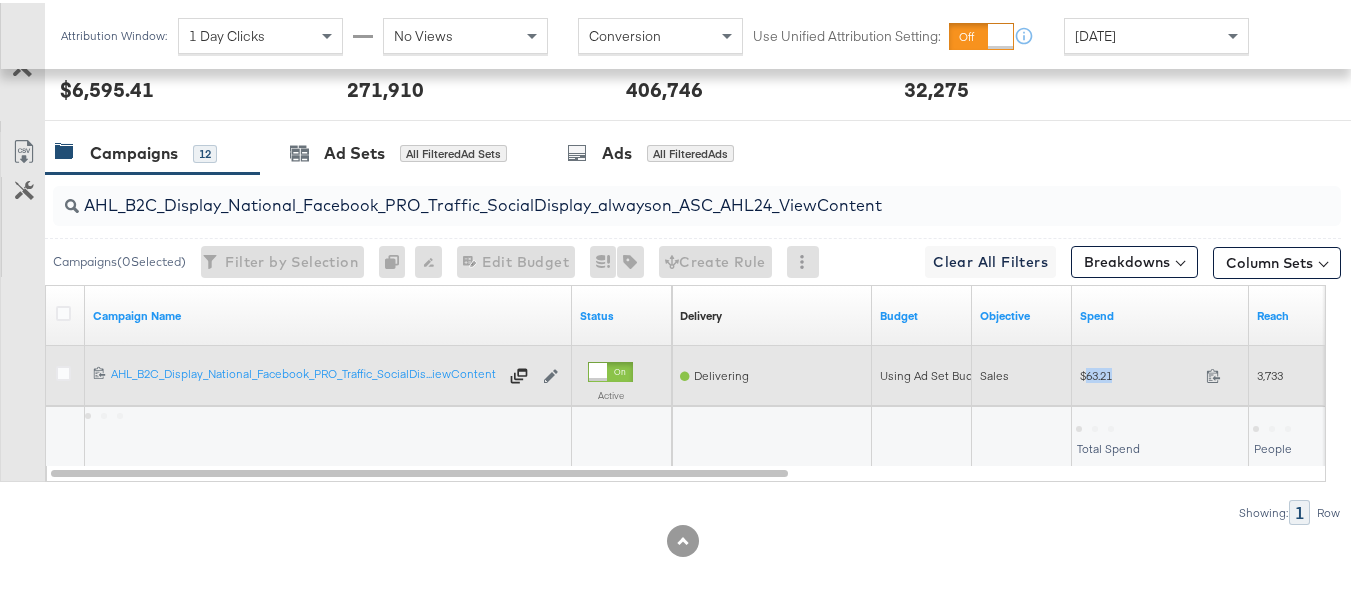 click on "$63.21" at bounding box center [1139, 372] 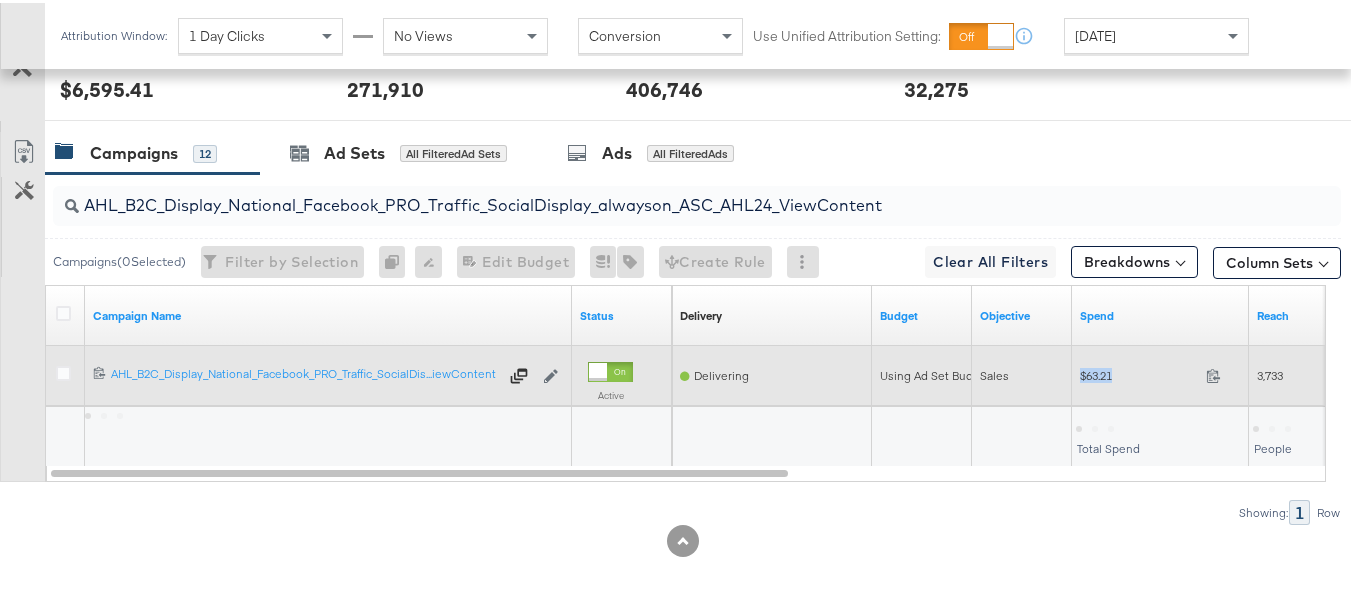 click on "$63.21" at bounding box center [1139, 372] 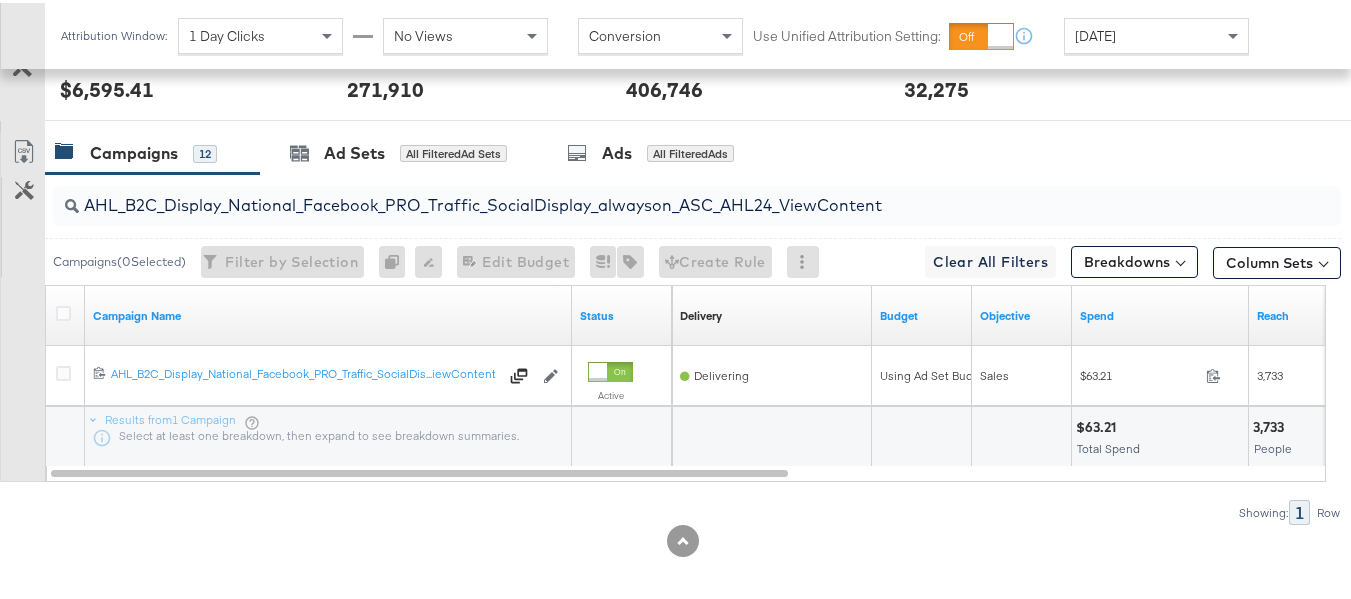 click at bounding box center [1021, 434] 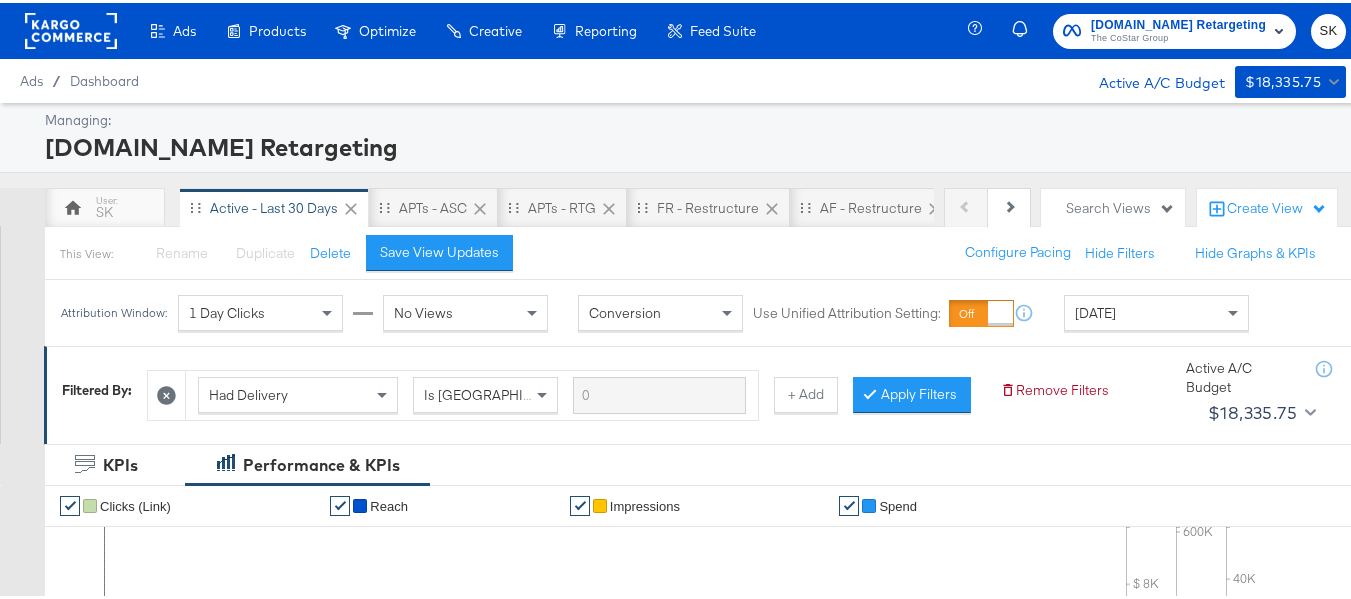 click on "Apartments.com Retargeting" at bounding box center [1178, 22] 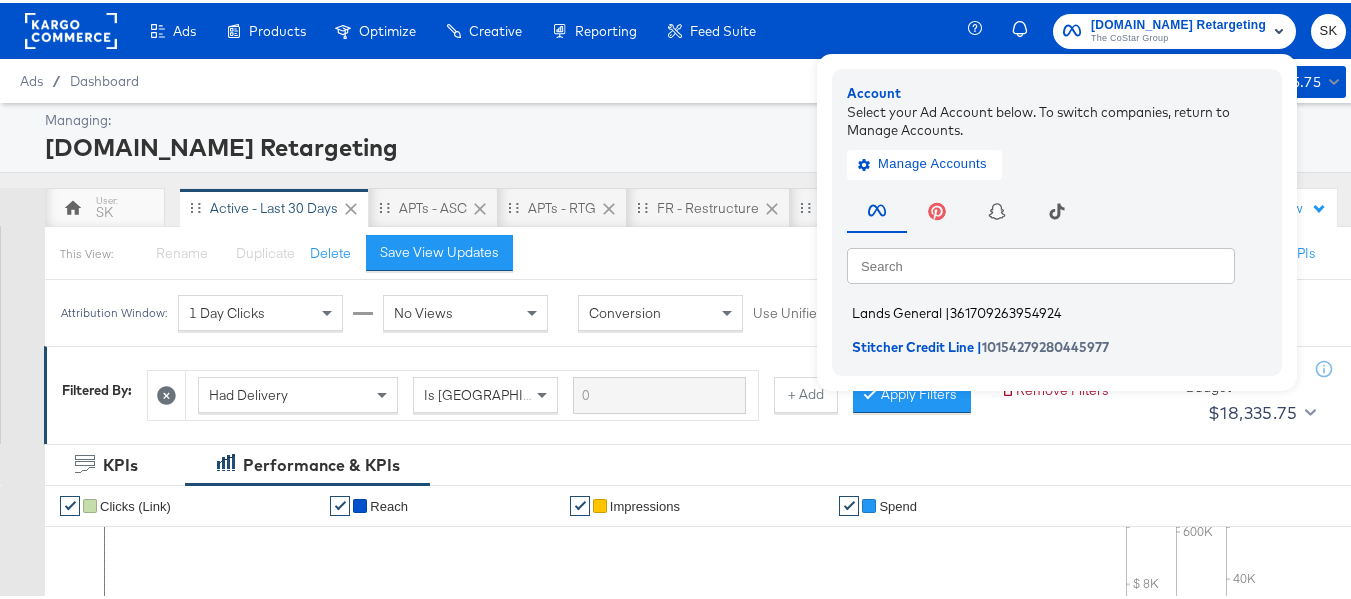 click on "Lands General" at bounding box center [897, 310] 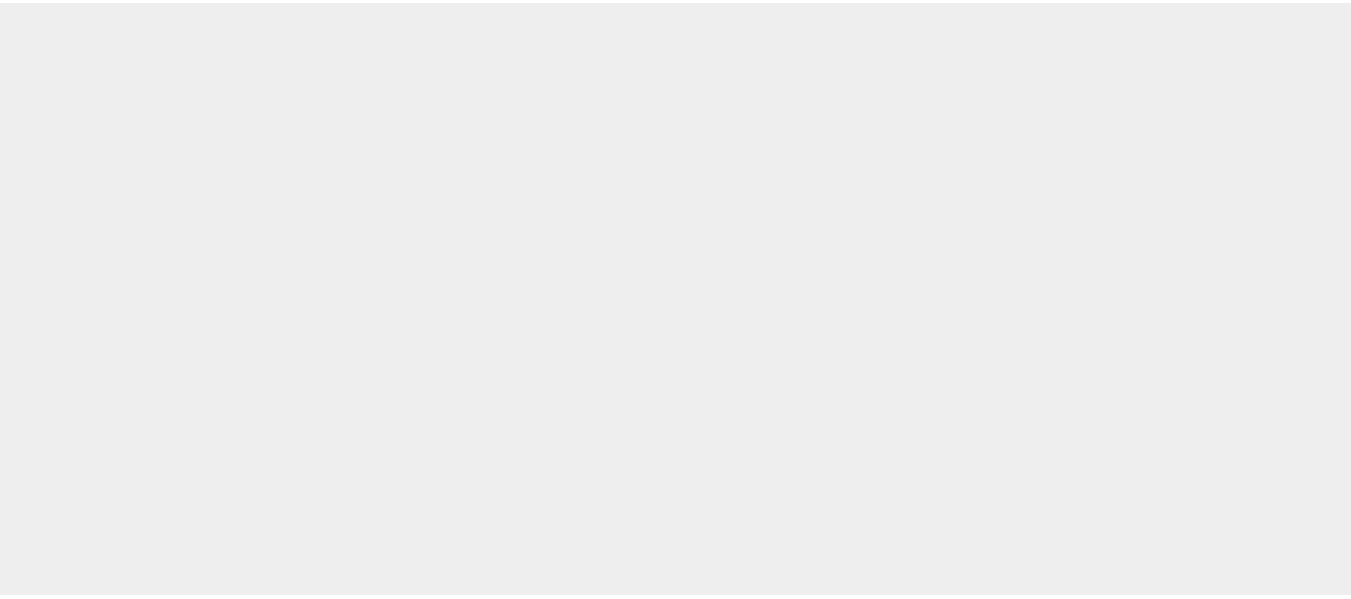 scroll, scrollTop: 0, scrollLeft: 0, axis: both 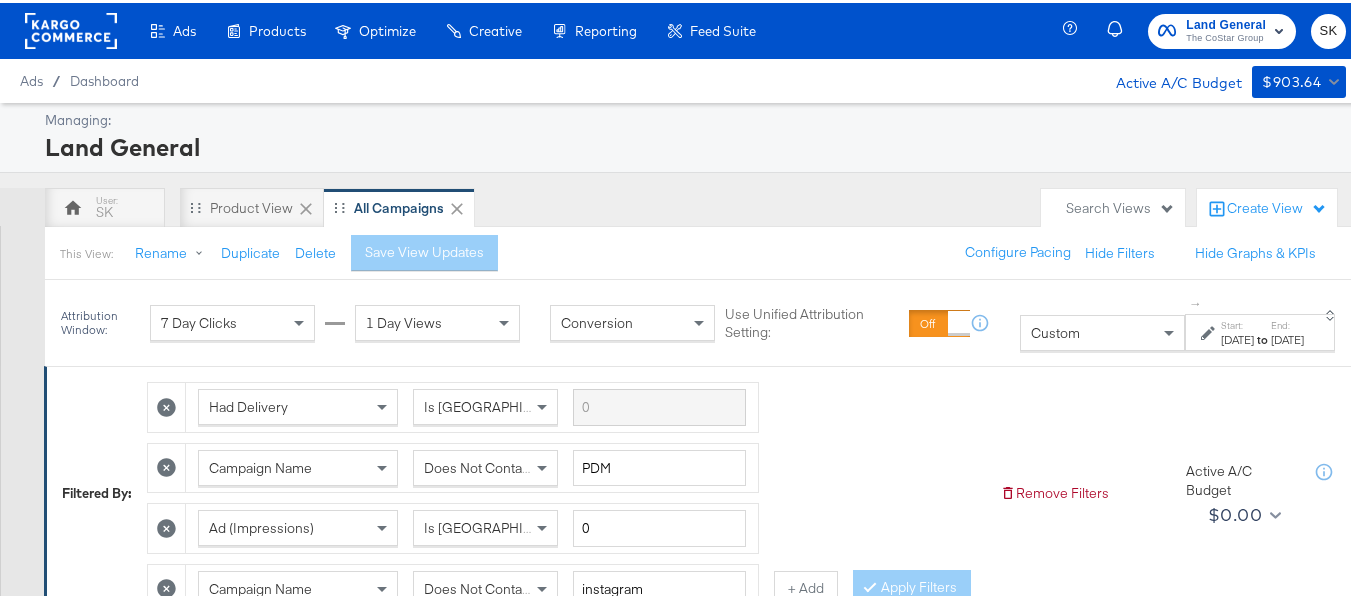 click on "Attribution Window:  7 Day Clicks 1 Day Views Conversion Use Unified Attribution Setting: If you set use unified attribution setting, your query's conversion metric attribution and campaign optimization will use the attribution setting of the ad object(s) being queried — a single period of time during which conversions are credited to ads and used to inform campaign optimization. Custom ↑  Start:  [DATE]    to     End:  [DATE]" at bounding box center [705, 320] 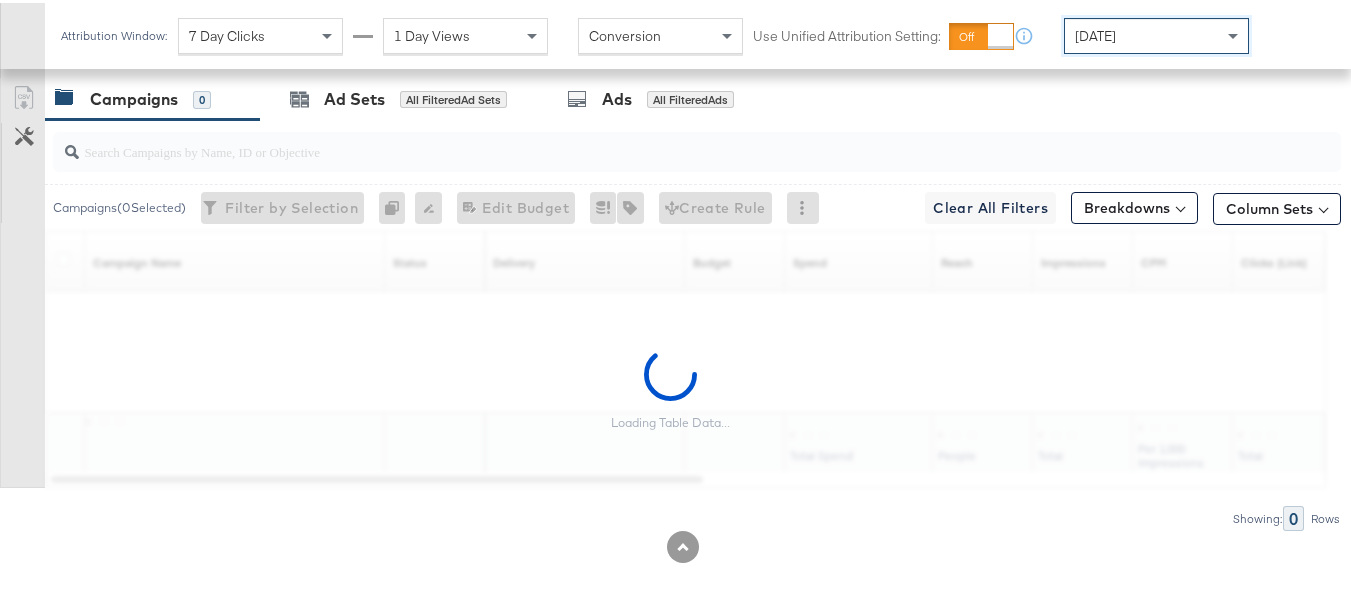 scroll, scrollTop: 1231, scrollLeft: 0, axis: vertical 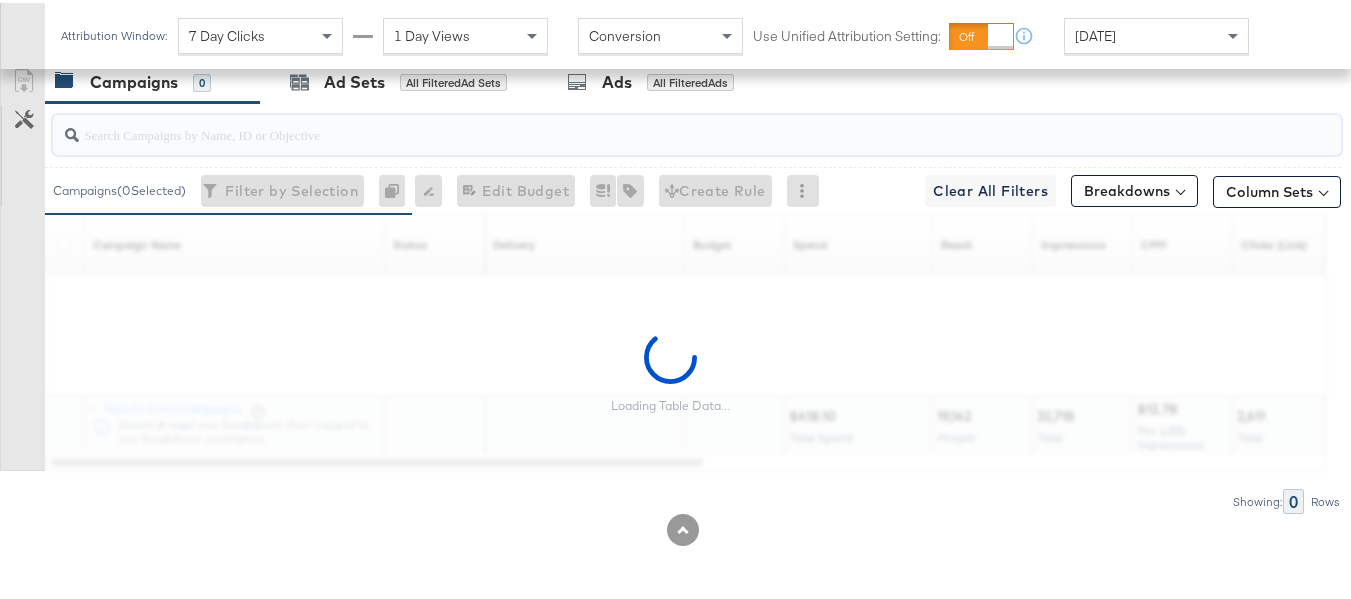 click at bounding box center [653, 123] 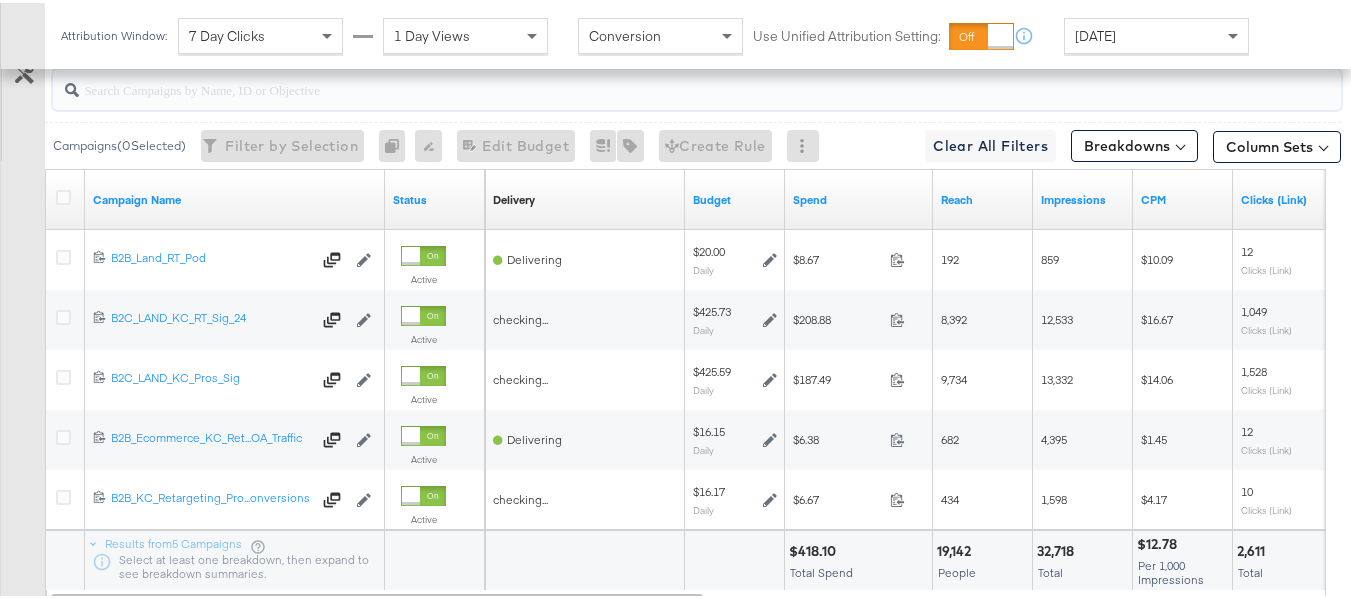 click at bounding box center [653, 78] 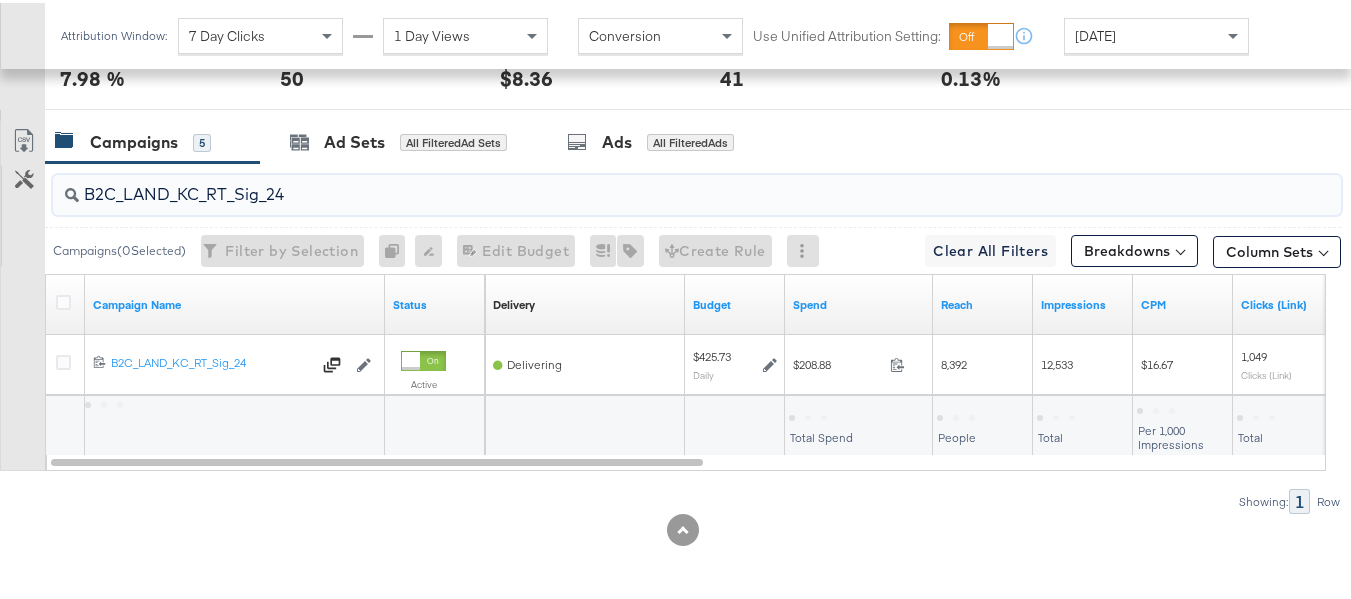 scroll, scrollTop: 1171, scrollLeft: 0, axis: vertical 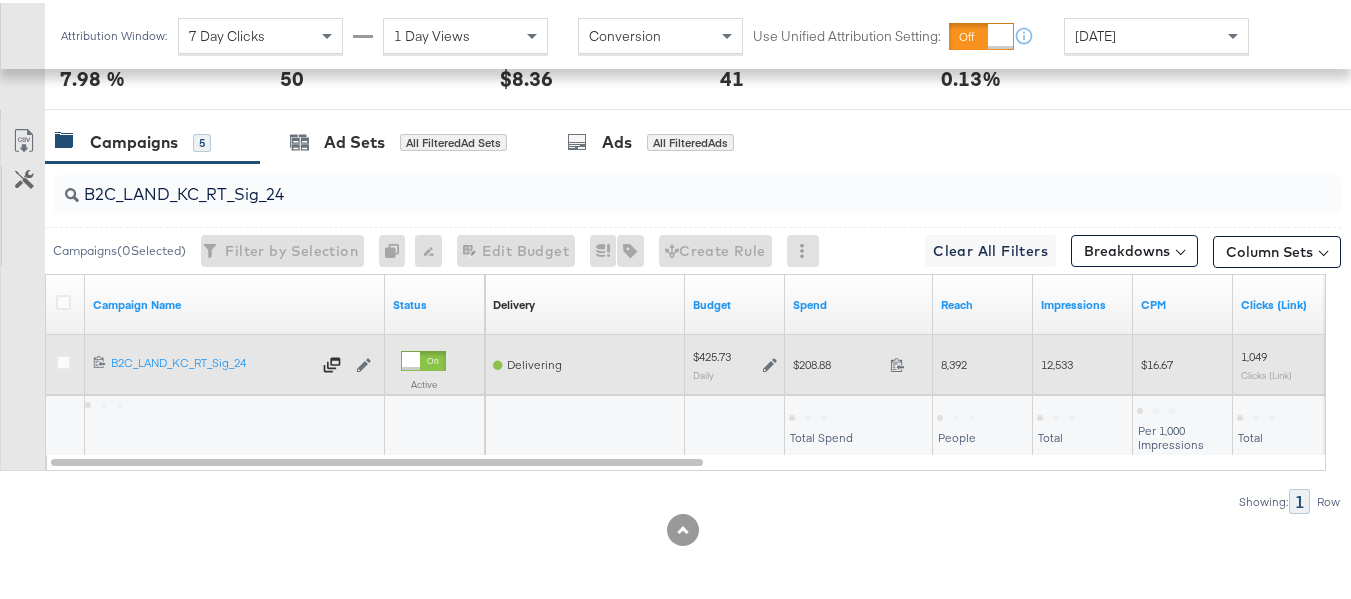 click on "$208.88" at bounding box center [837, 361] 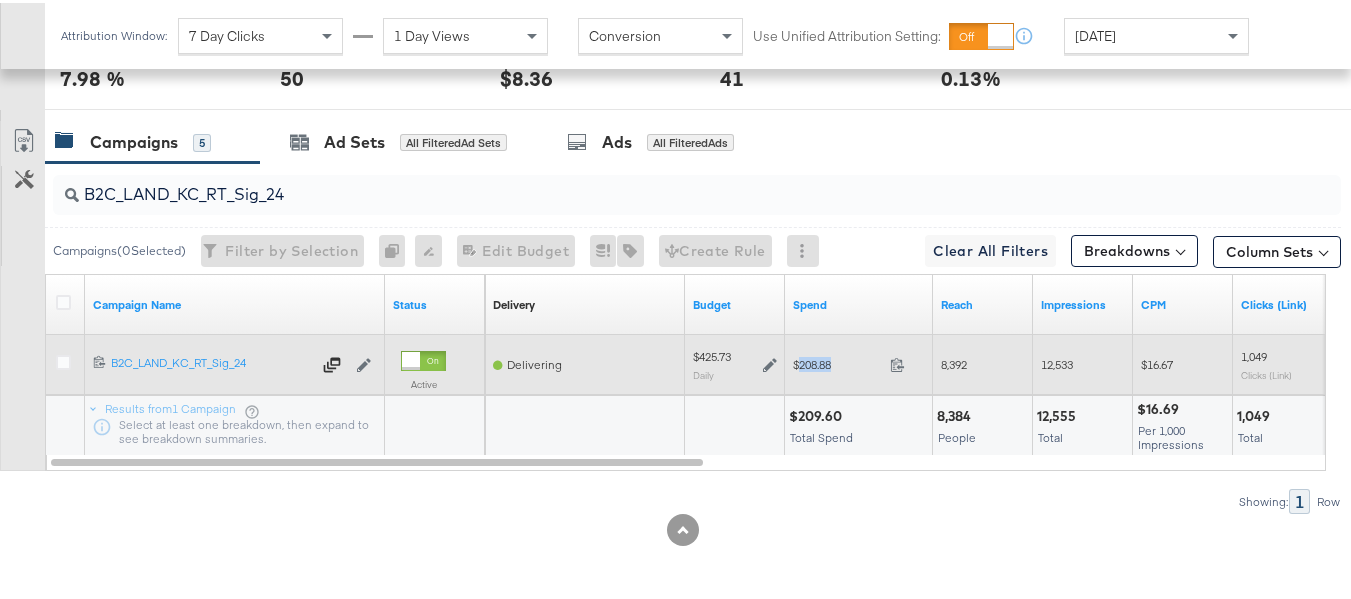 click on "$208.88" at bounding box center (837, 361) 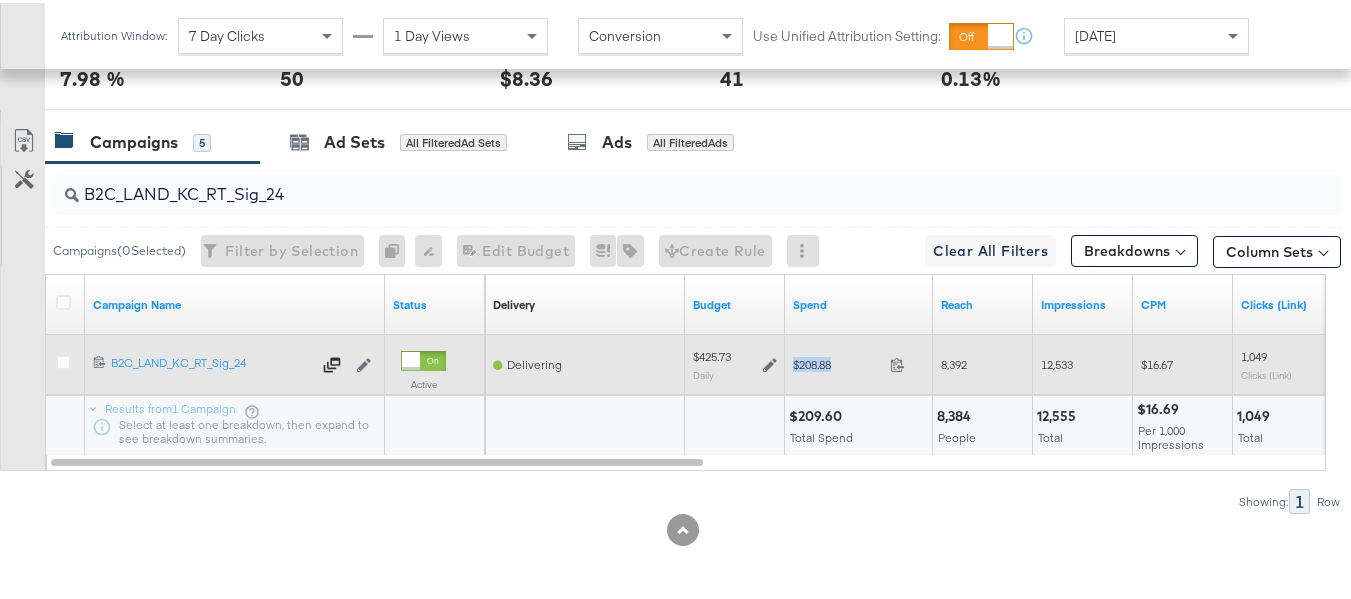 click on "$208.88" at bounding box center [837, 361] 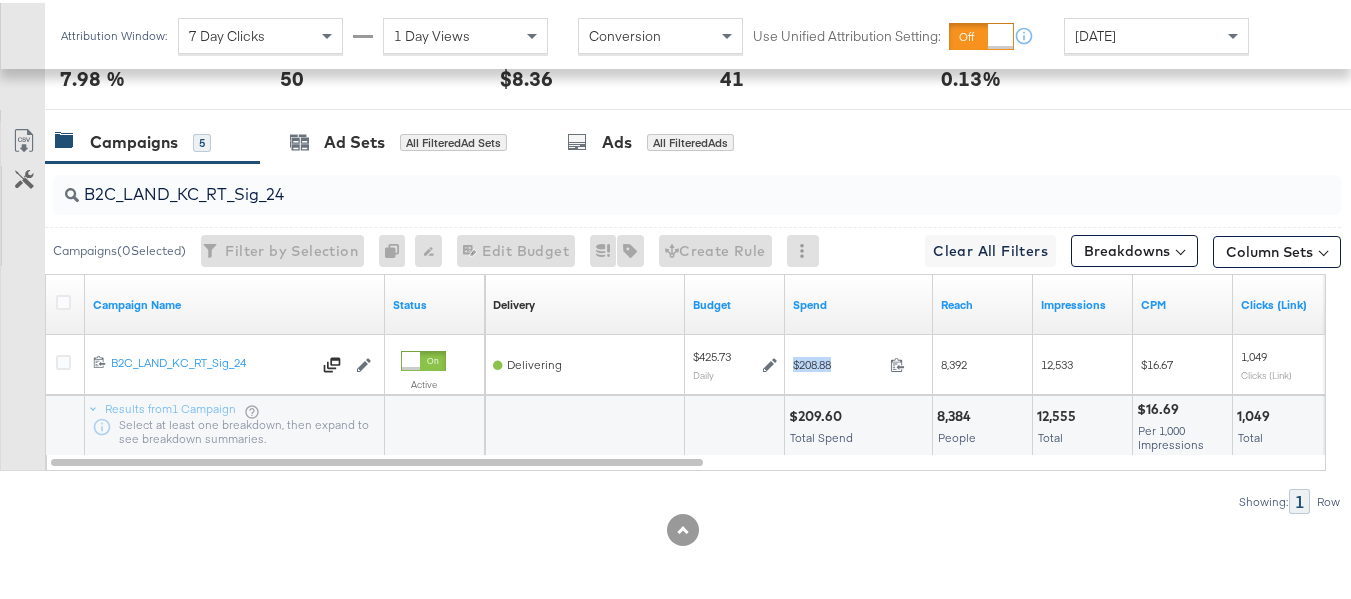 copy on "$208.88" 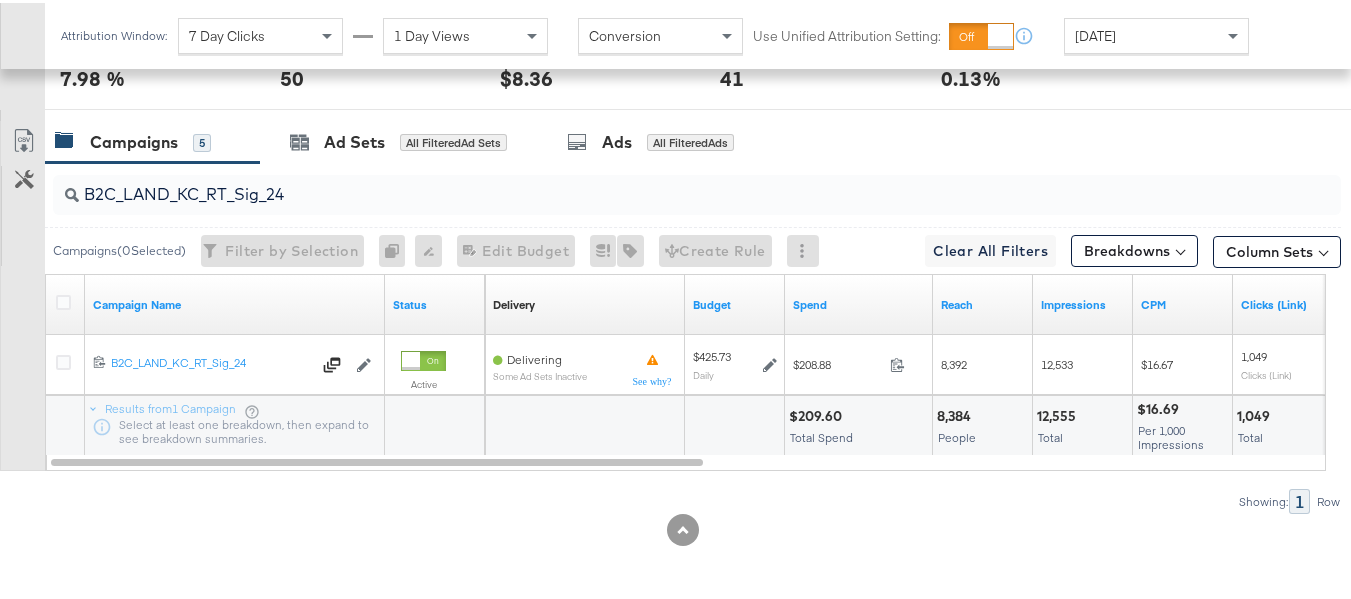click on "B2C_LAND_KC_RT_Sig_24" at bounding box center (697, 192) 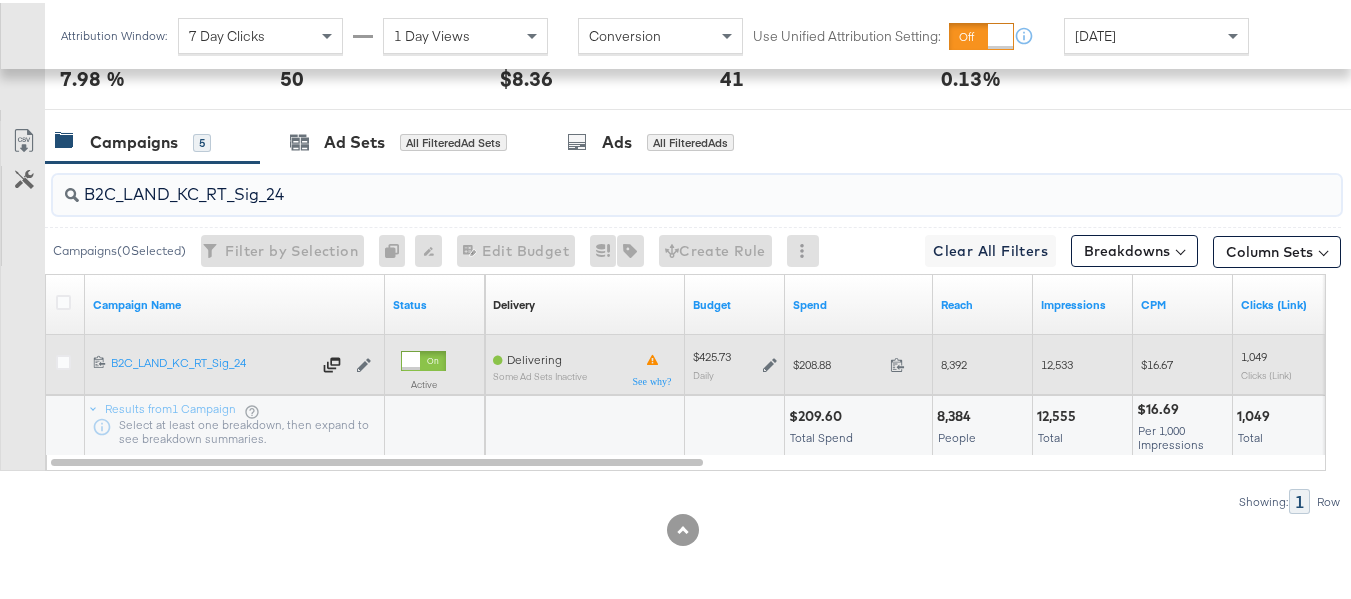 paste on "B_Ecommerce_KC_Retargeting_LW&LOA_Traffic" 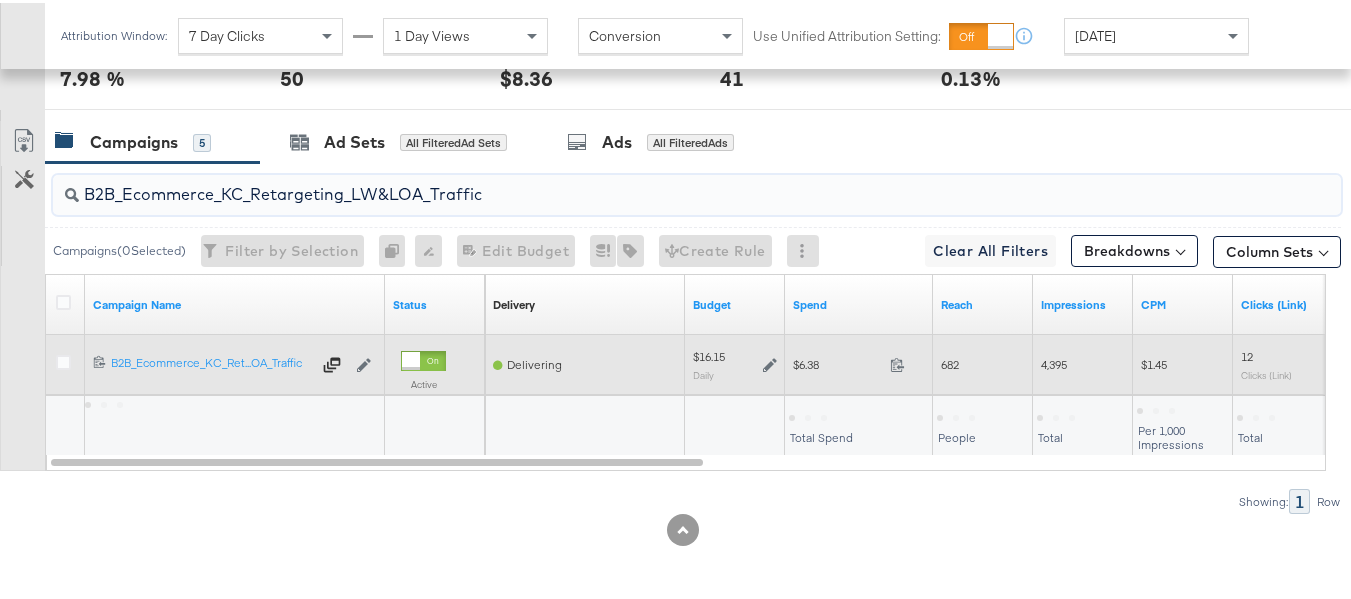 click on "$6.38" at bounding box center (837, 361) 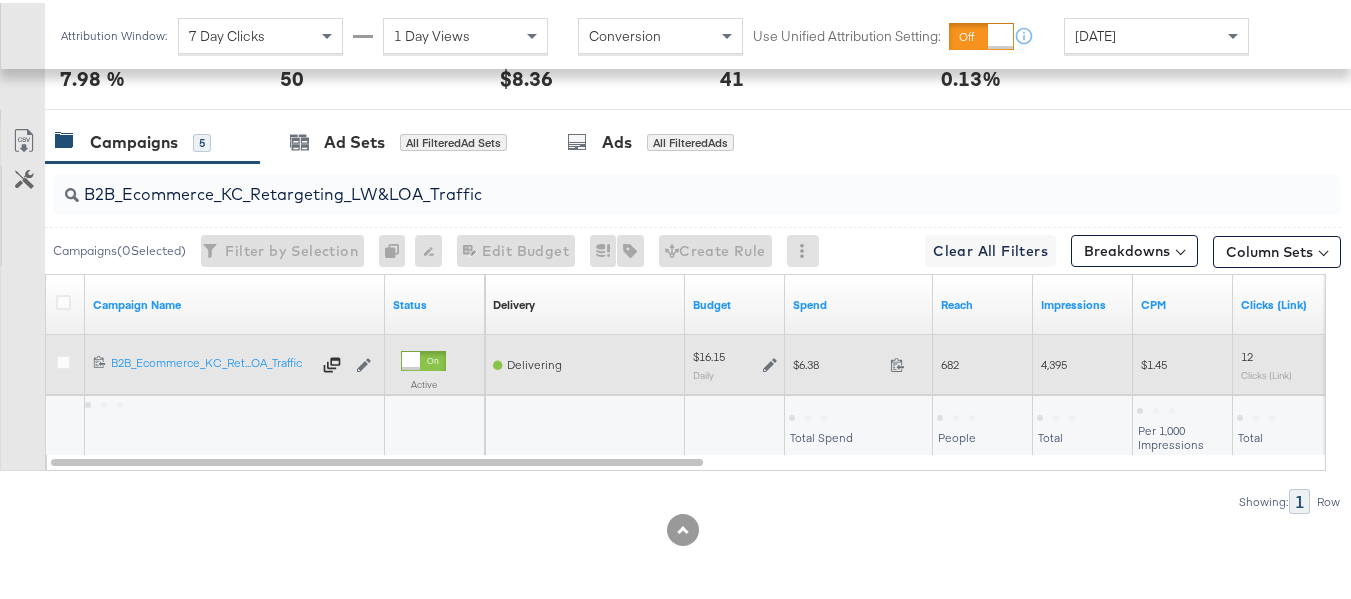 click on "$6.38" at bounding box center [837, 361] 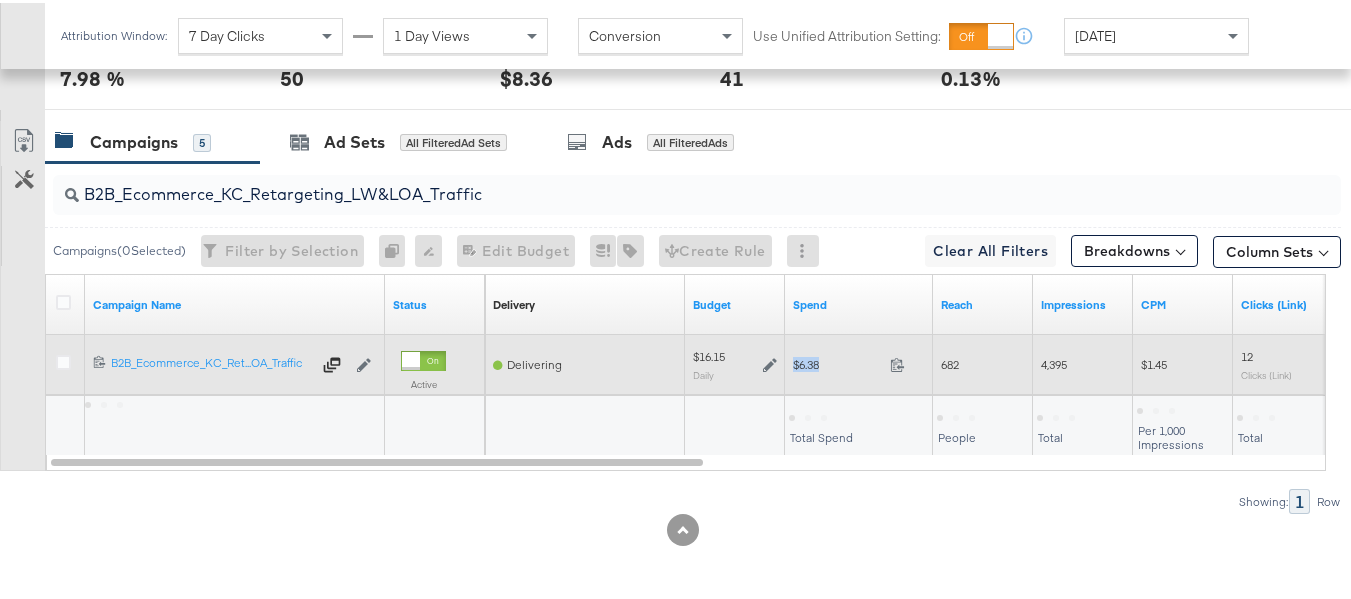 click on "$6.38" at bounding box center [837, 361] 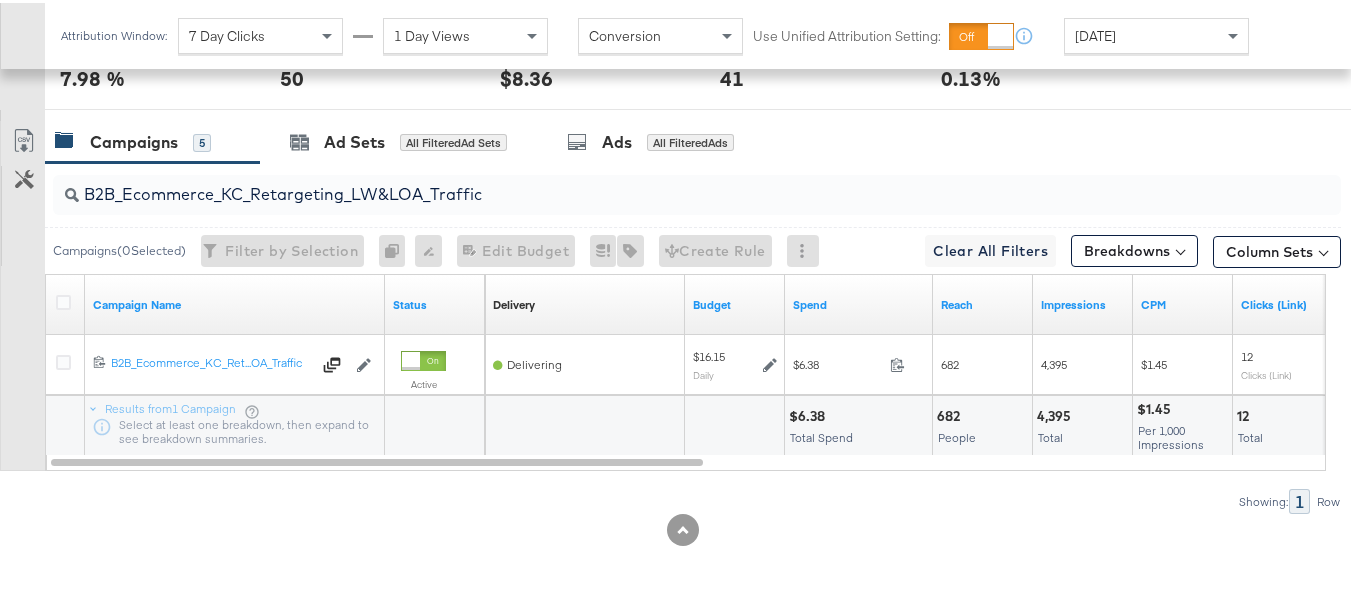 click on "B2B_Ecommerce_KC_Retargeting_LW&LOA_Traffic" at bounding box center [653, 183] 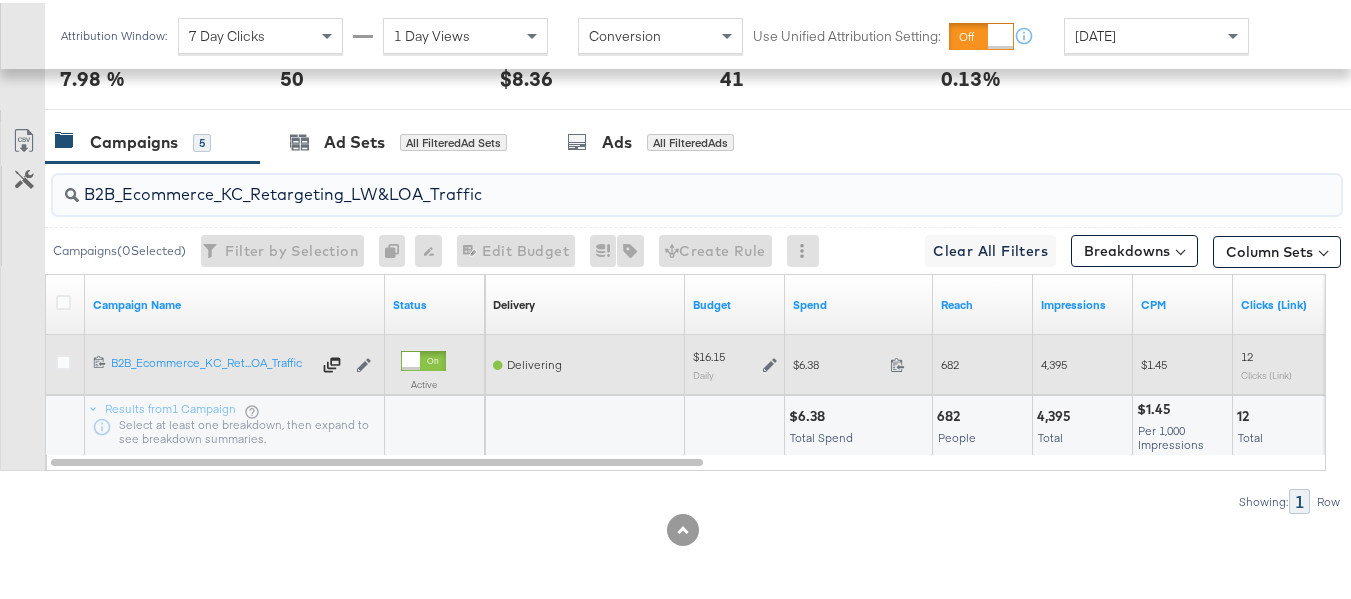 paste on "KC_Retargeting_Prospects & Clients_Conversions" 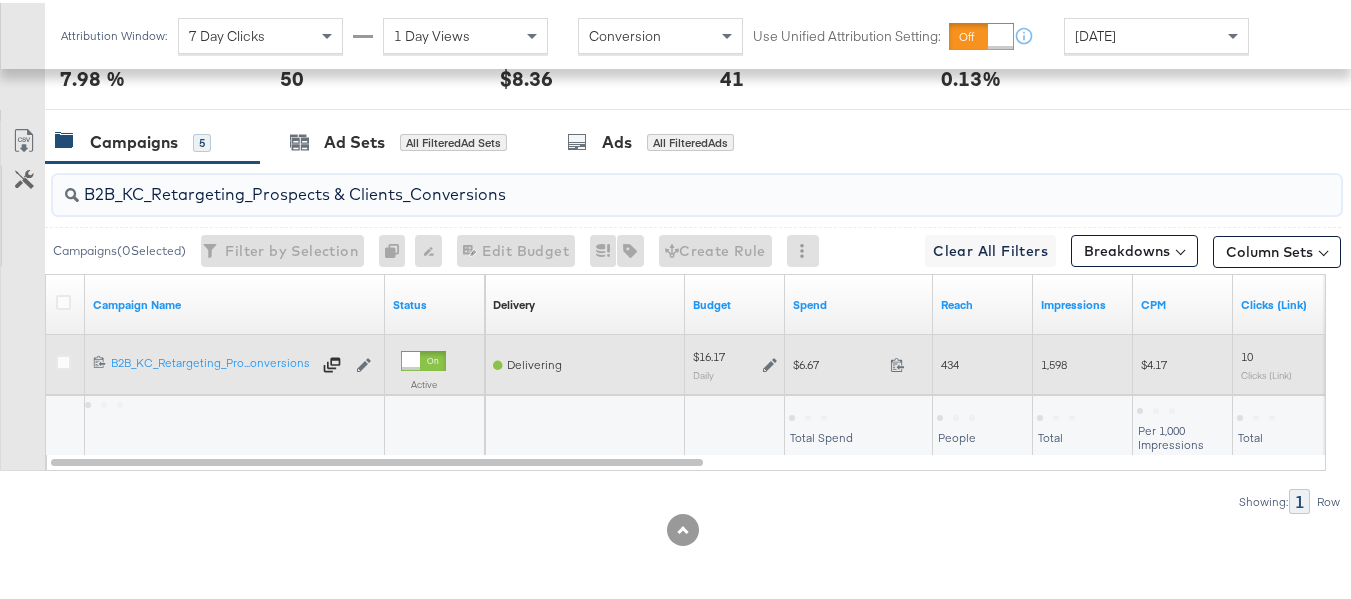 click on "$6.67" at bounding box center [837, 361] 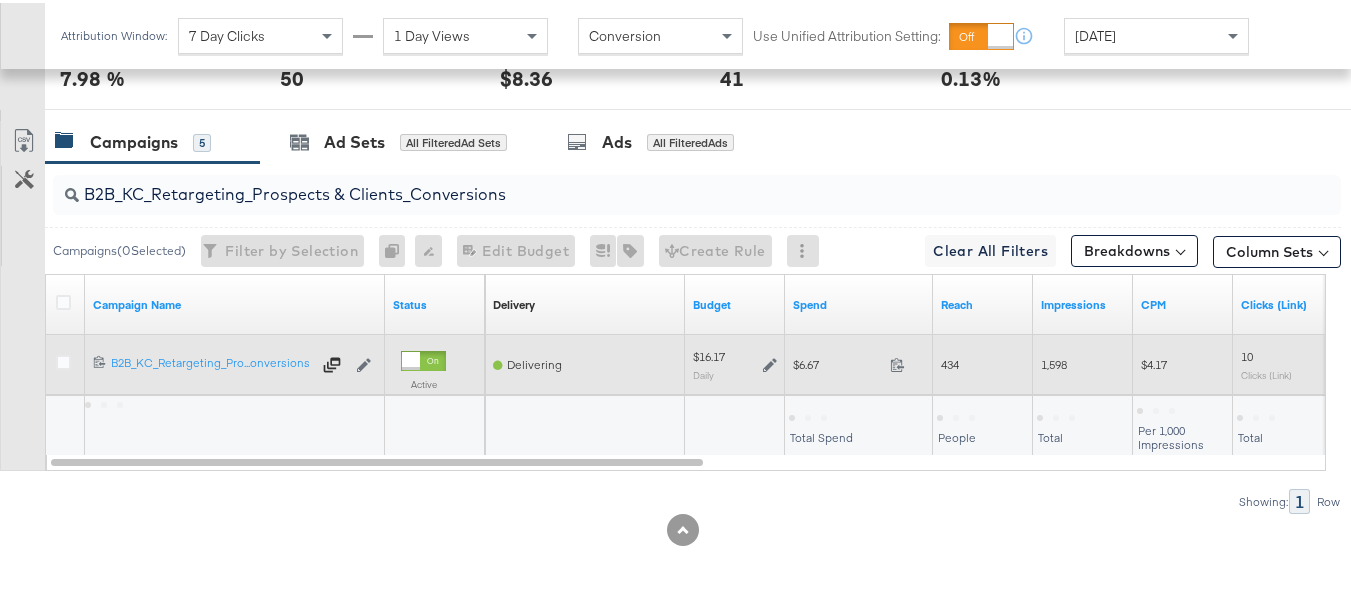 click on "$6.67" at bounding box center [837, 361] 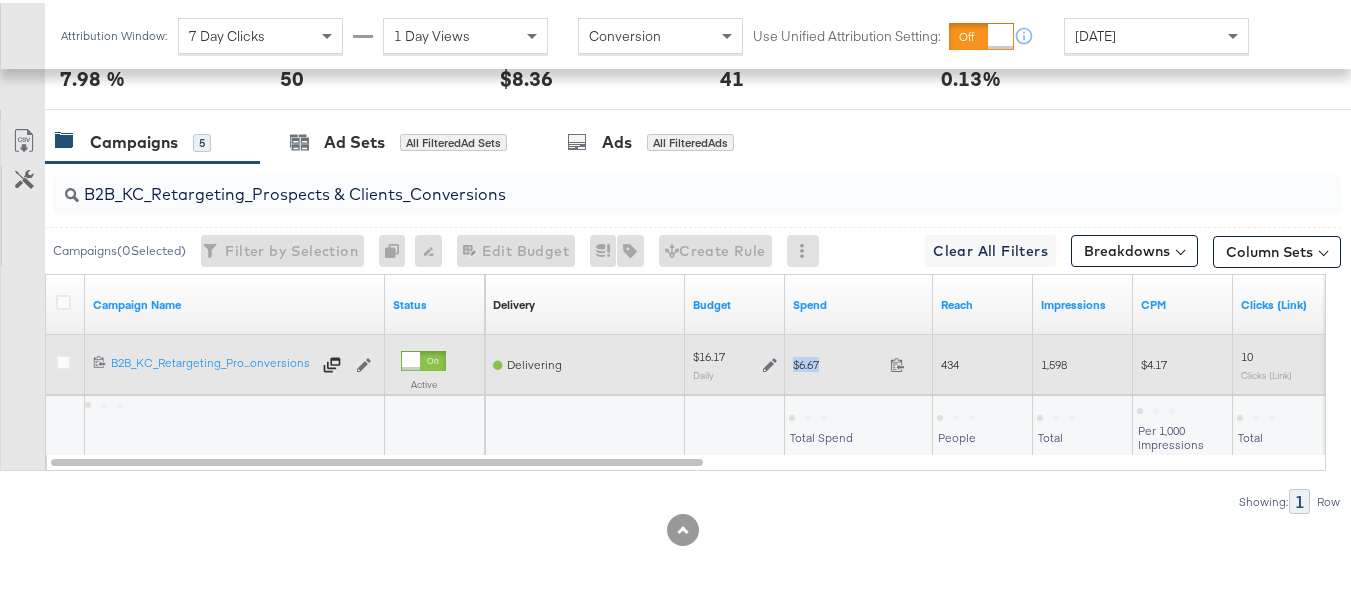 click on "$6.67" at bounding box center (837, 361) 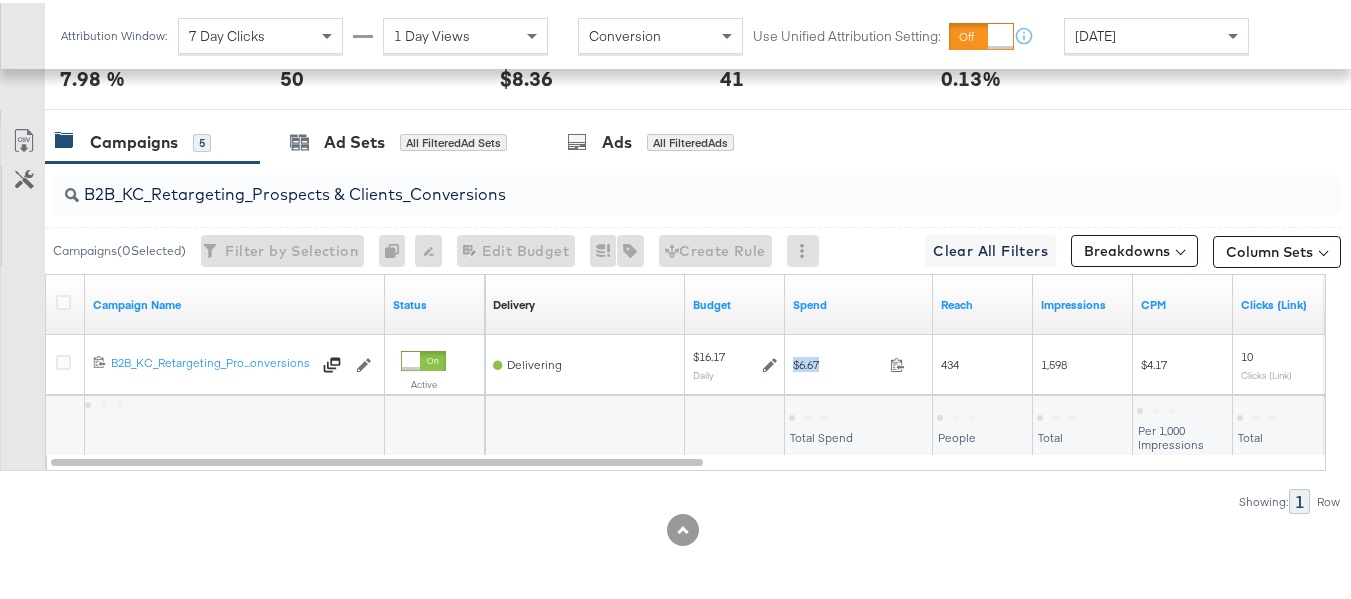 copy on "$6.67" 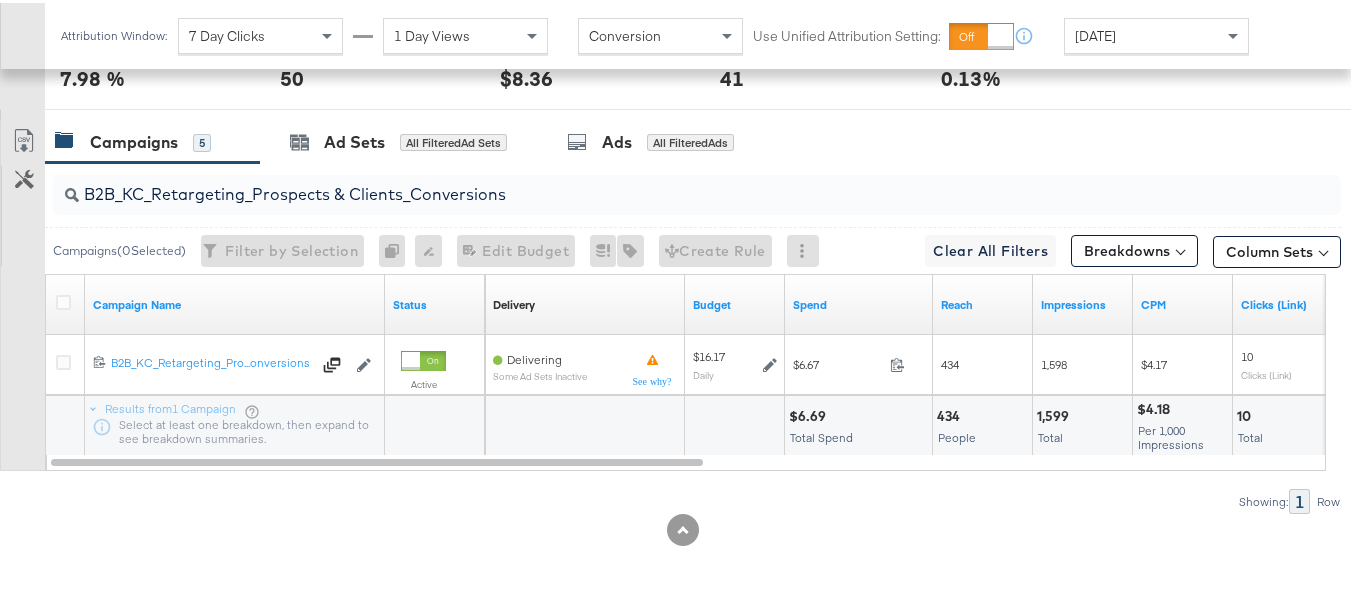 click on "B2B_KC_Retargeting_Prospects & Clients_Conversions" at bounding box center [653, 183] 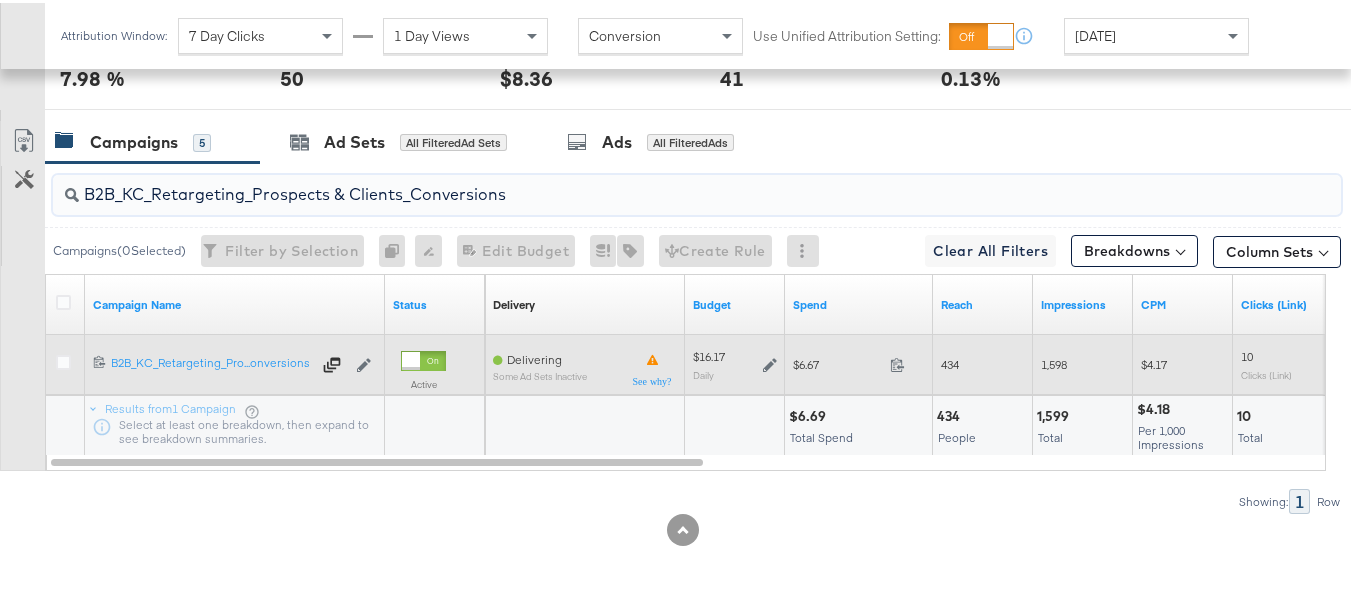 paste on "C_LAND_KC_Pros_Sig" 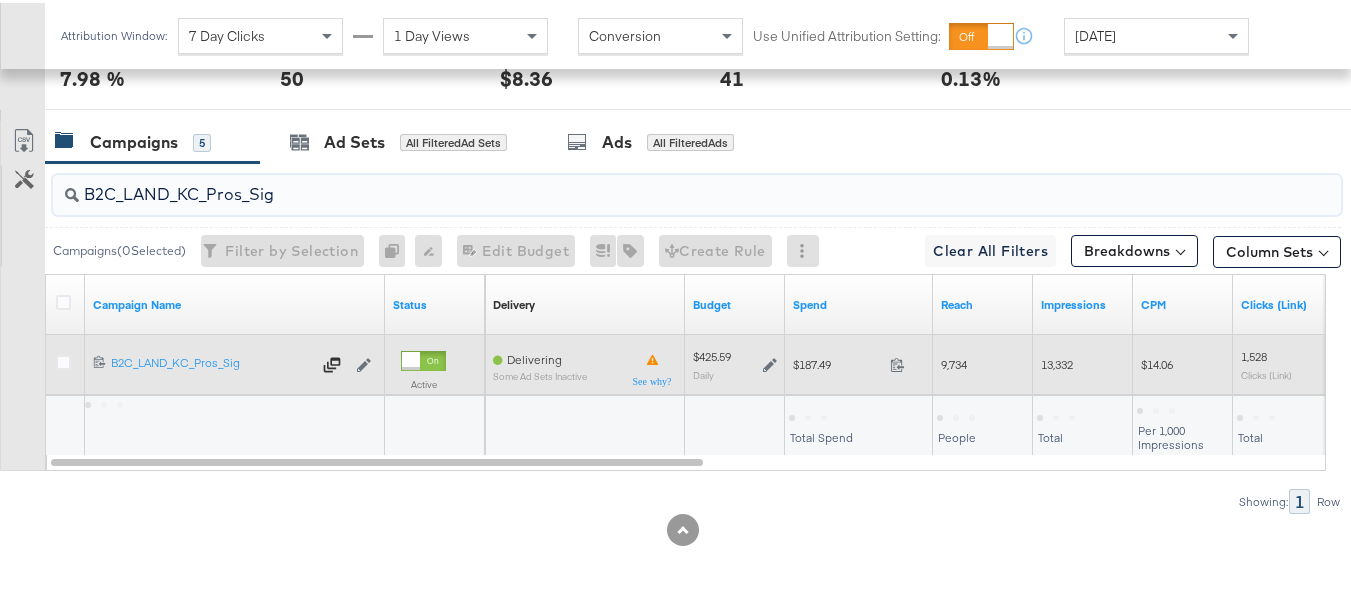 type on "B2C_LAND_KC_Pros_Sig" 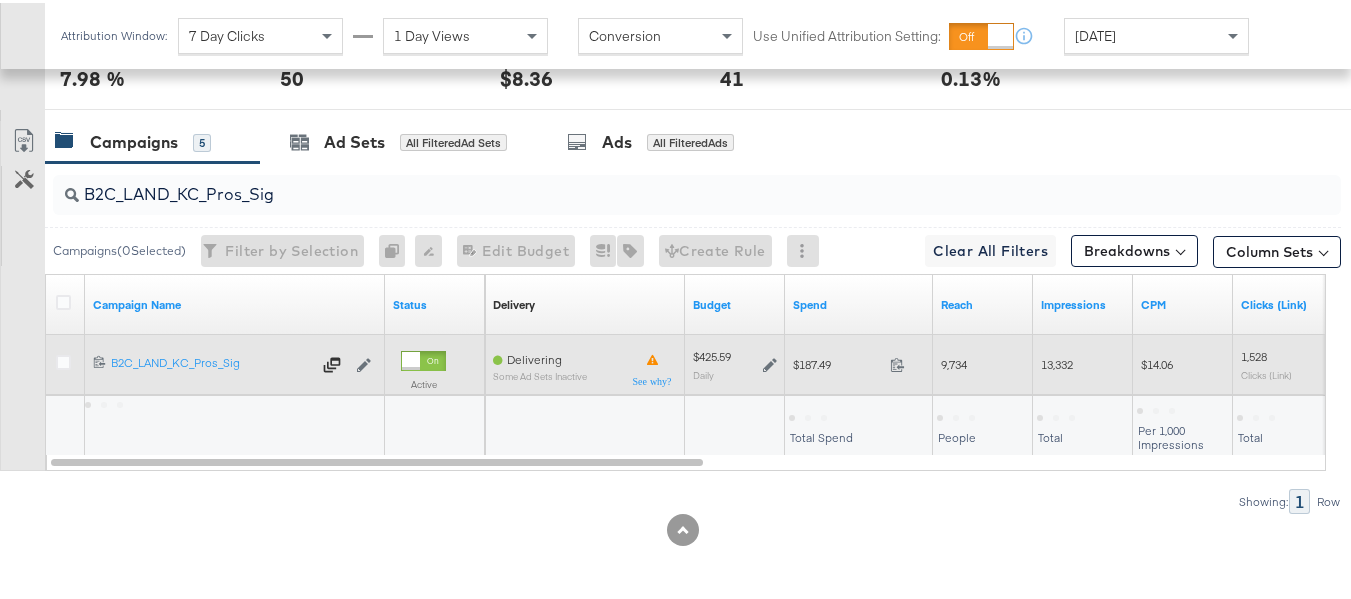 click on "$187.49" at bounding box center [837, 361] 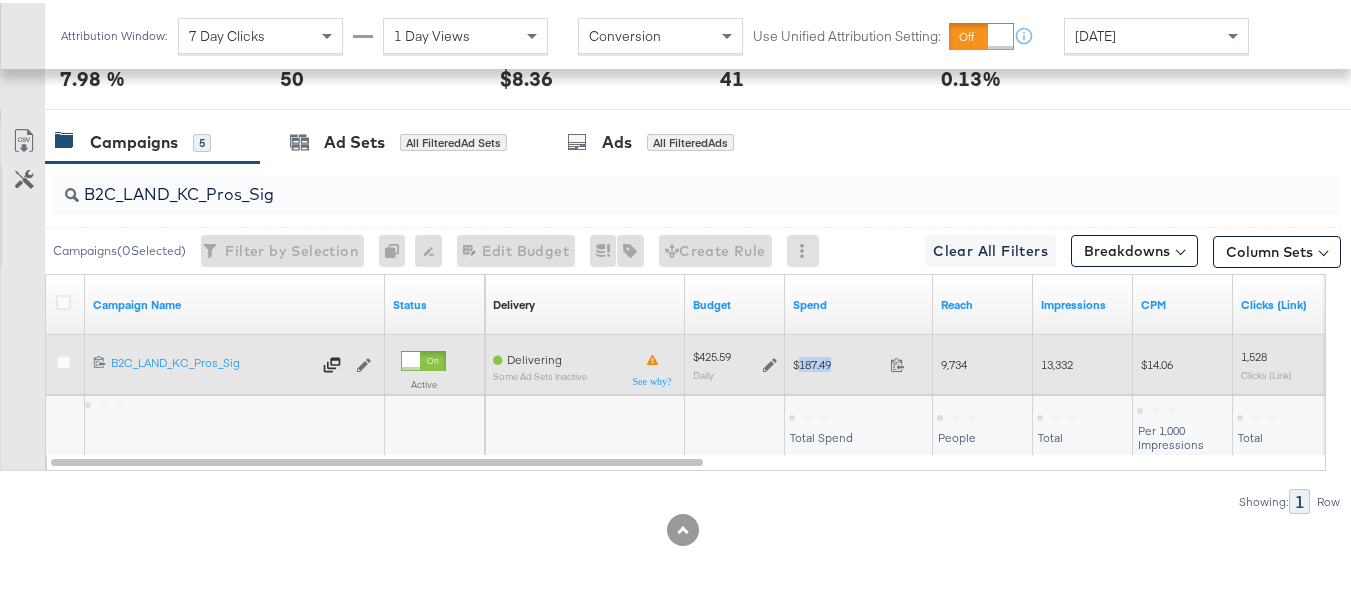 click on "$187.49" at bounding box center [837, 361] 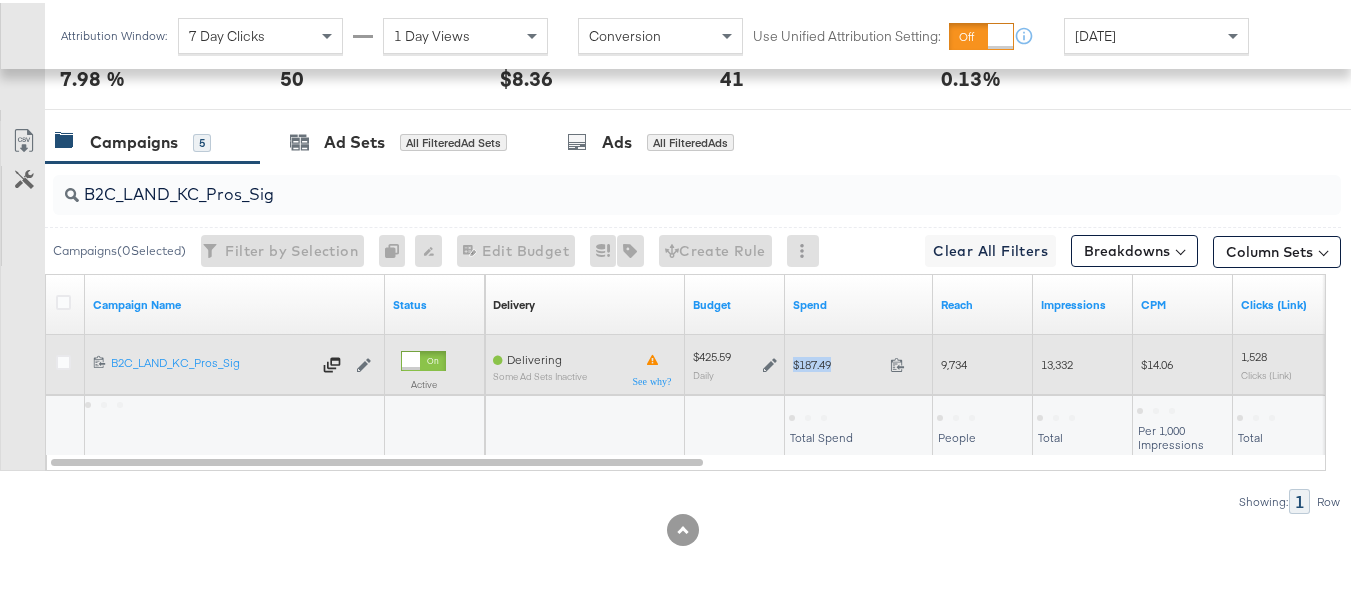 click on "$187.49" at bounding box center [837, 361] 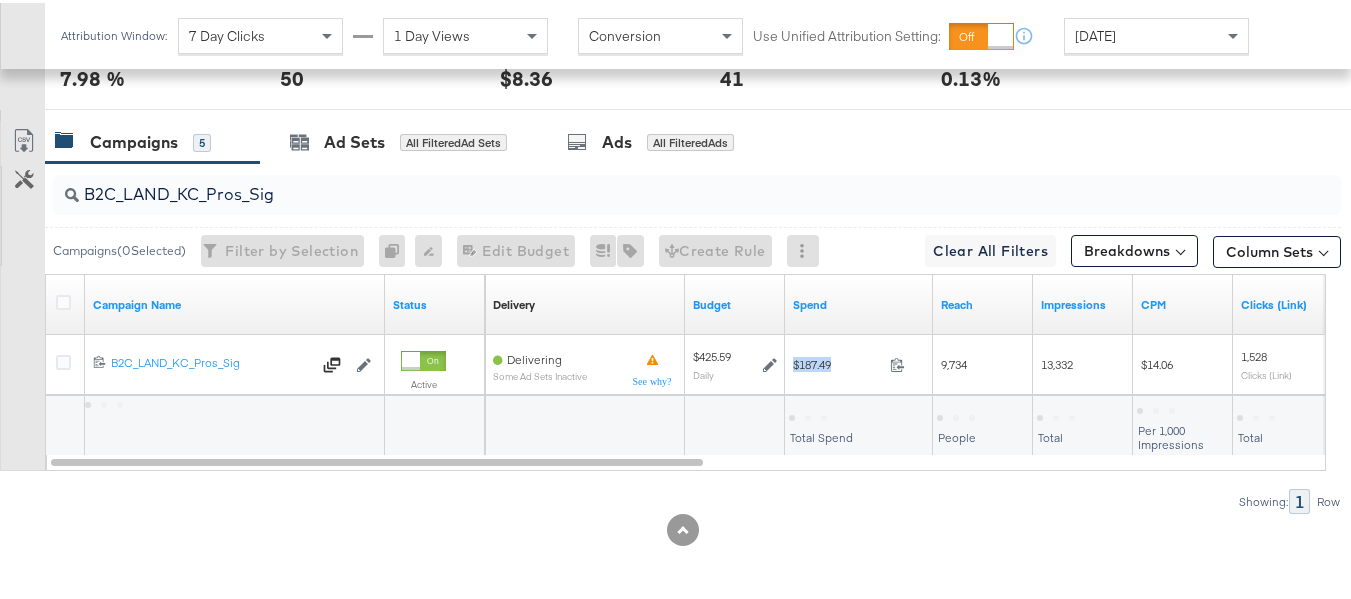 copy on "$187.49" 